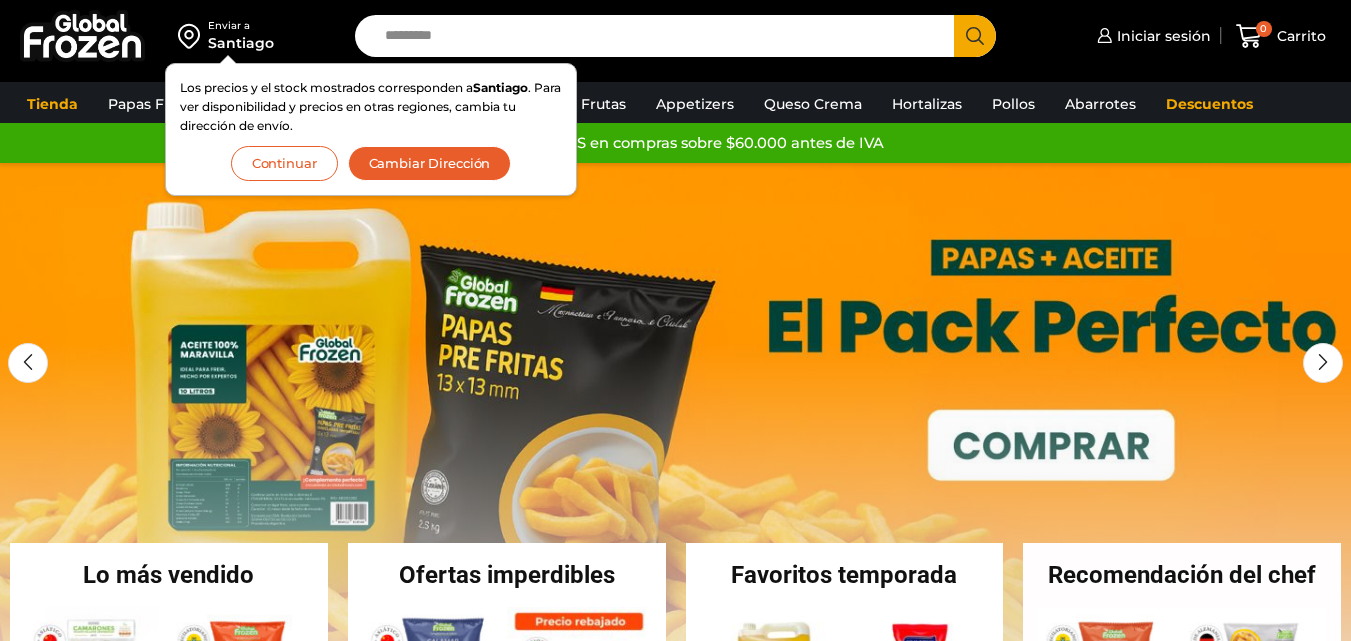 scroll, scrollTop: 0, scrollLeft: 0, axis: both 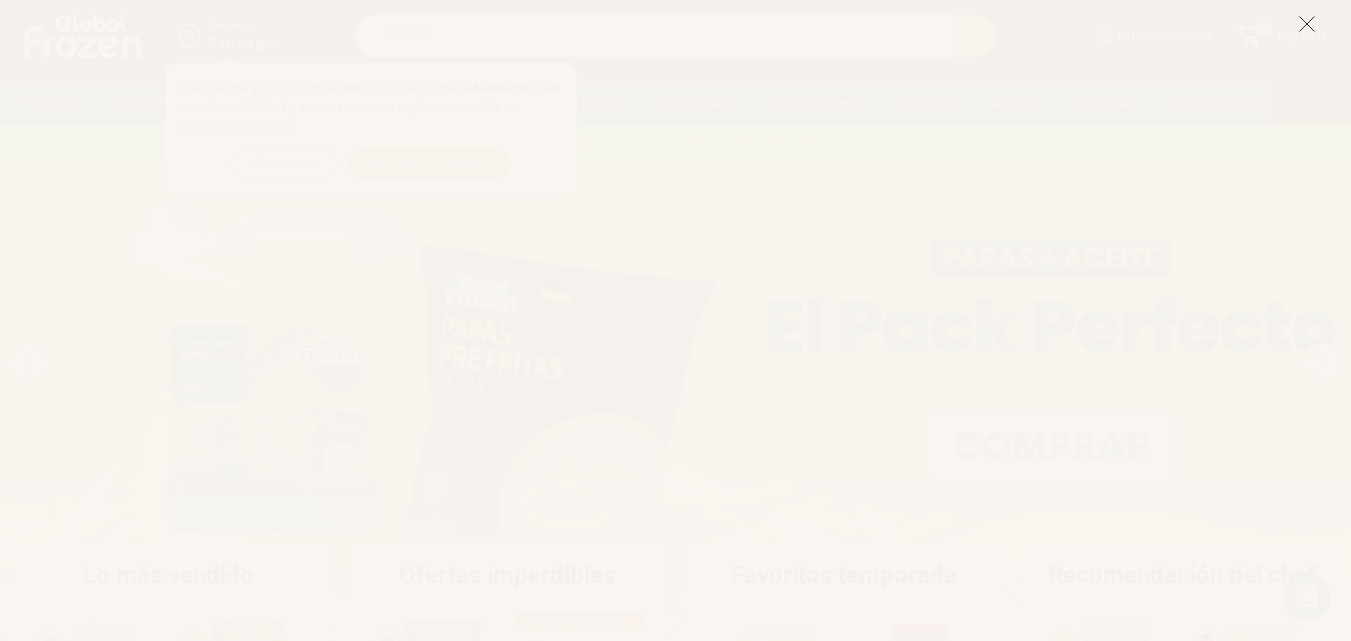 click 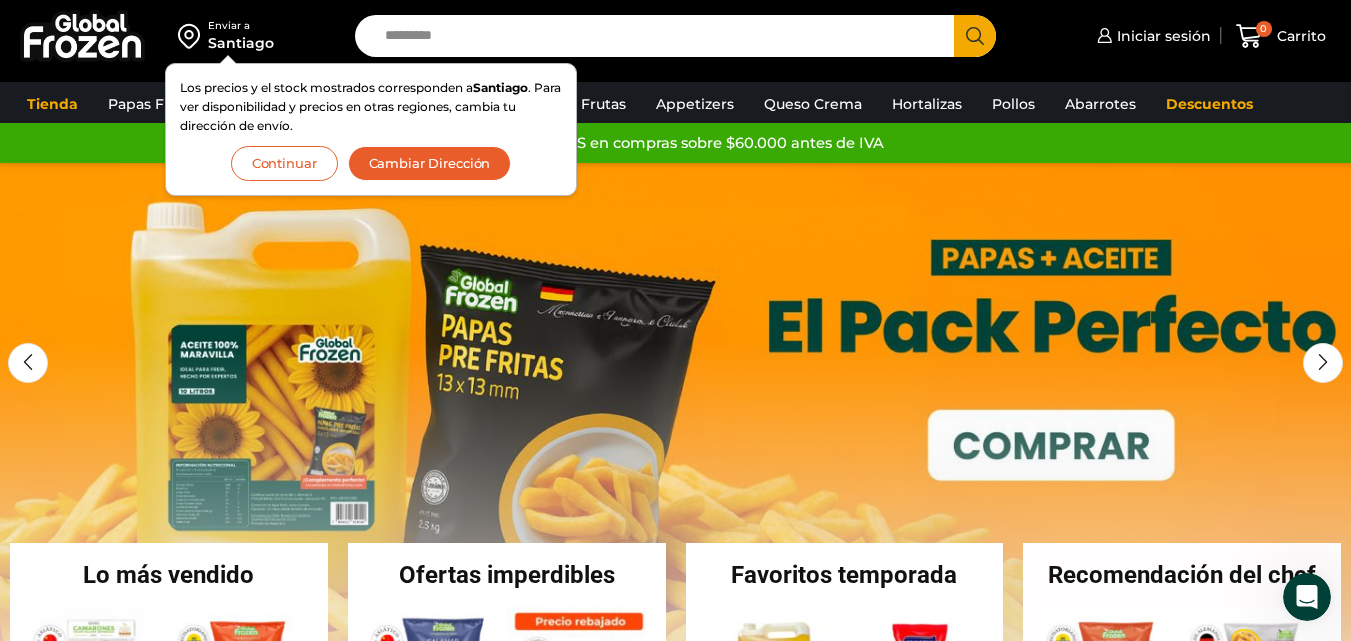 click on "Continuar" at bounding box center [284, 163] 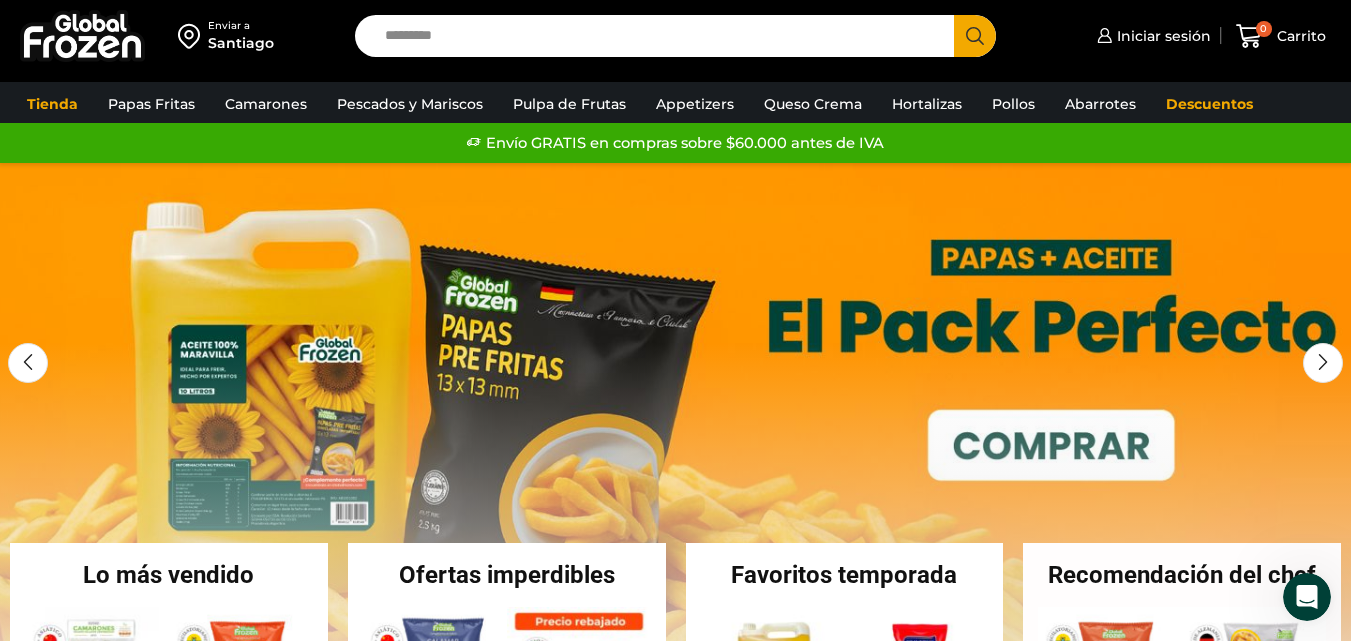 click at bounding box center [675, 463] 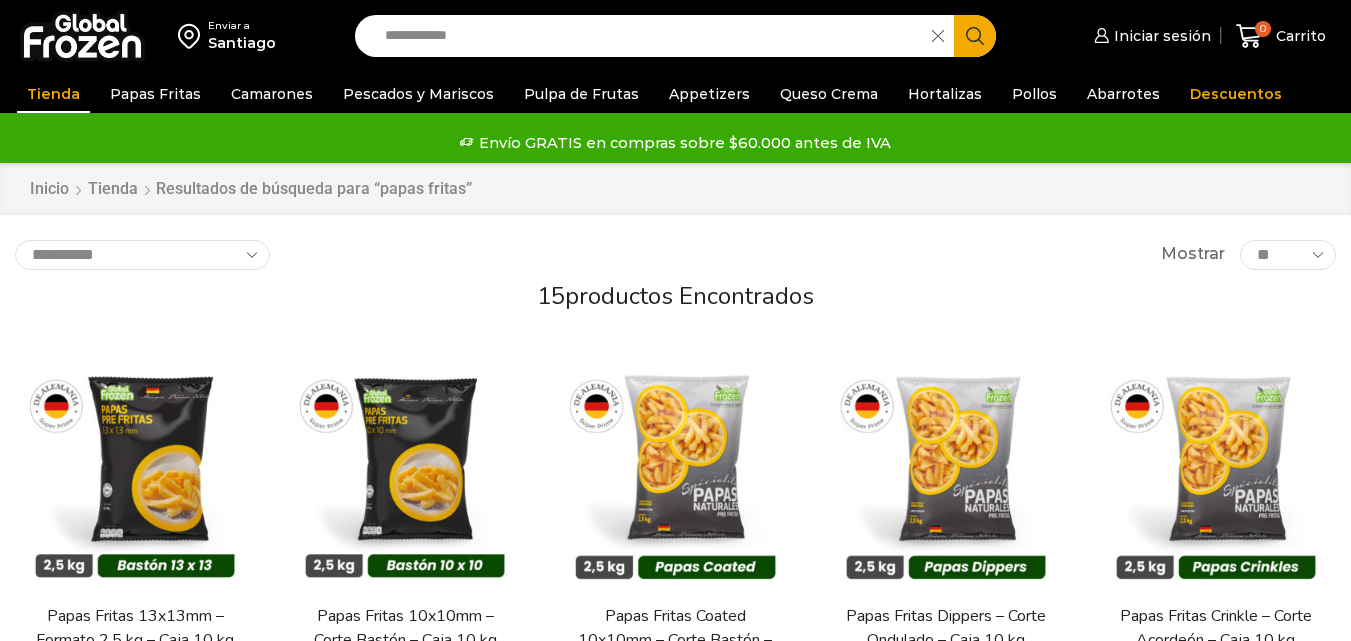 scroll, scrollTop: 0, scrollLeft: 0, axis: both 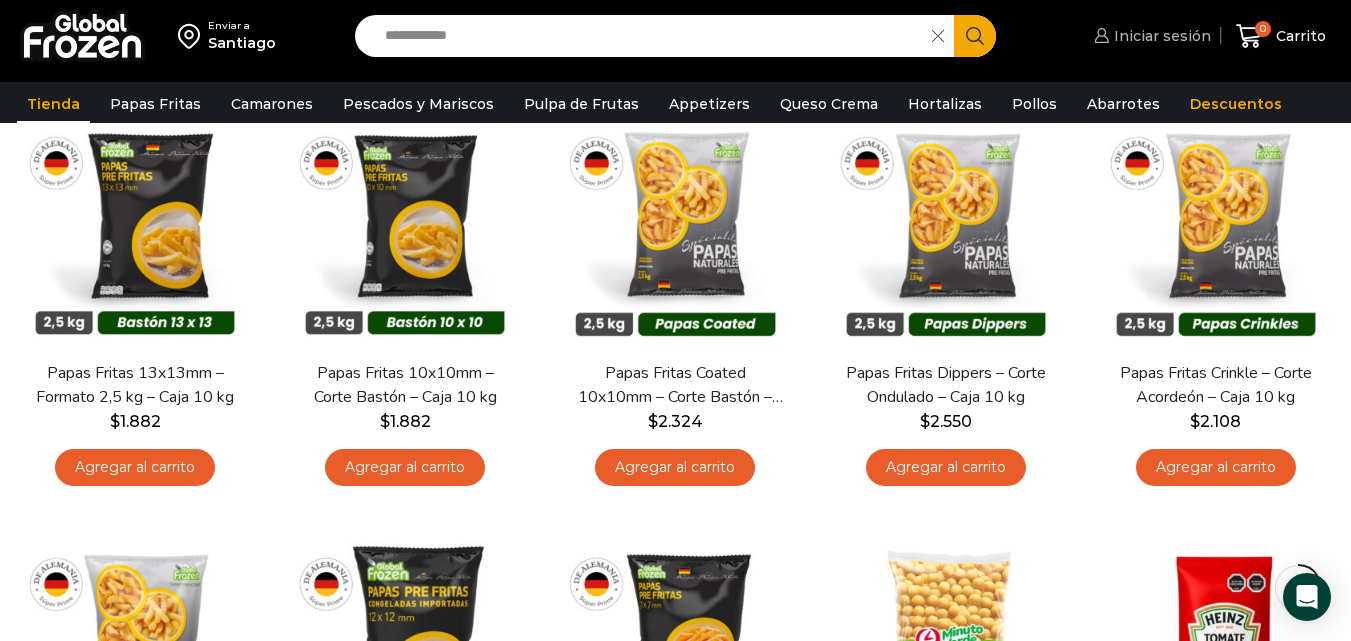 click on "Iniciar sesión" at bounding box center (1160, 36) 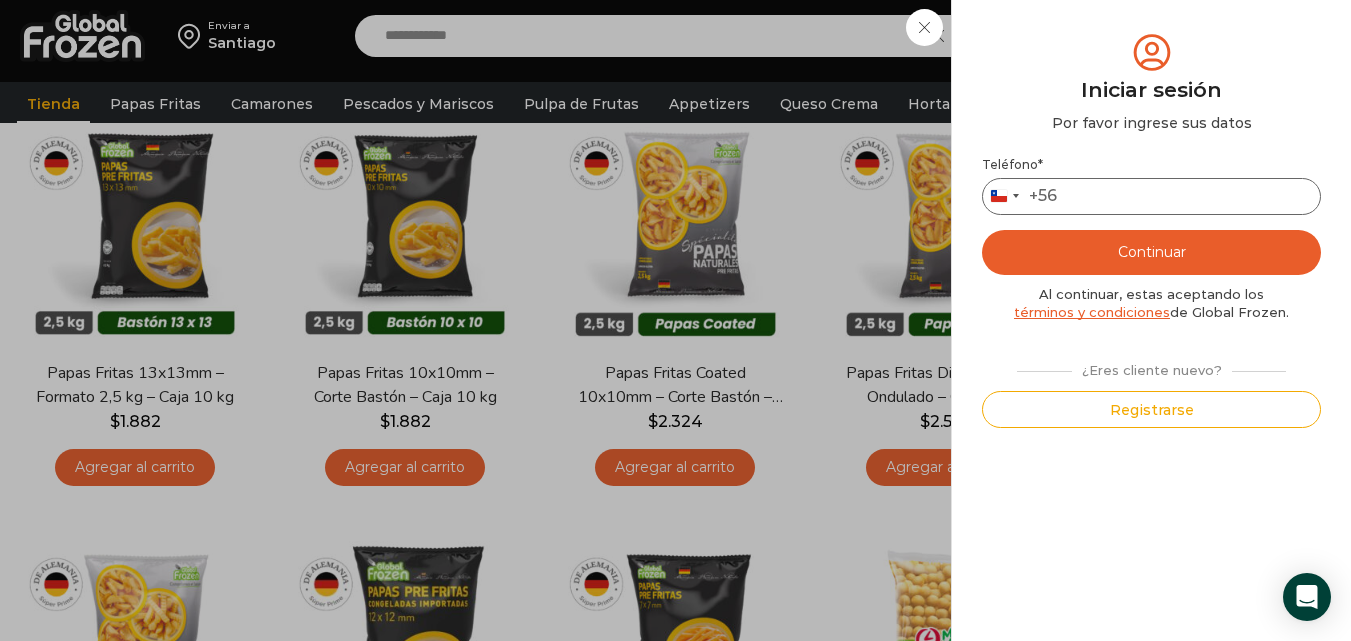 click on "Teléfono
*" at bounding box center (1151, 196) 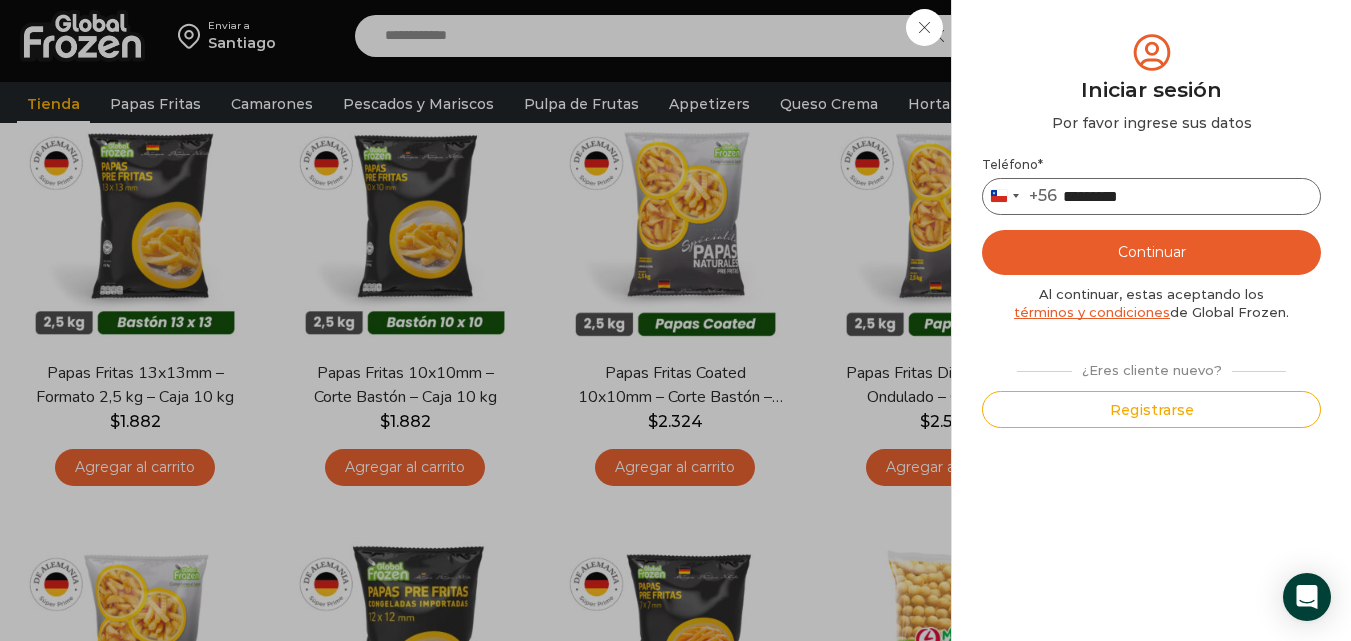 type on "*********" 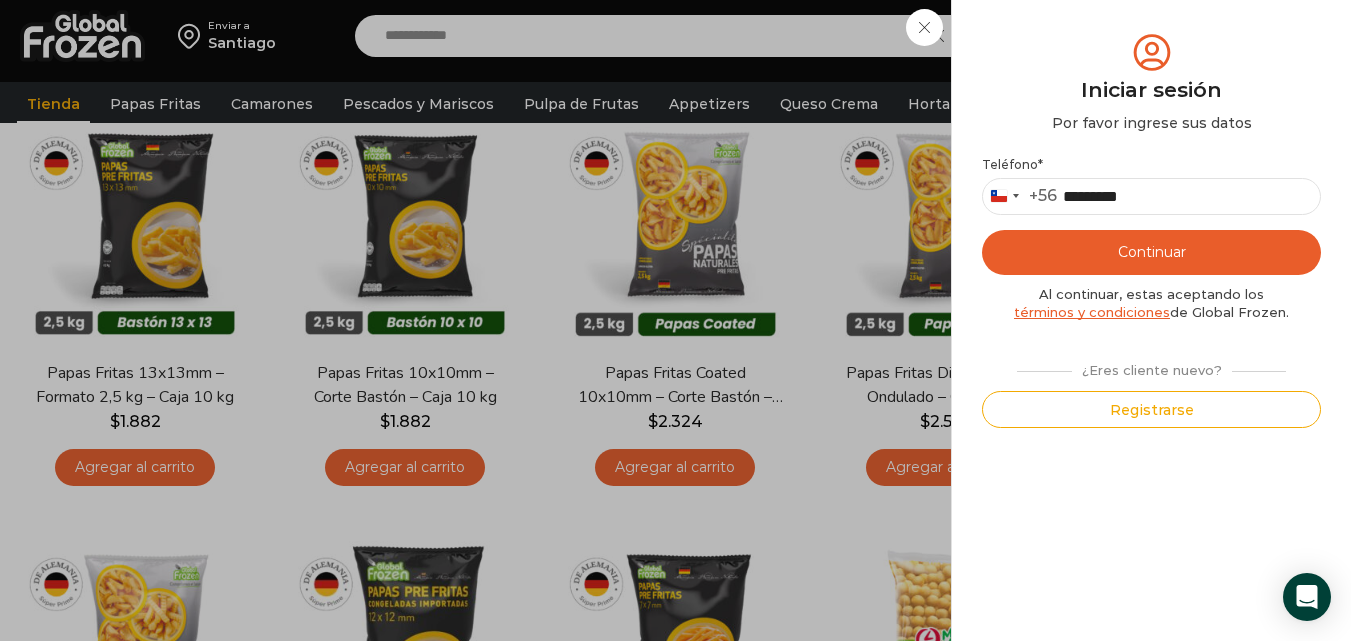 click on "Mi cuenta
Login
Register
Iniciar sesión
Por favor ingrese sus datos
Iniciar sesión
Se envió un mensaje de WhatsApp con el código de verificación a tu teléfono
Teléfono
*
Chile +56 +56 Argentina +54 Chile +56 *********
Continuar
." at bounding box center [1151, 320] 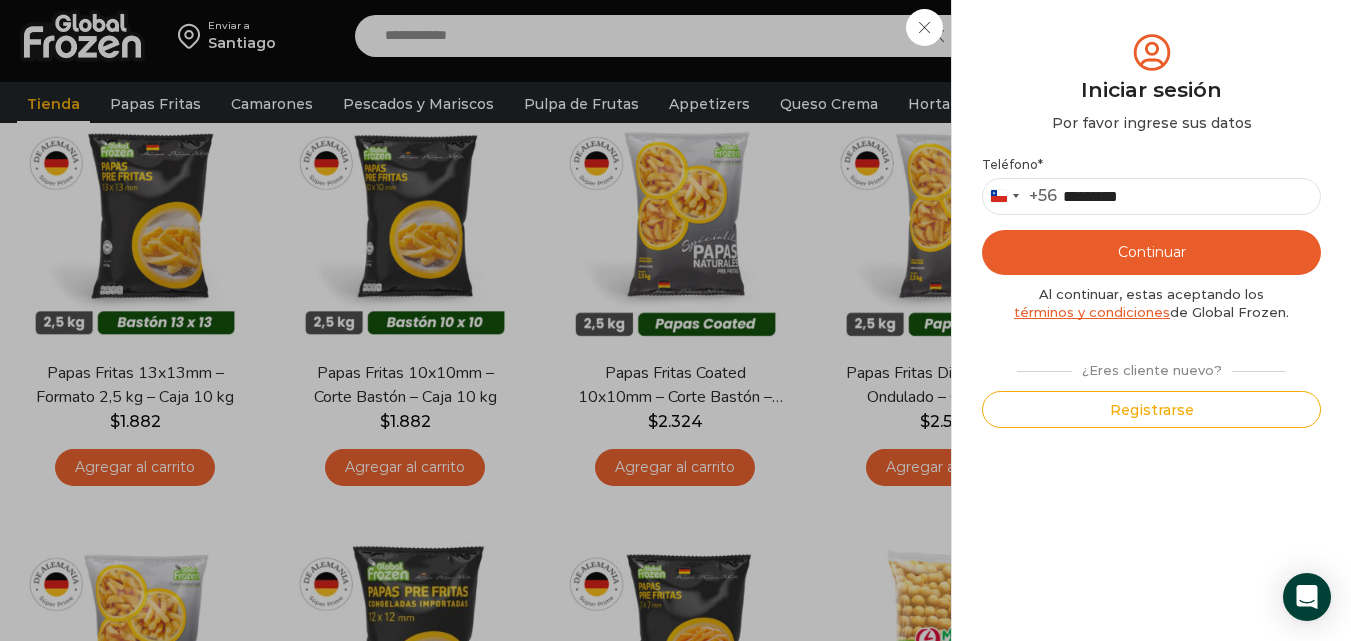 click on "Continuar" at bounding box center [1151, 252] 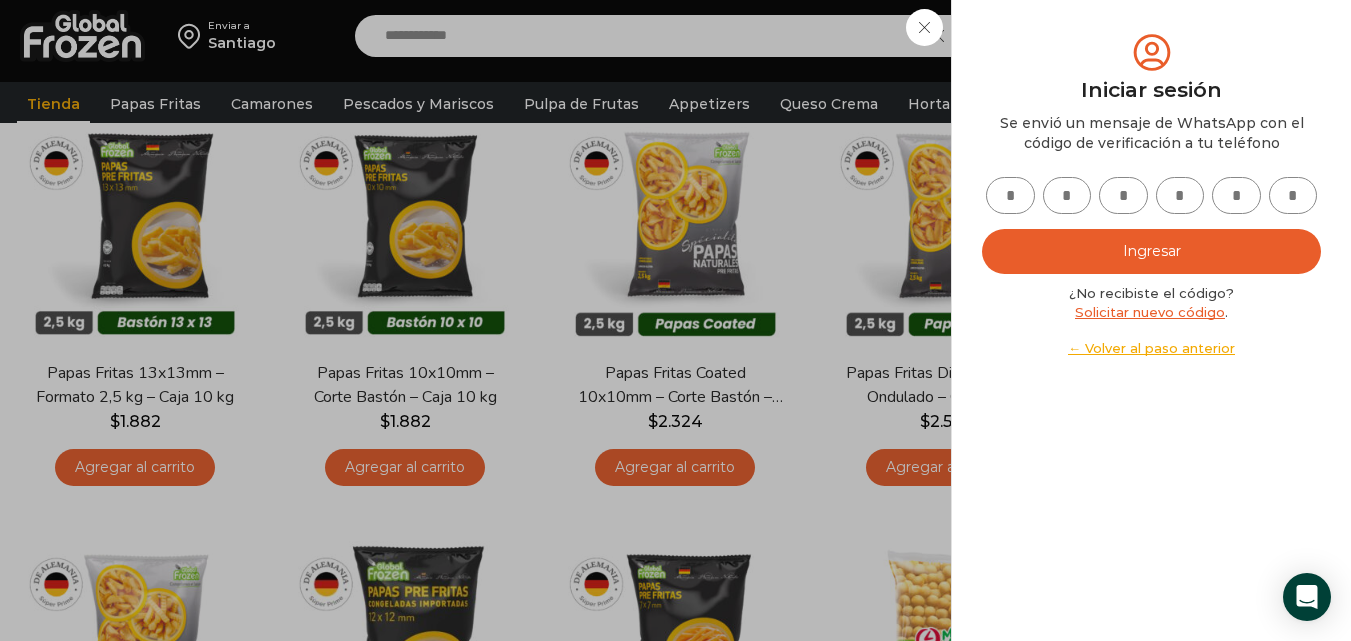 click at bounding box center (1010, 195) 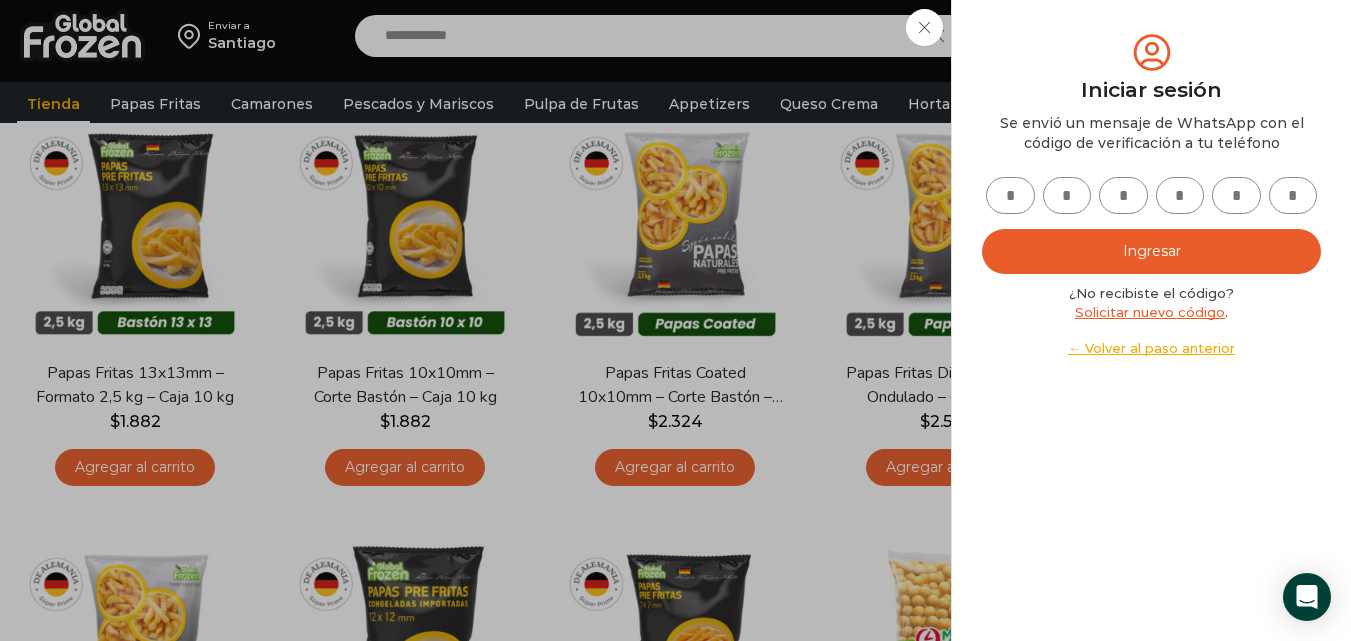 type on "*" 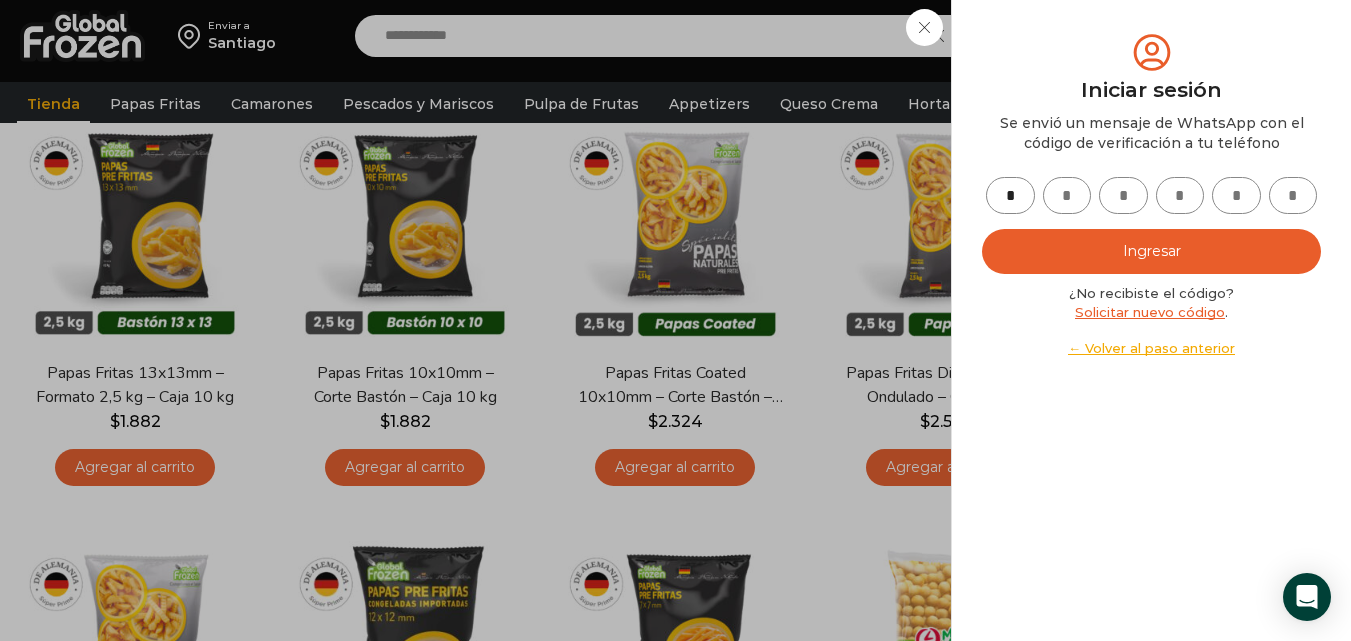 type on "*" 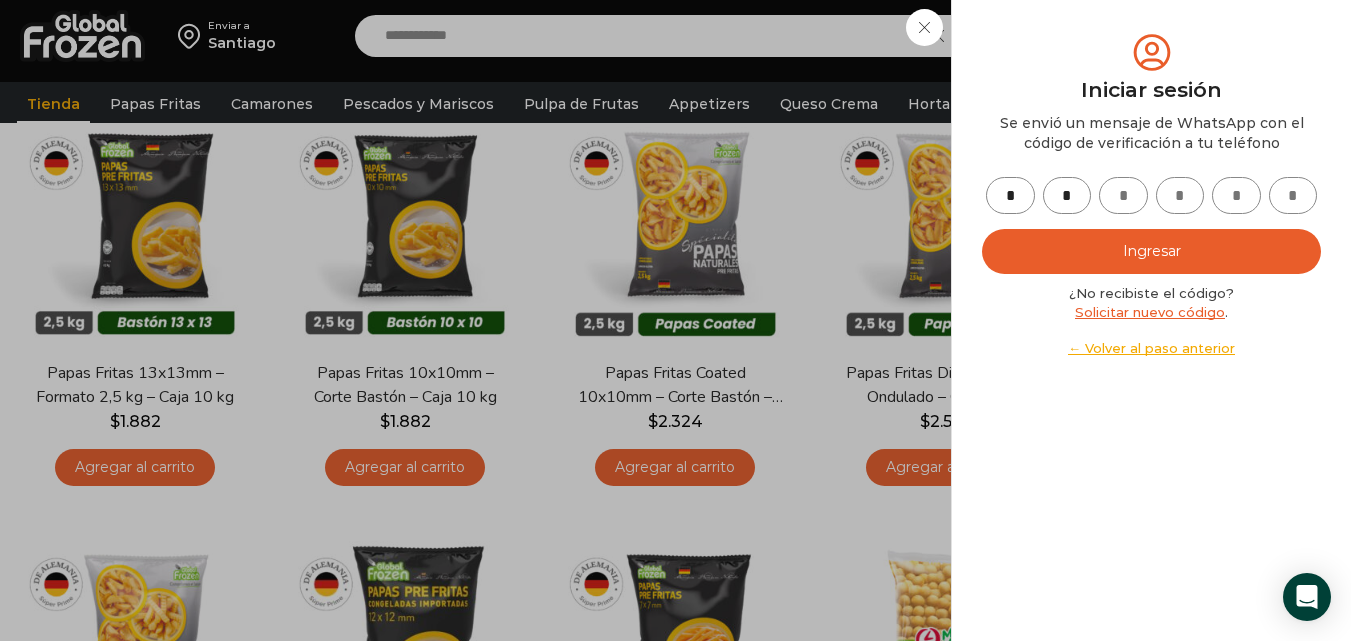 type on "*" 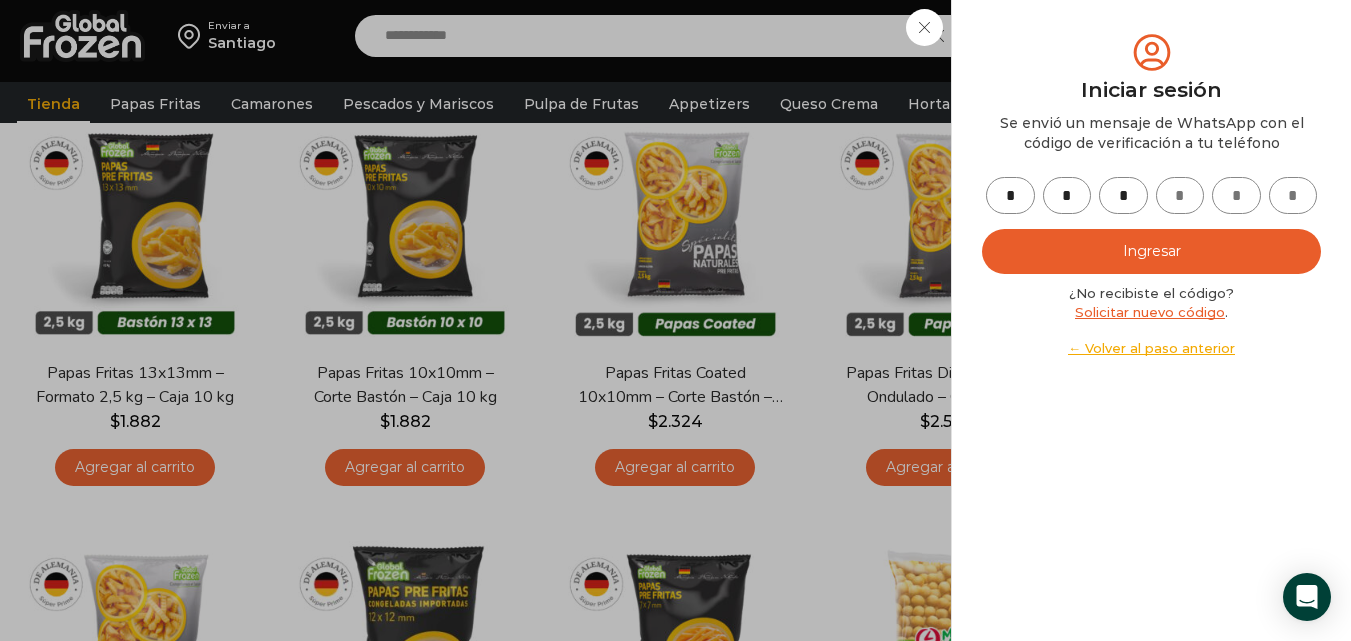 type on "*" 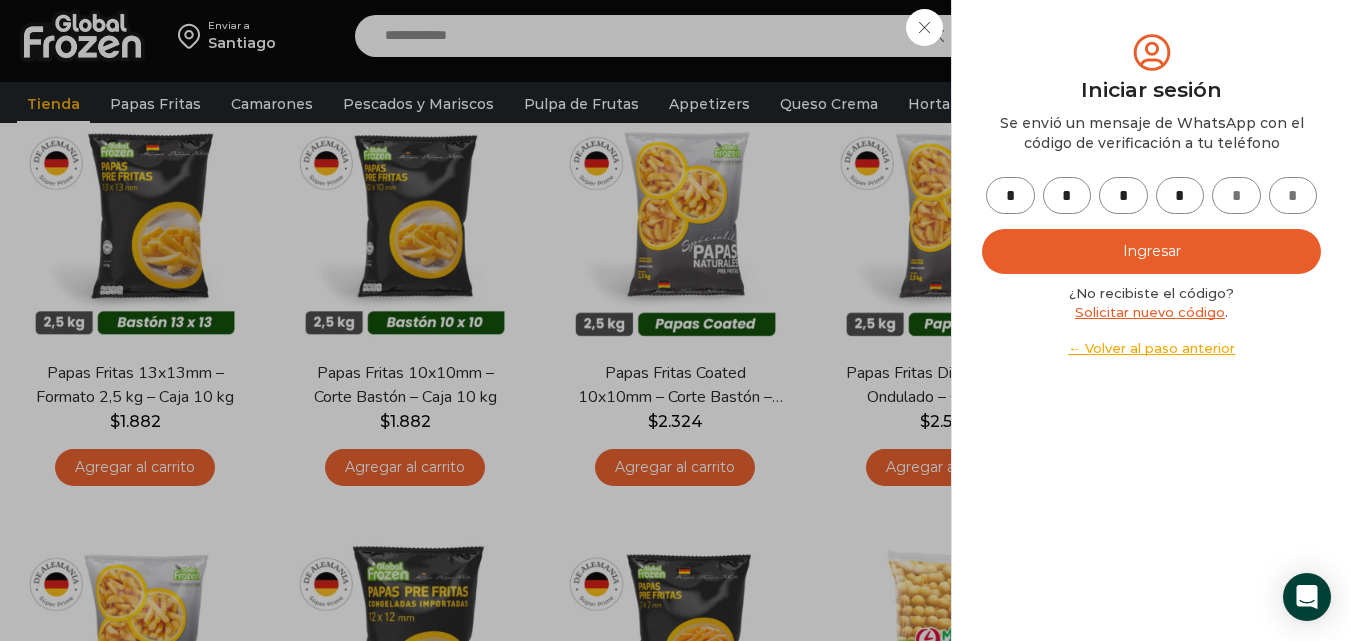 type on "*" 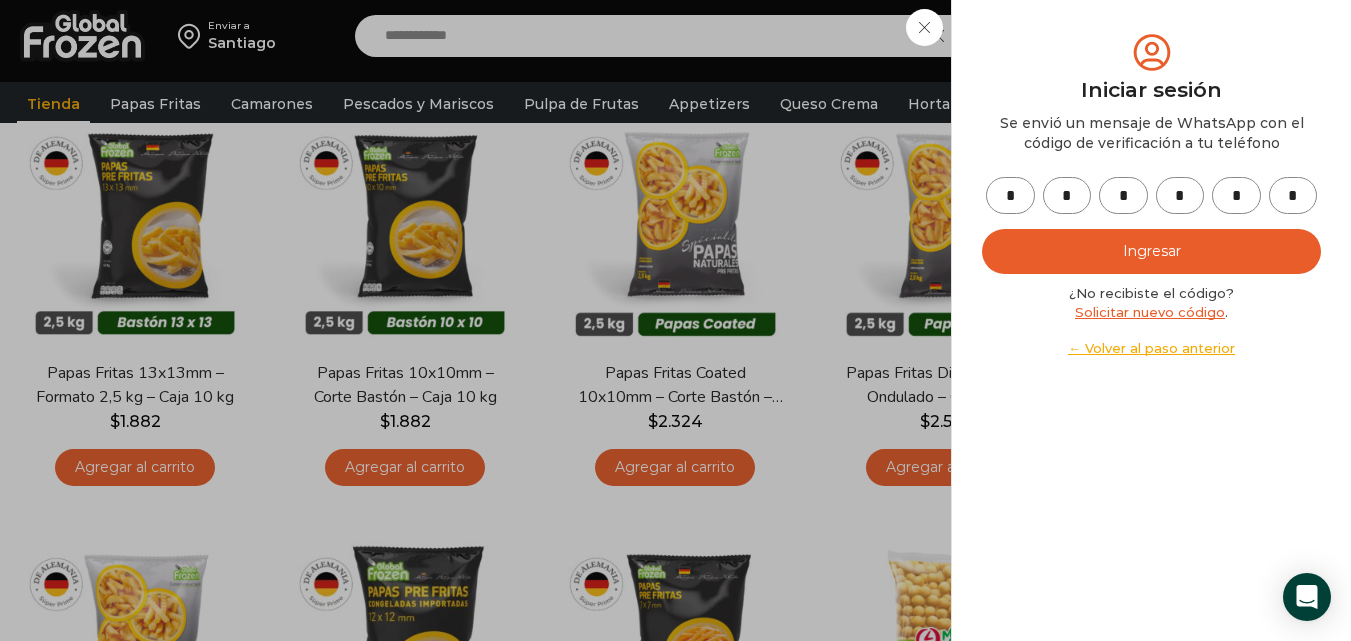 type on "*" 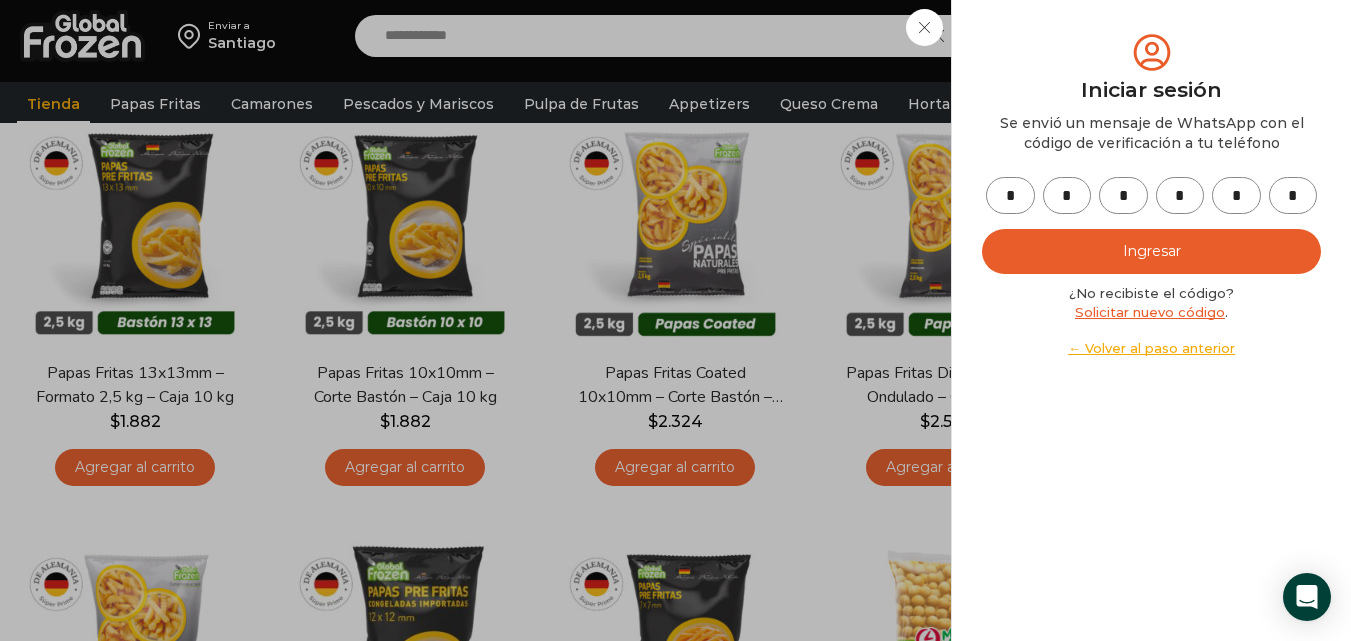 click on "Ingresar" at bounding box center (1151, 251) 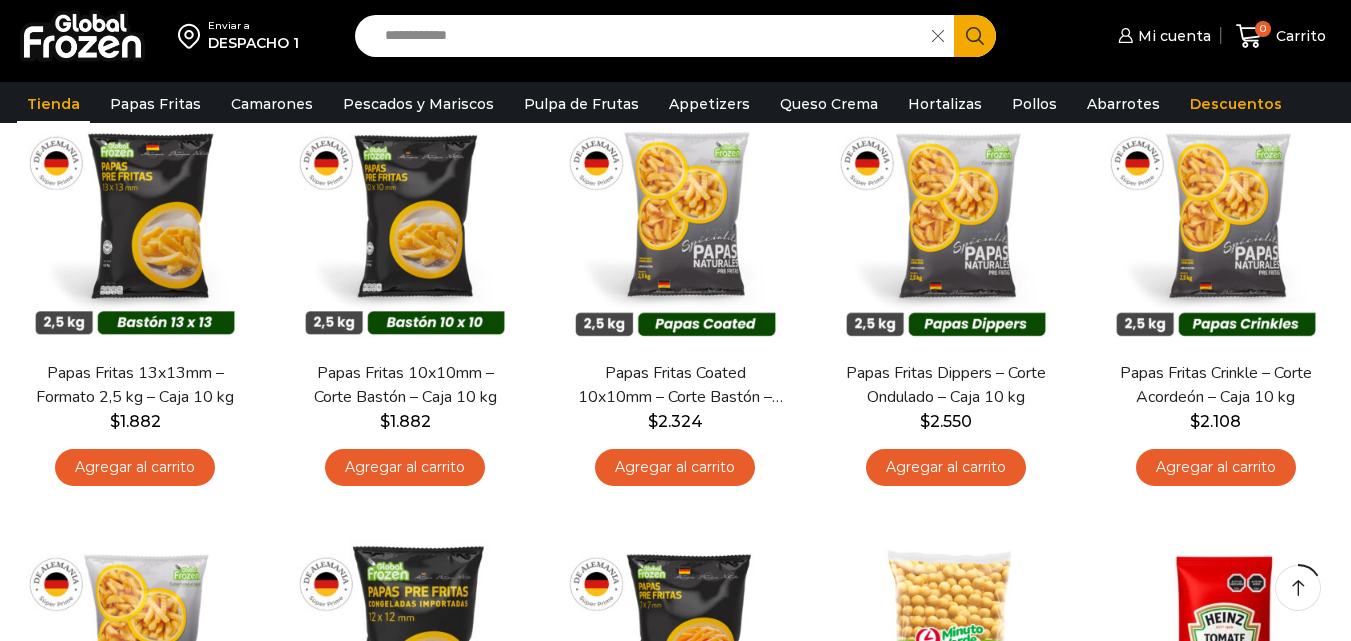 scroll, scrollTop: 253, scrollLeft: 0, axis: vertical 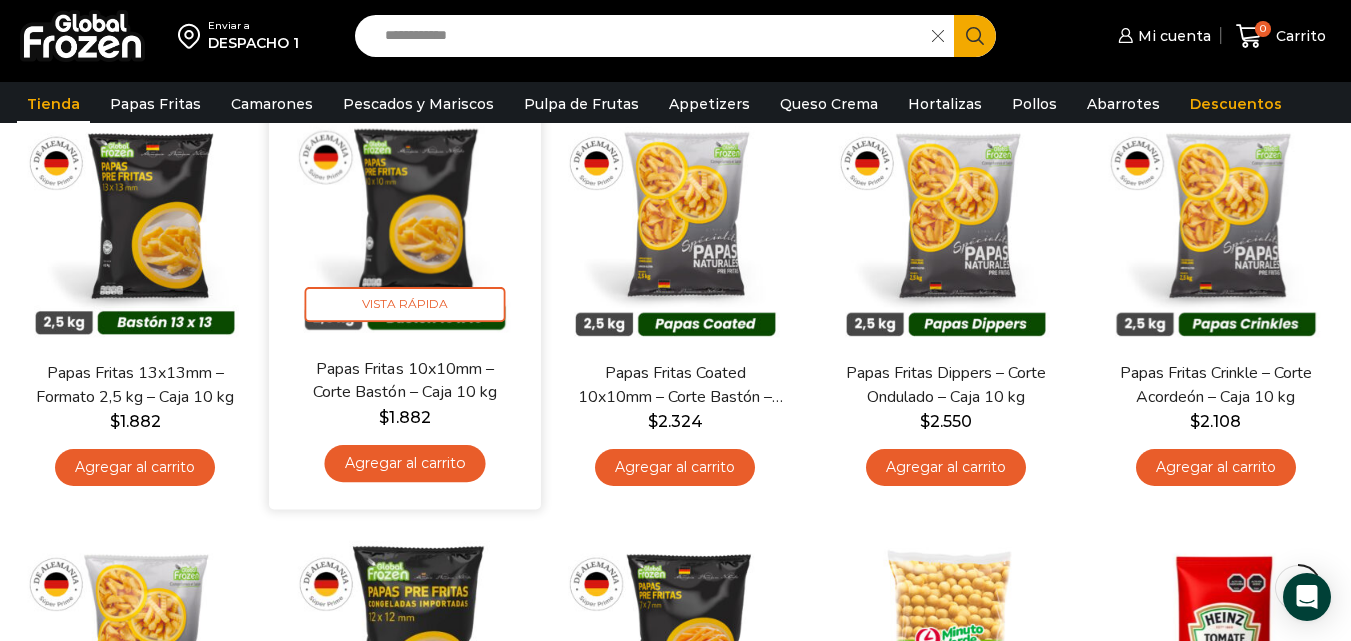 click at bounding box center (405, 222) 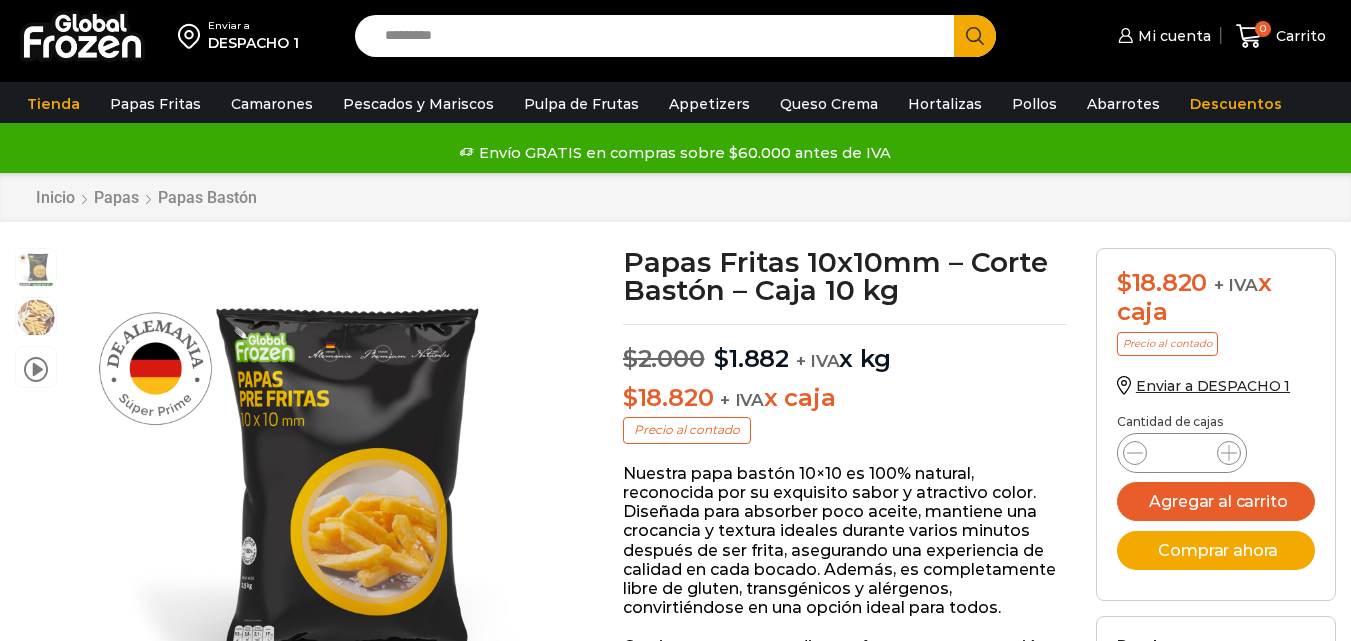 scroll, scrollTop: 1, scrollLeft: 0, axis: vertical 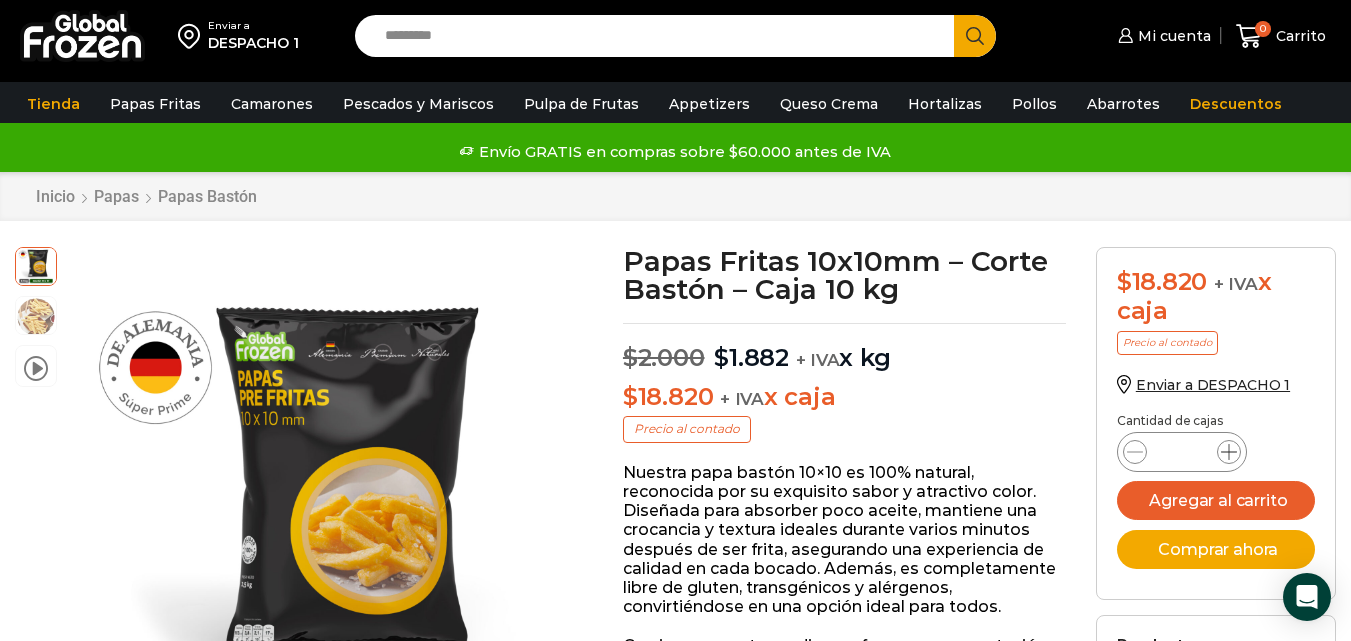 click at bounding box center (1229, 452) 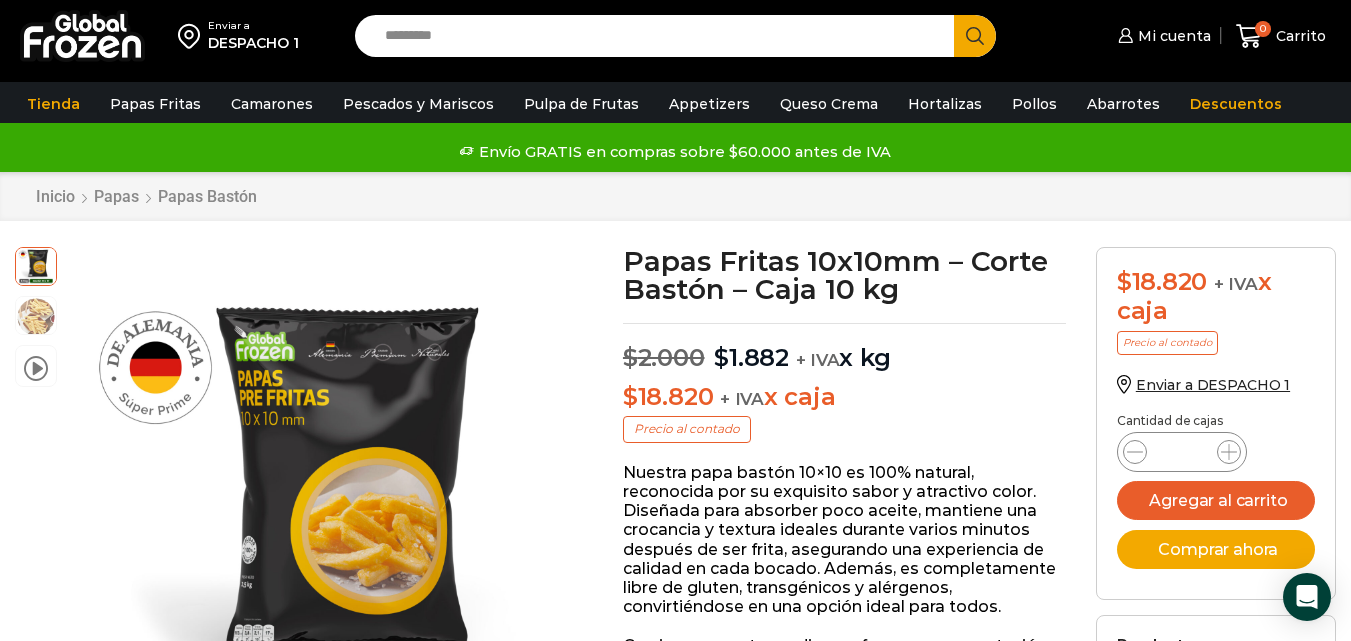 click on "Papas Fritas 10x10mm - Corte Bastón - Caja 10 kg cantidad
*" at bounding box center (1182, 452) 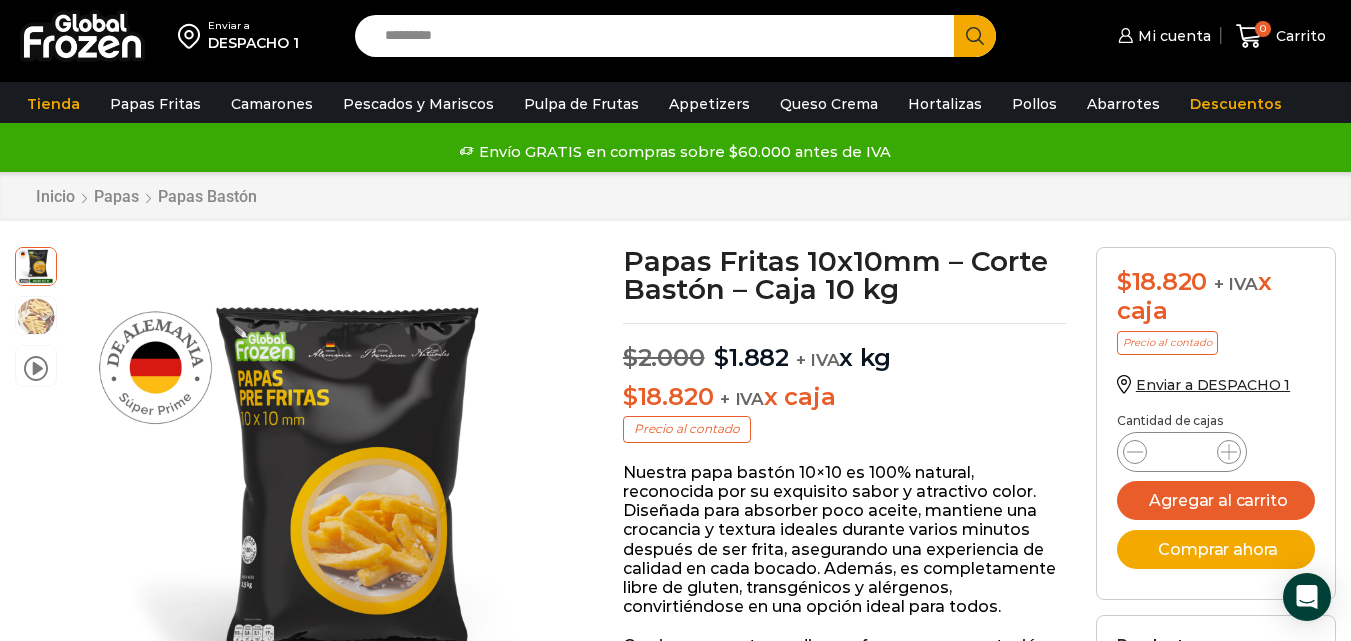 click on "*" at bounding box center (1182, 452) 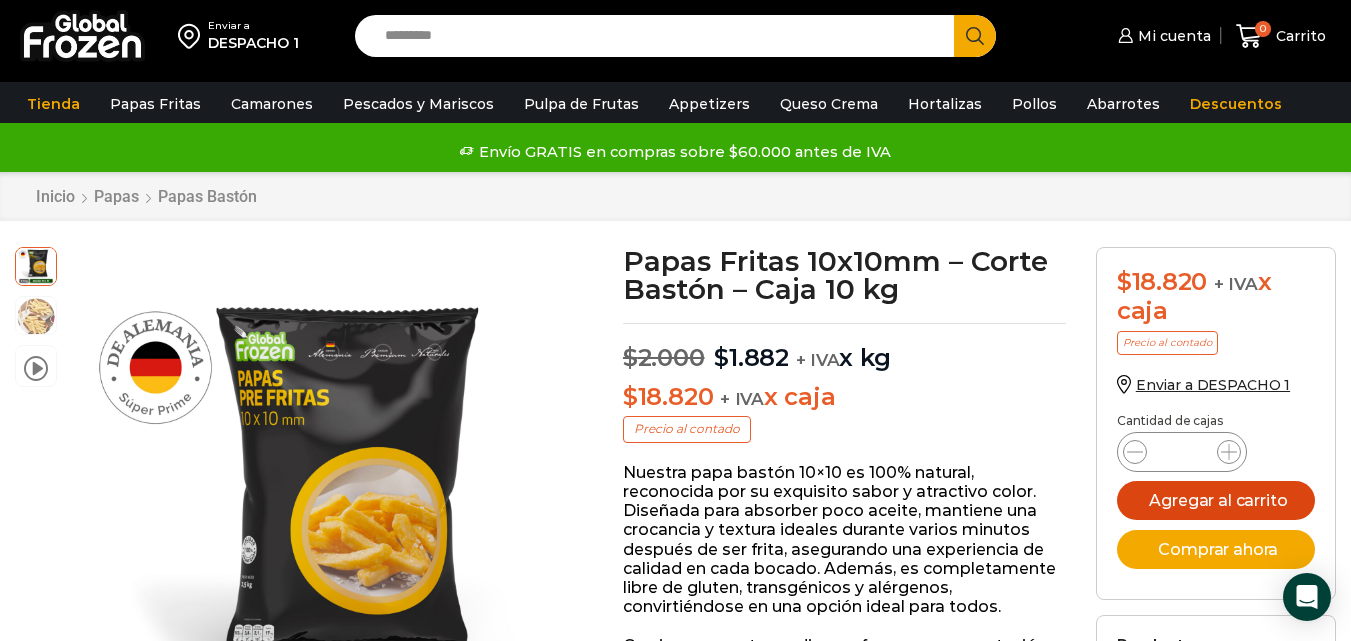 type on "*" 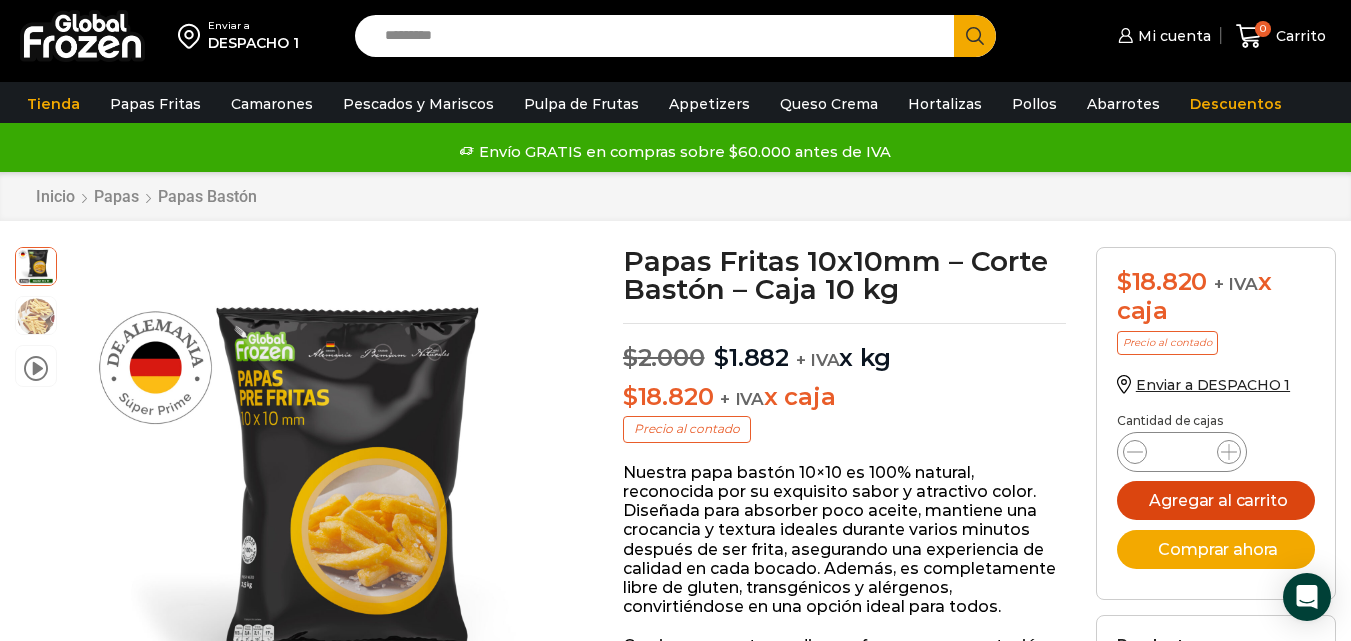 type on "**" 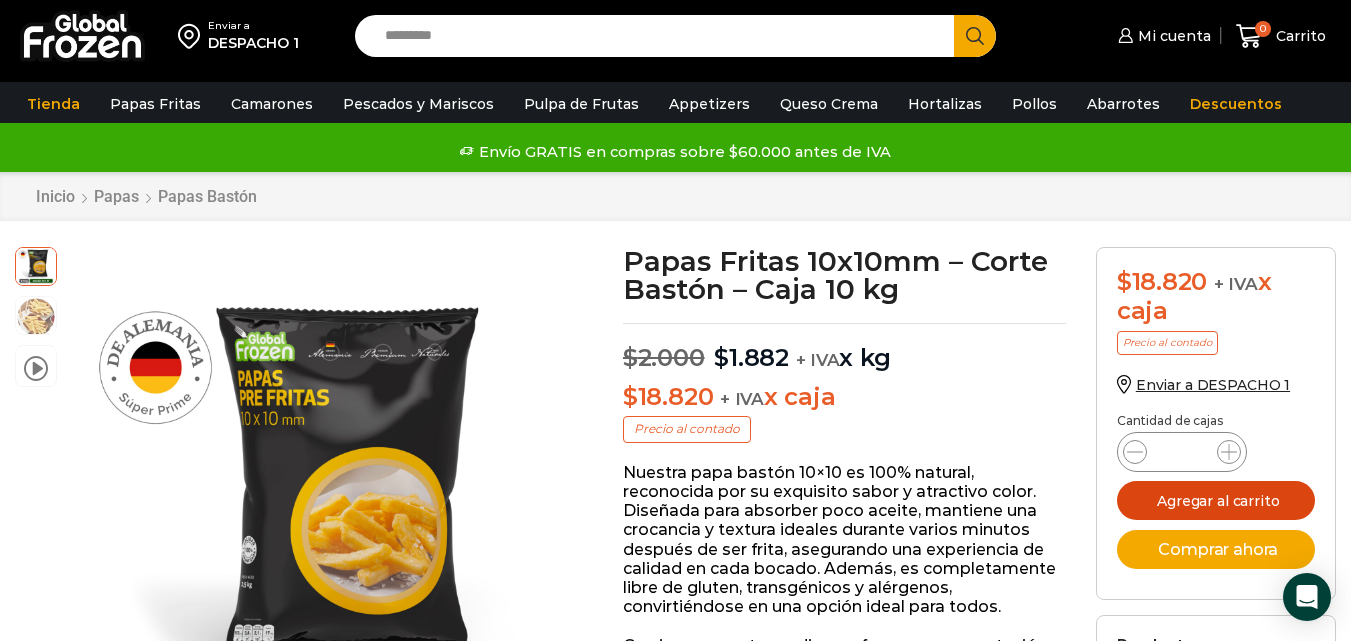click on "Agregar al carrito" at bounding box center (1216, 500) 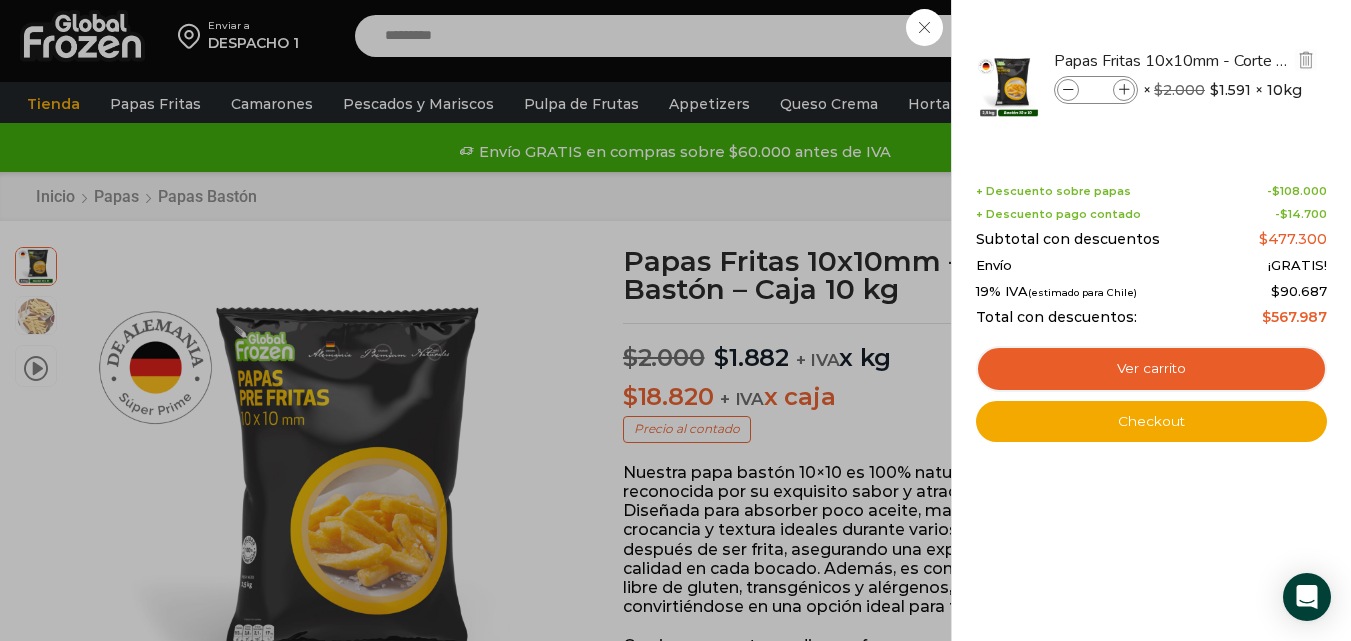click at bounding box center (1068, 90) 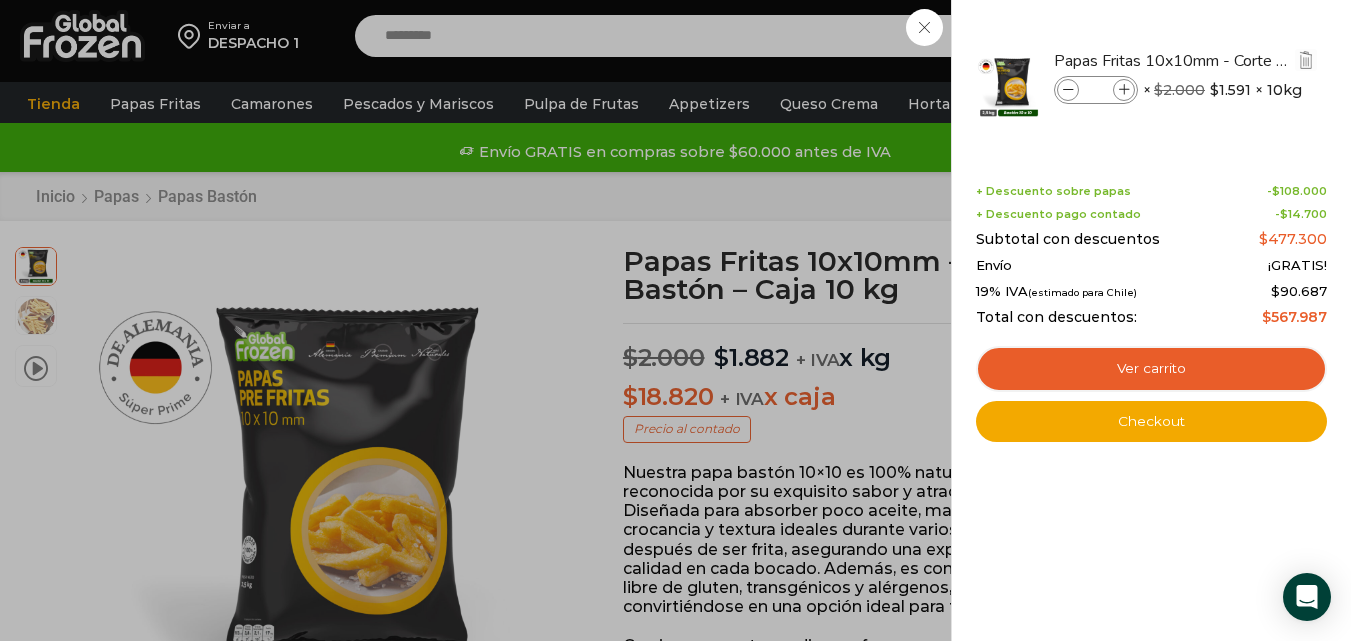type on "**" 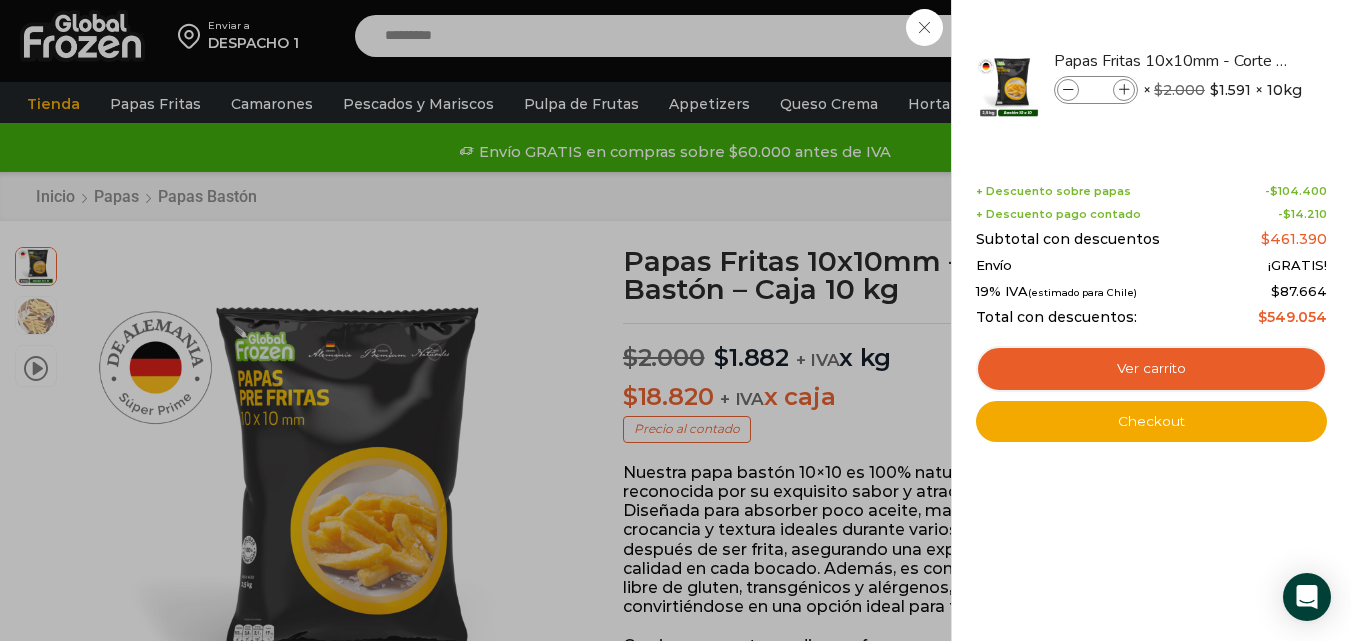 click on "29
Carrito
29
29
Shopping Cart" at bounding box center (1281, 36) 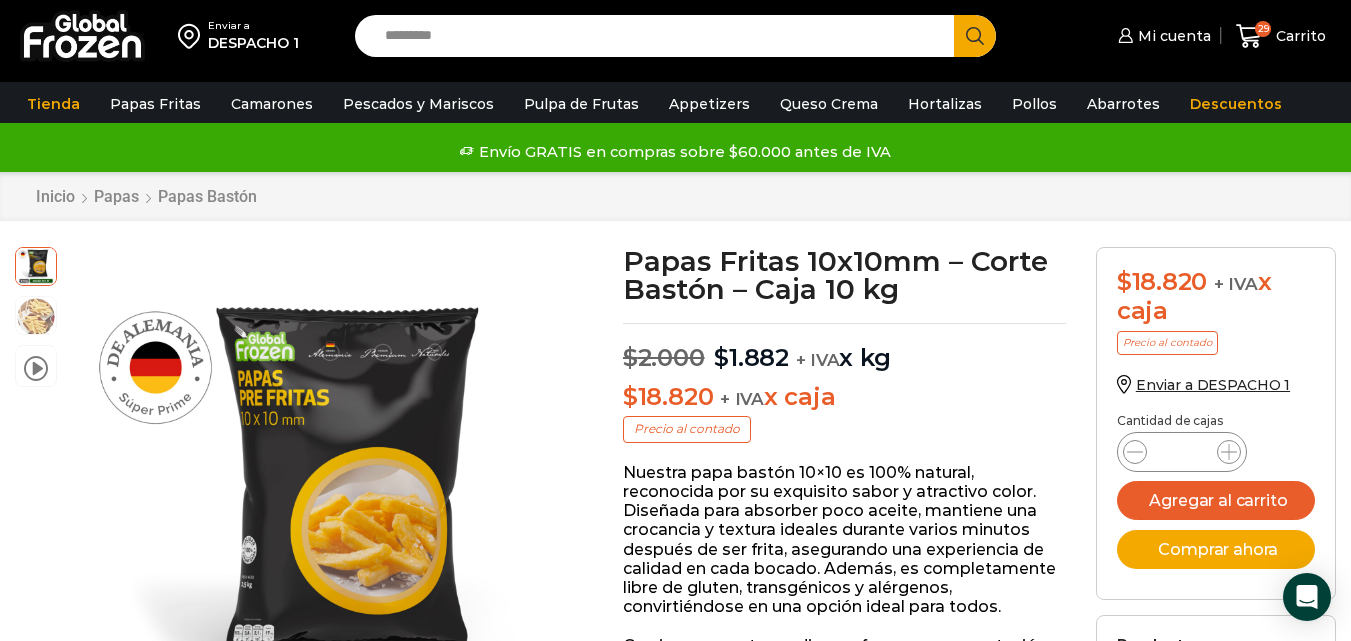 click at bounding box center [1074, 27] 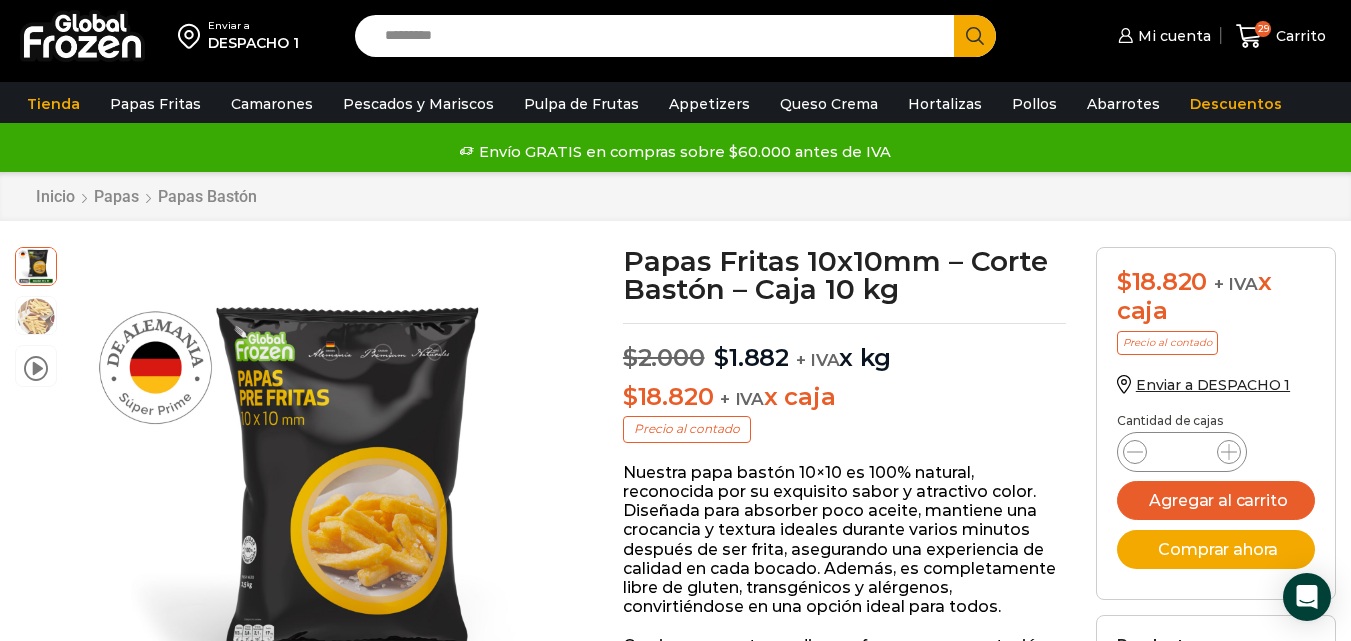 click at bounding box center (1074, 27) 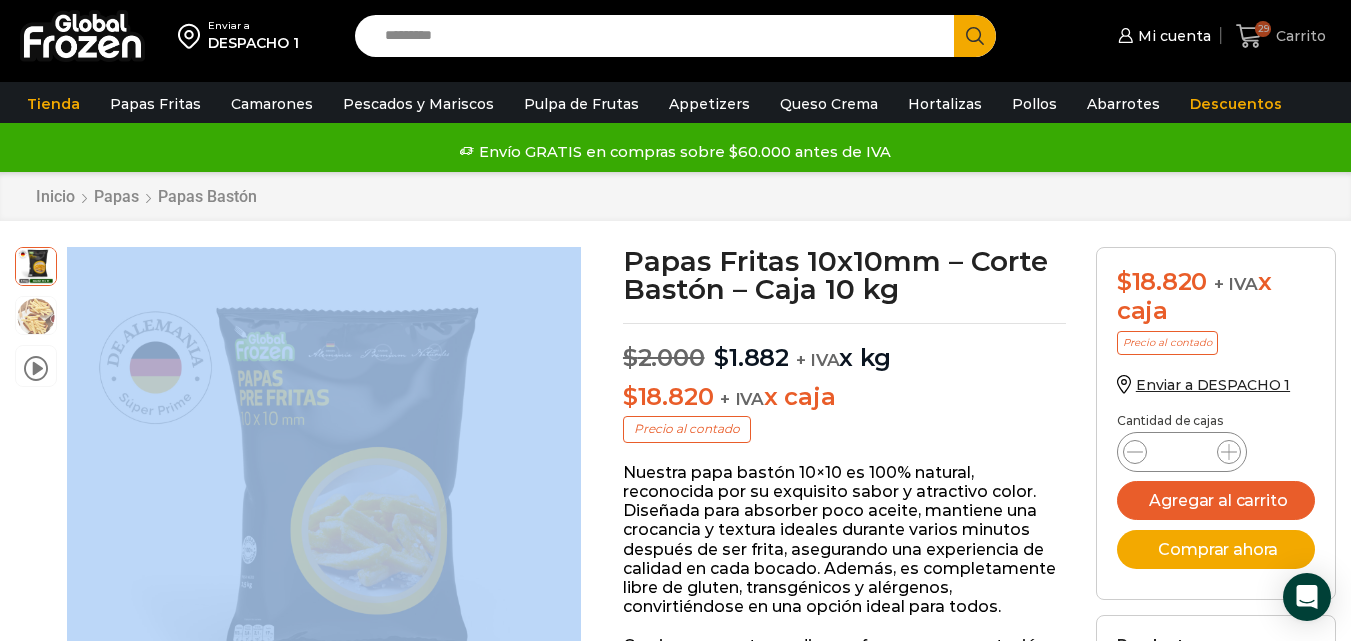 click 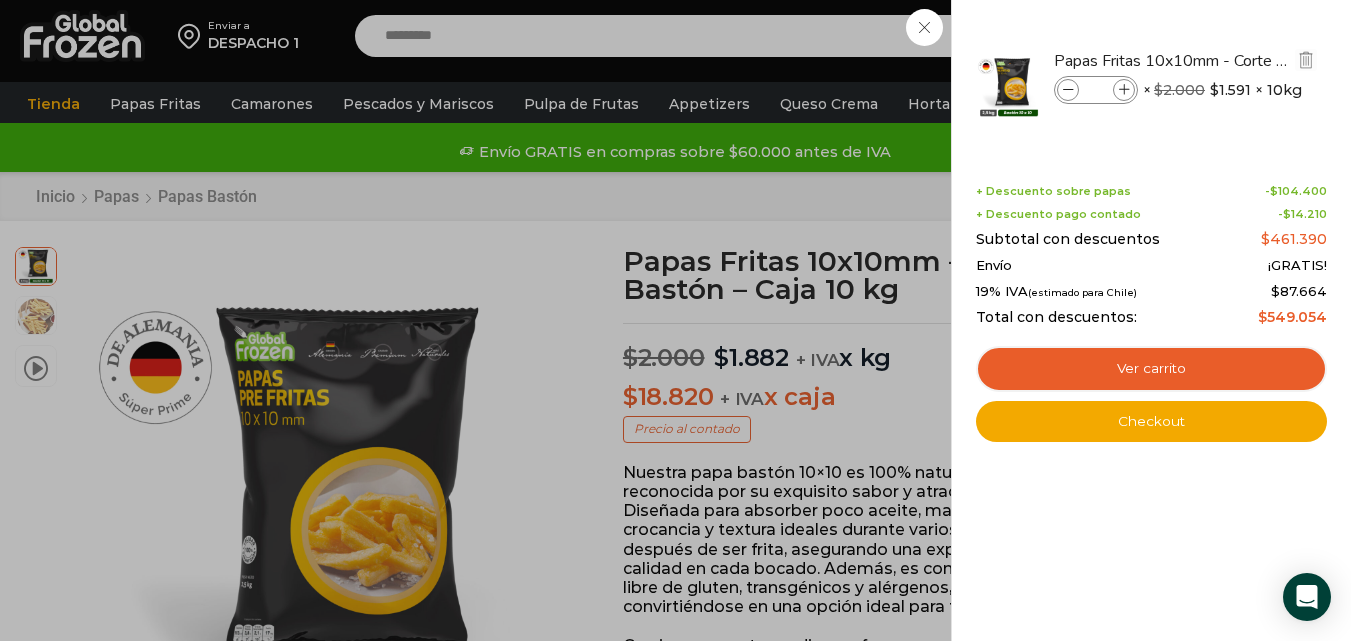 click on "**" at bounding box center [1096, 90] 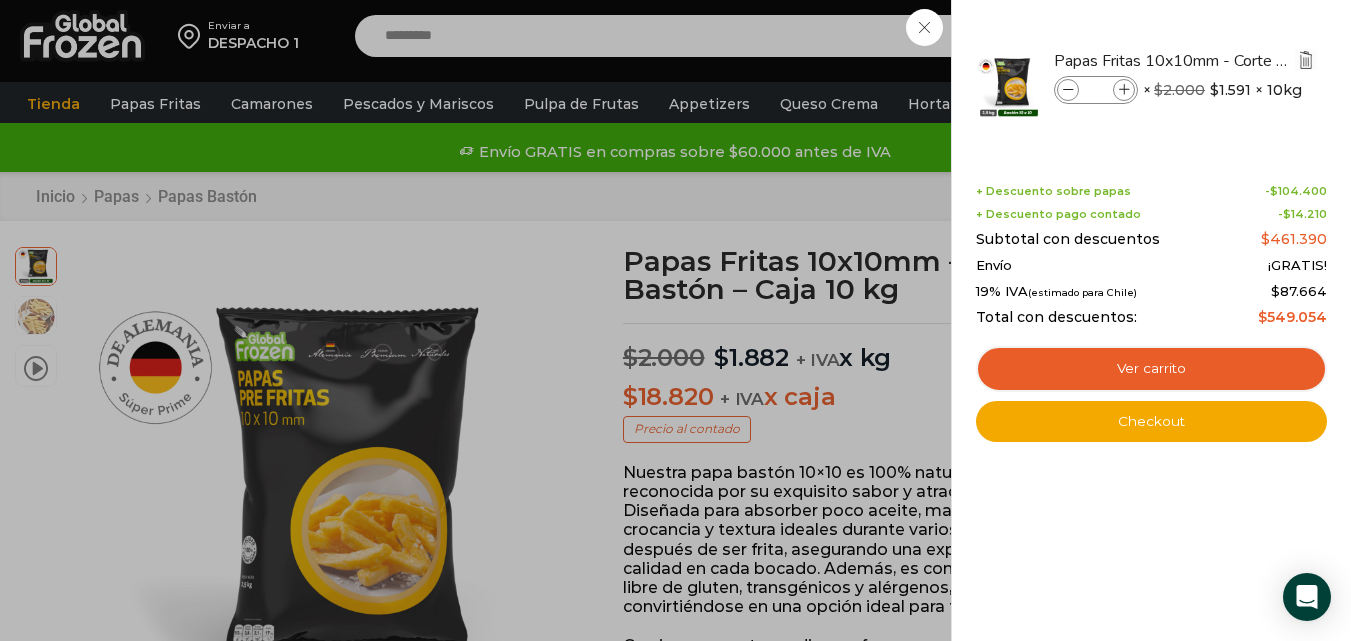 click at bounding box center (1306, 61) 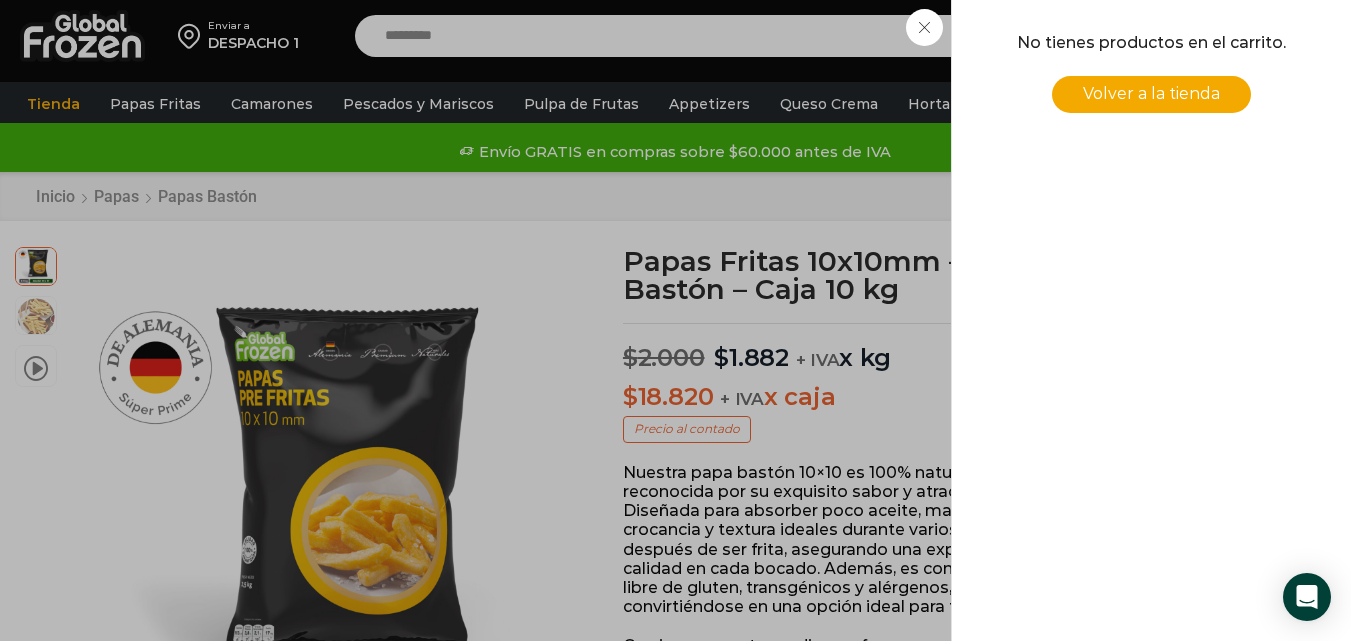click on "0
Carrito
0
0
Shopping Cart
No tienes productos en el carrito.
Volver a la tienda" at bounding box center [1281, 36] 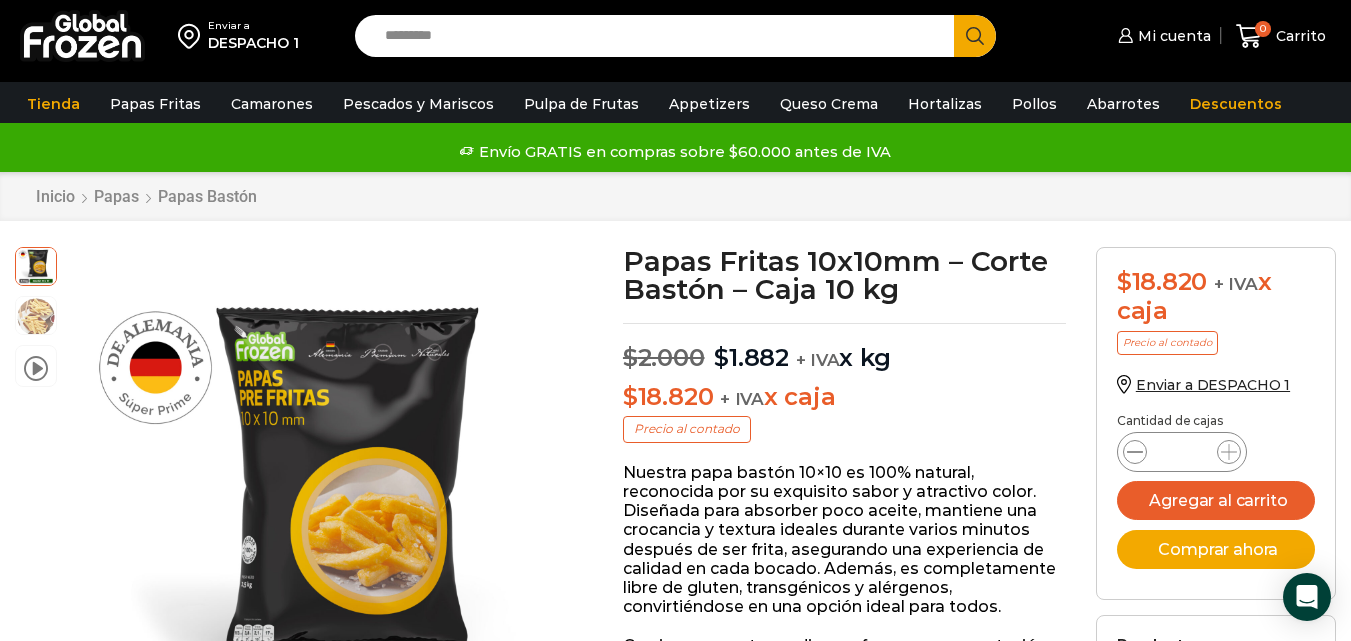 click at bounding box center (1135, 452) 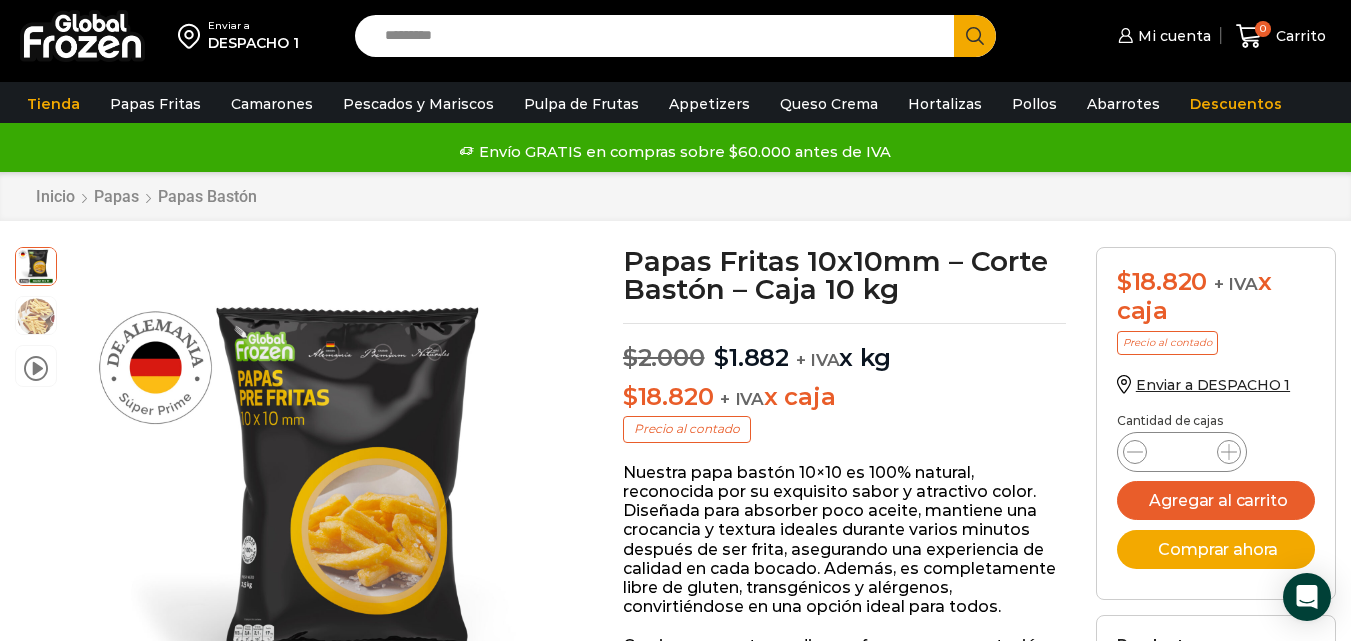drag, startPoint x: 1143, startPoint y: 456, endPoint x: 1206, endPoint y: 402, distance: 82.9759 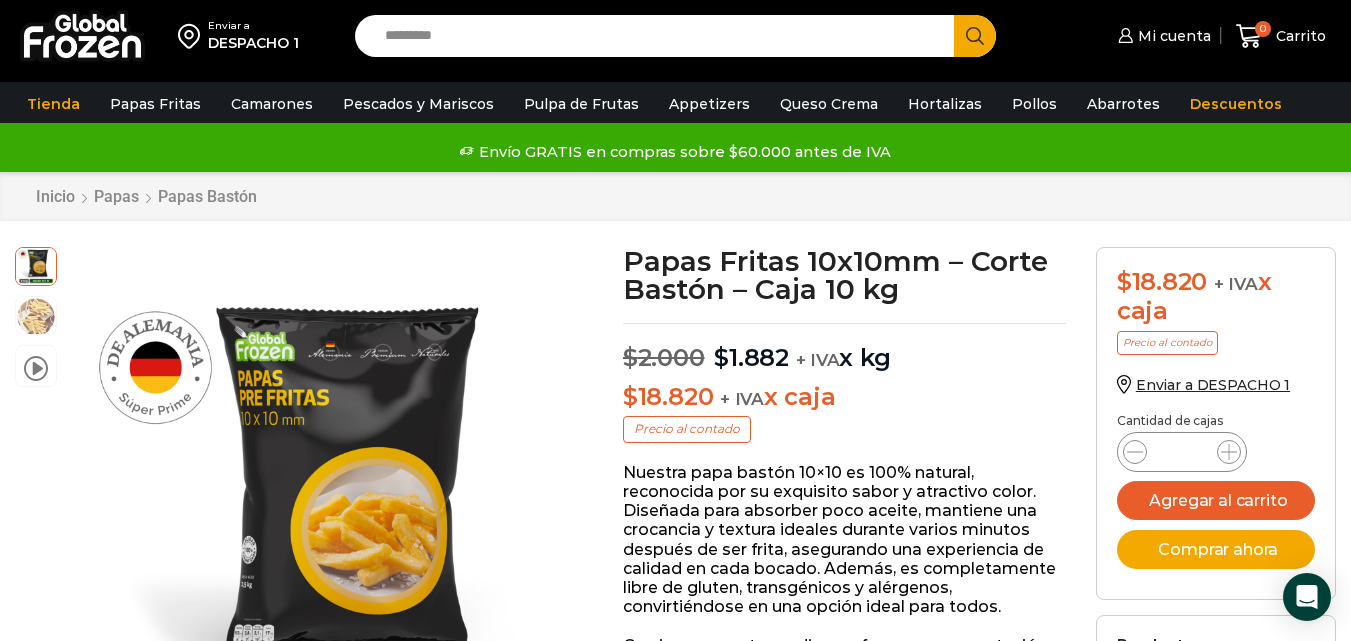 click at bounding box center [1135, 452] 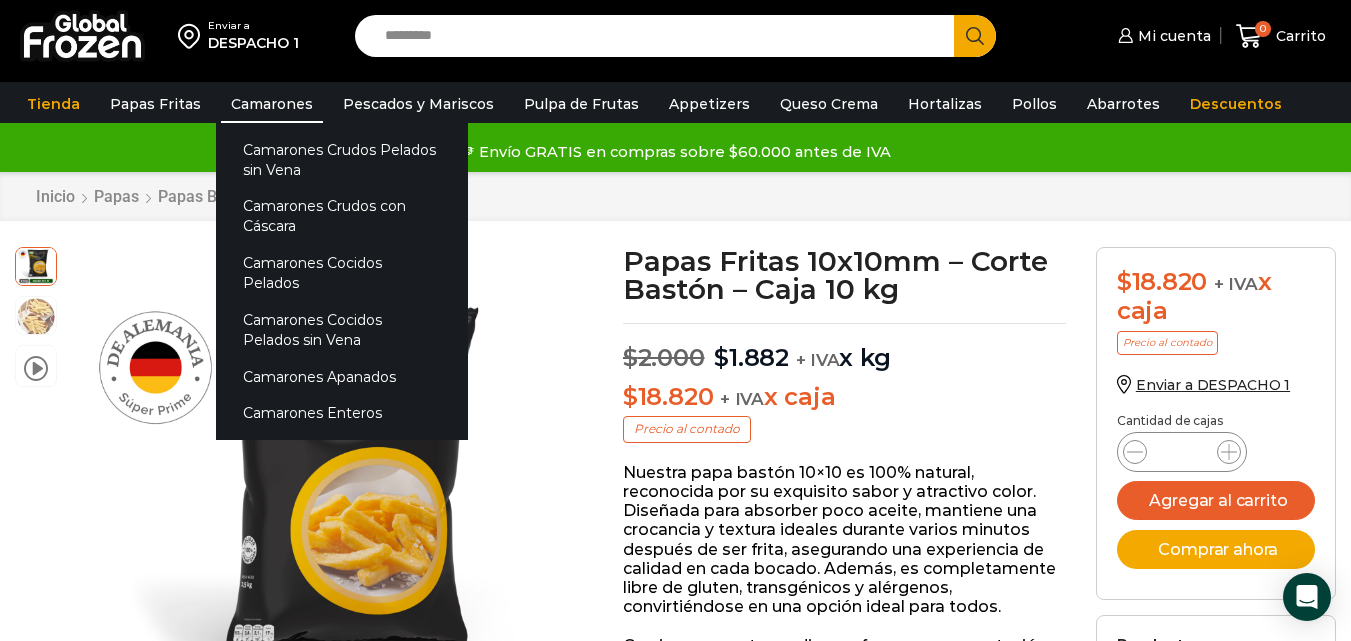 click on "Camarones" at bounding box center [272, 104] 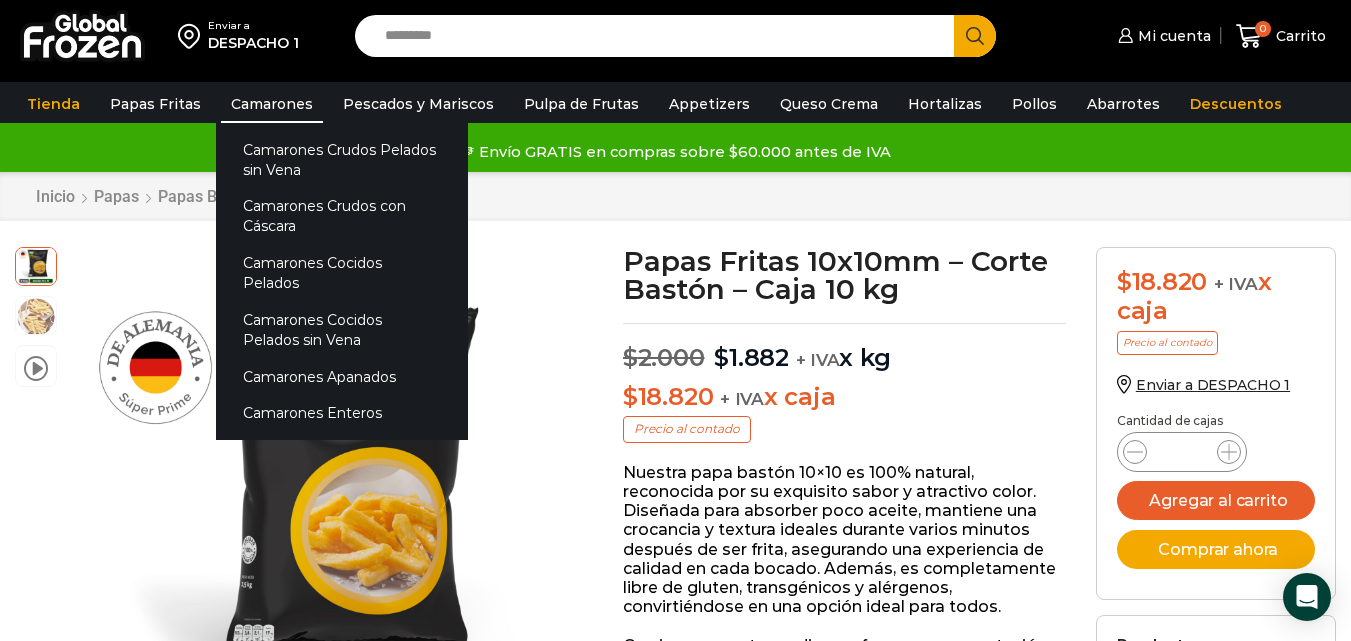 click on "Camarones" at bounding box center (272, 104) 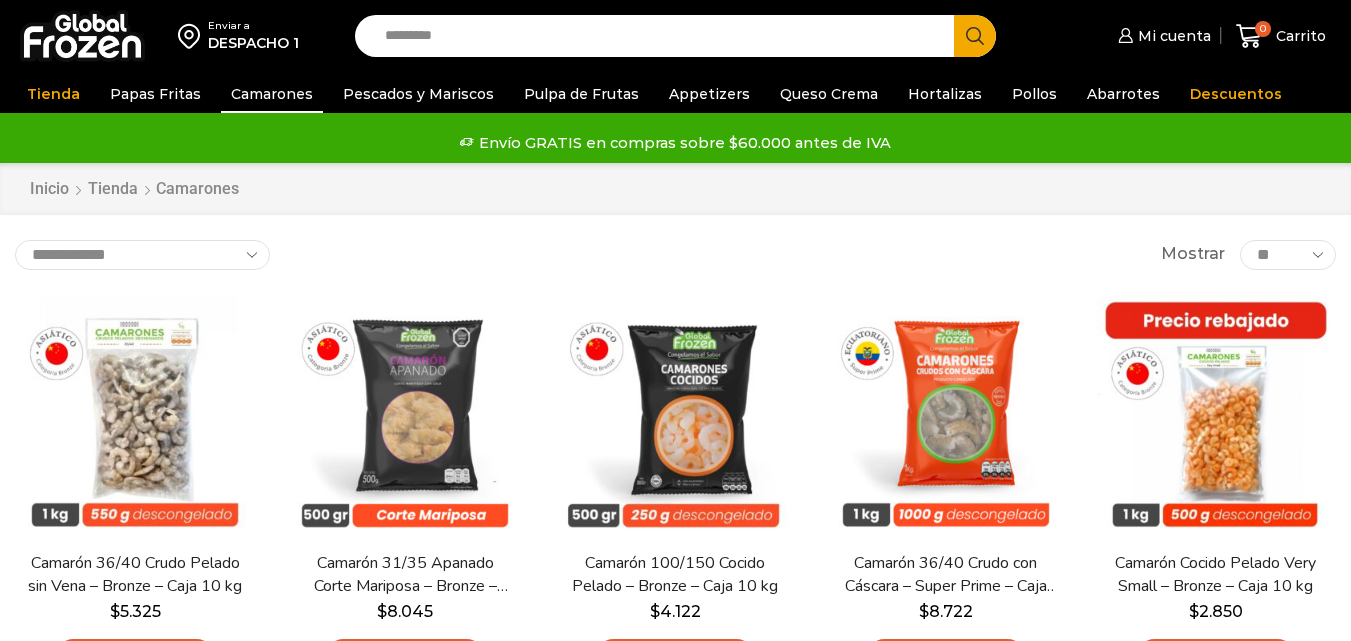 scroll, scrollTop: 0, scrollLeft: 0, axis: both 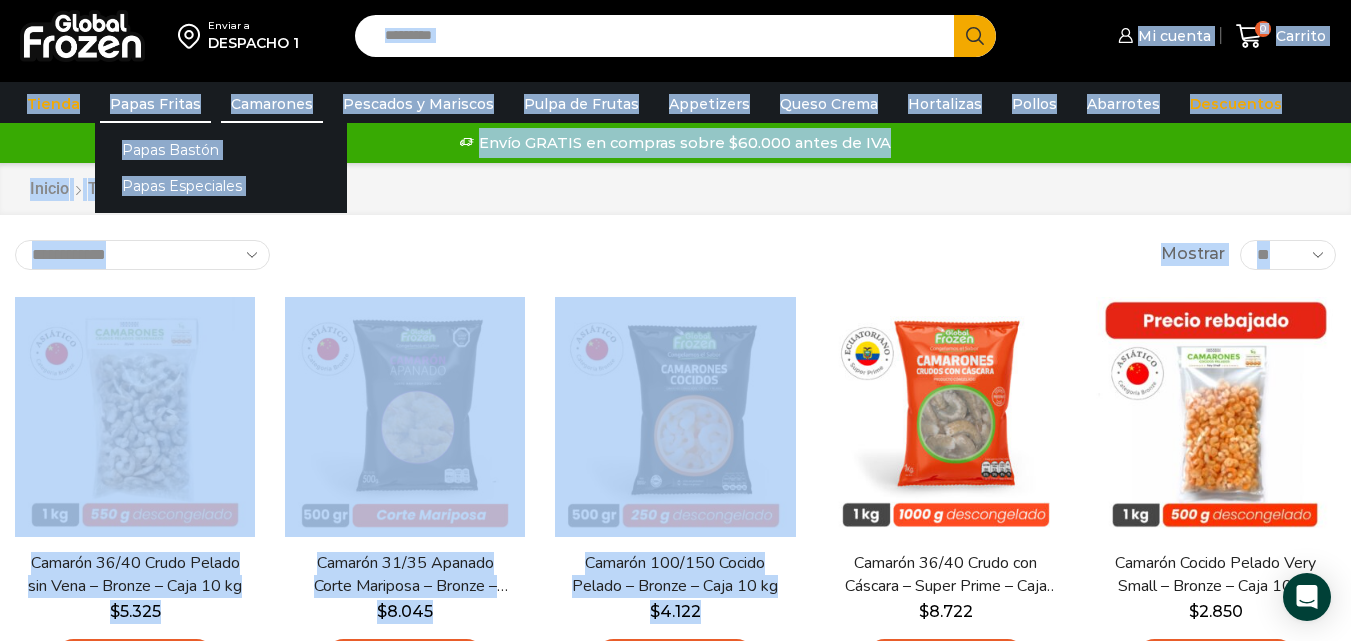 click on "Papas Fritas" at bounding box center [155, 104] 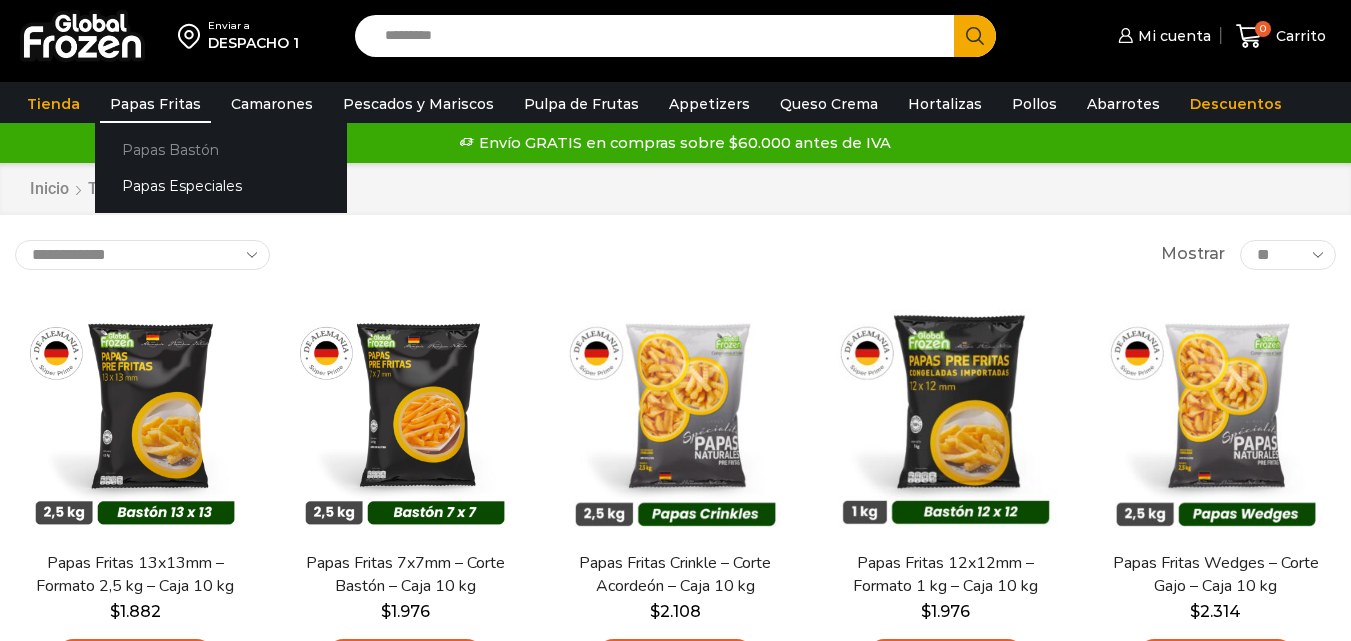 scroll, scrollTop: 0, scrollLeft: 0, axis: both 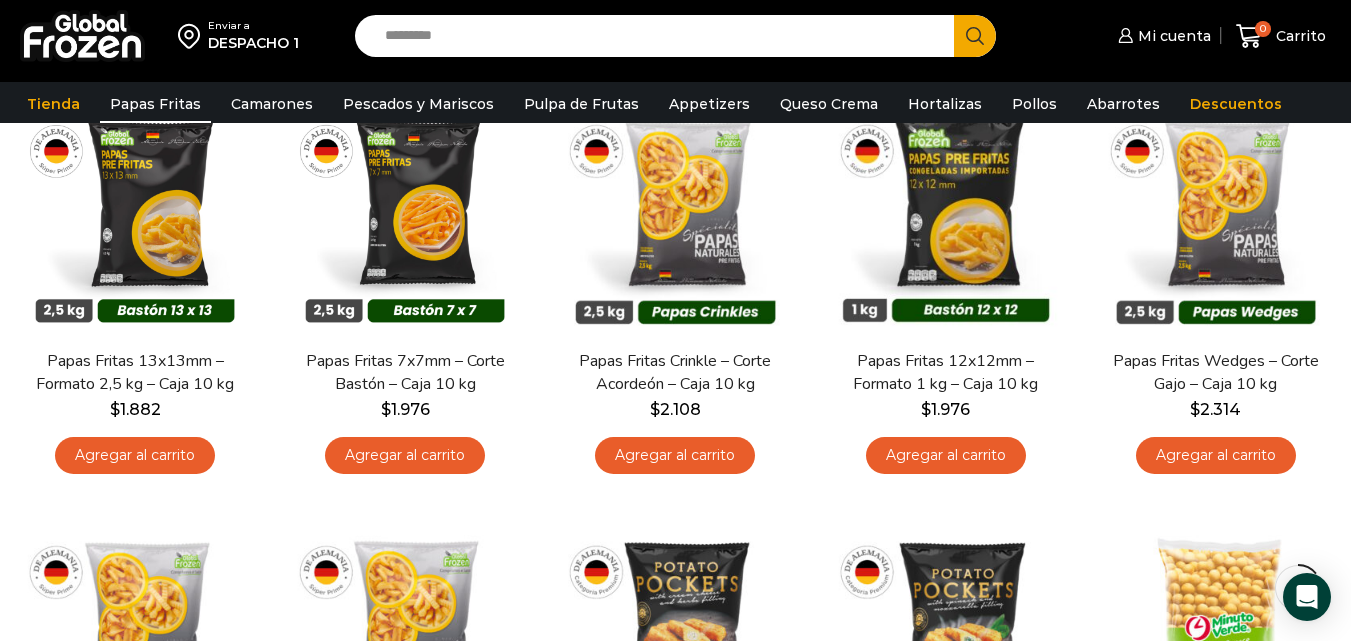 drag, startPoint x: 1365, startPoint y: 173, endPoint x: 1365, endPoint y: 226, distance: 53 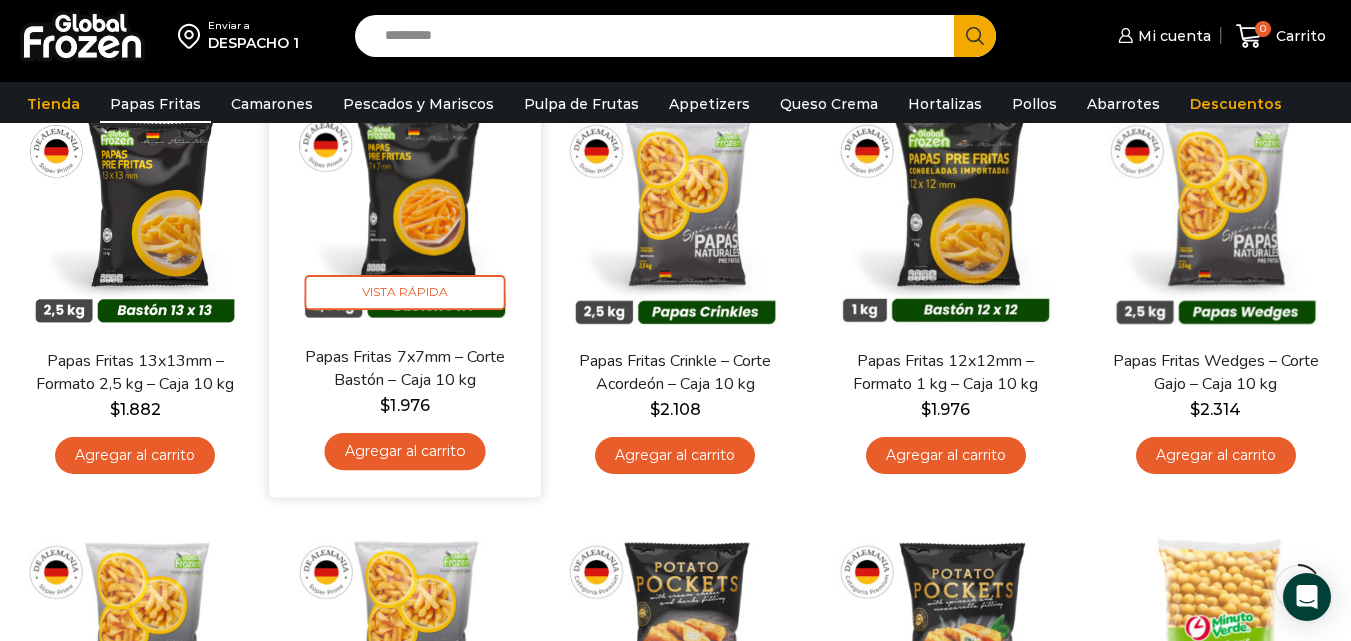click on "Agregar al carrito" at bounding box center (405, 451) 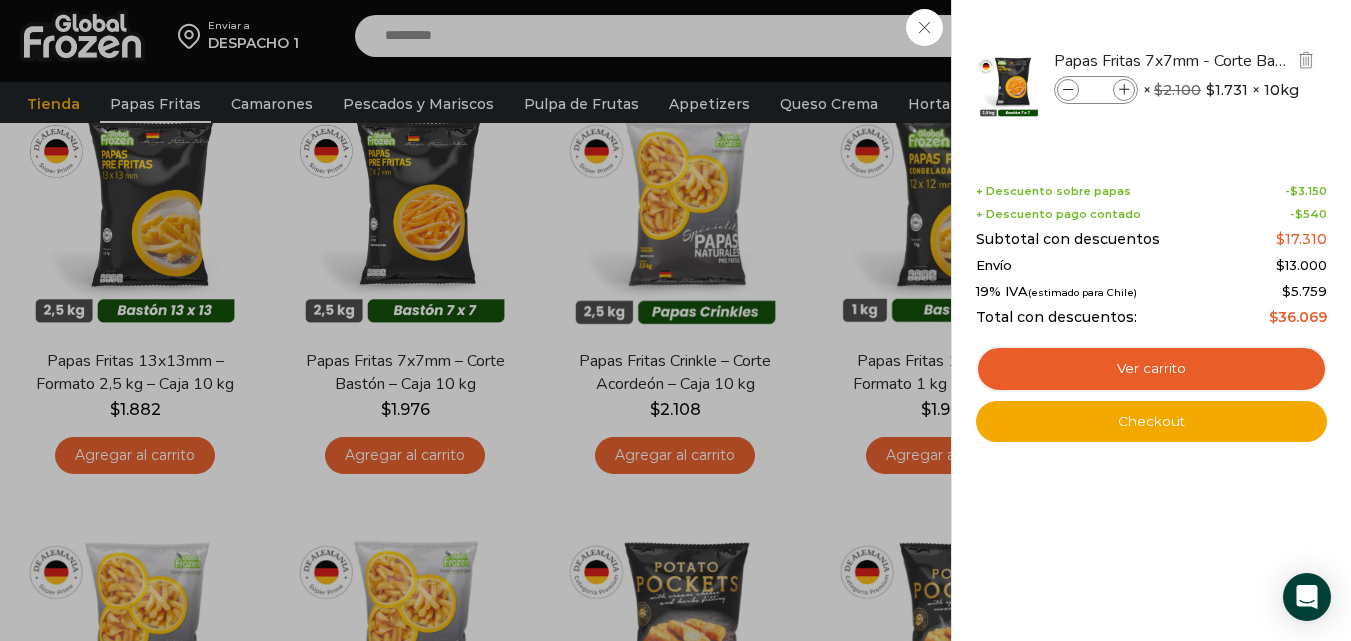 click at bounding box center (1124, 90) 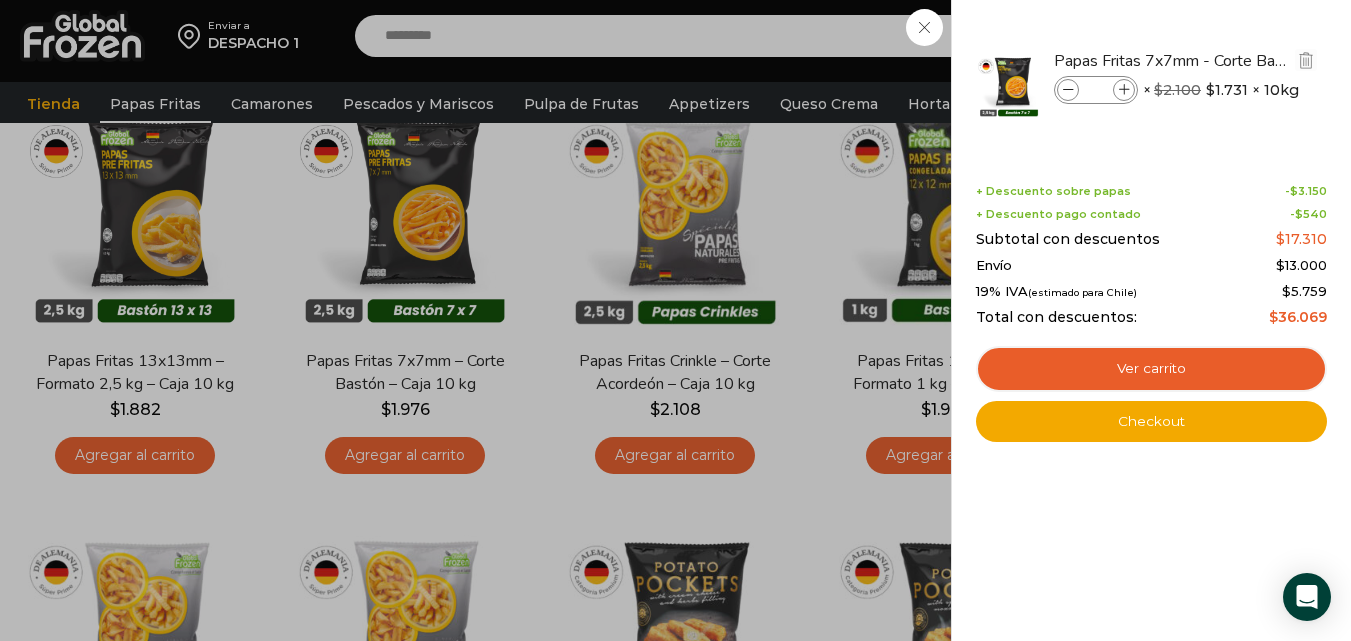click at bounding box center (1124, 90) 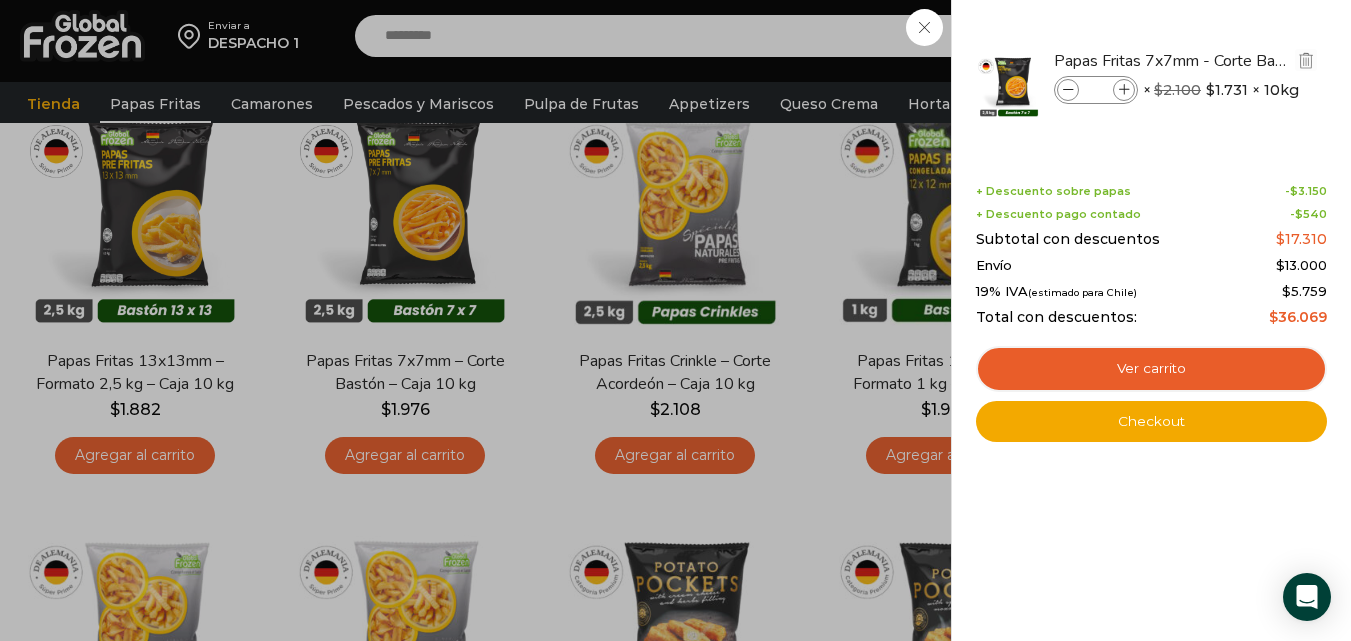 type on "*" 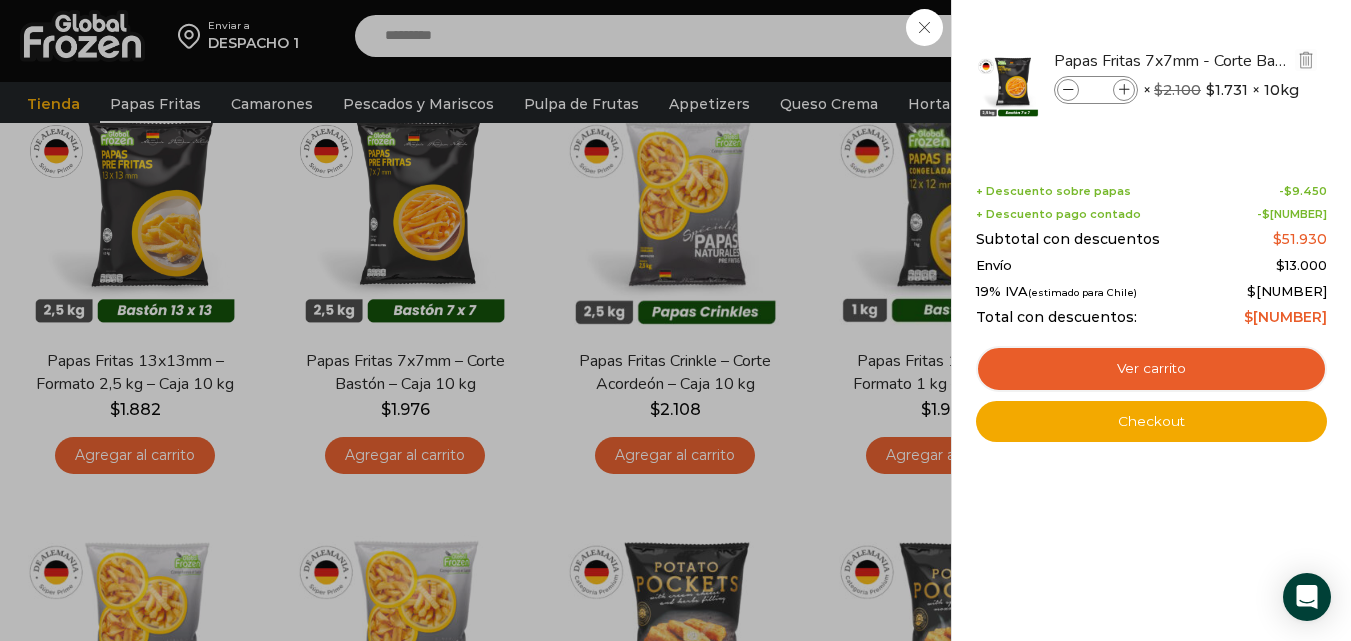 click at bounding box center (1124, 90) 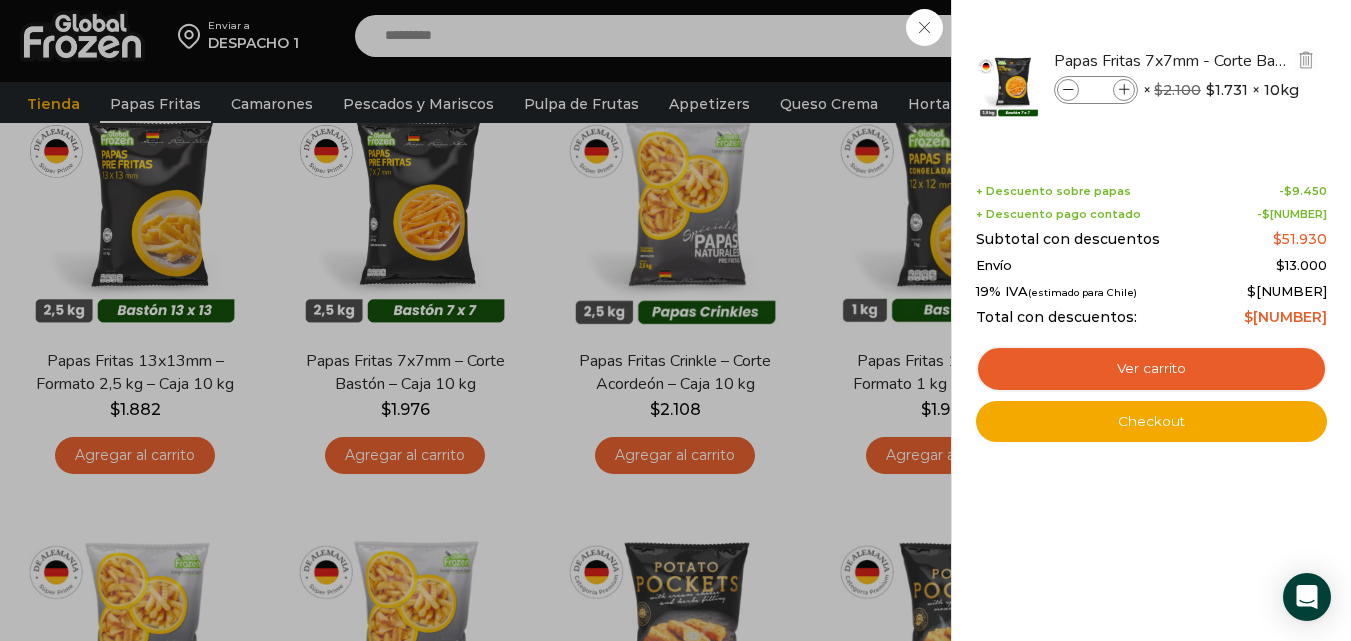 type on "*" 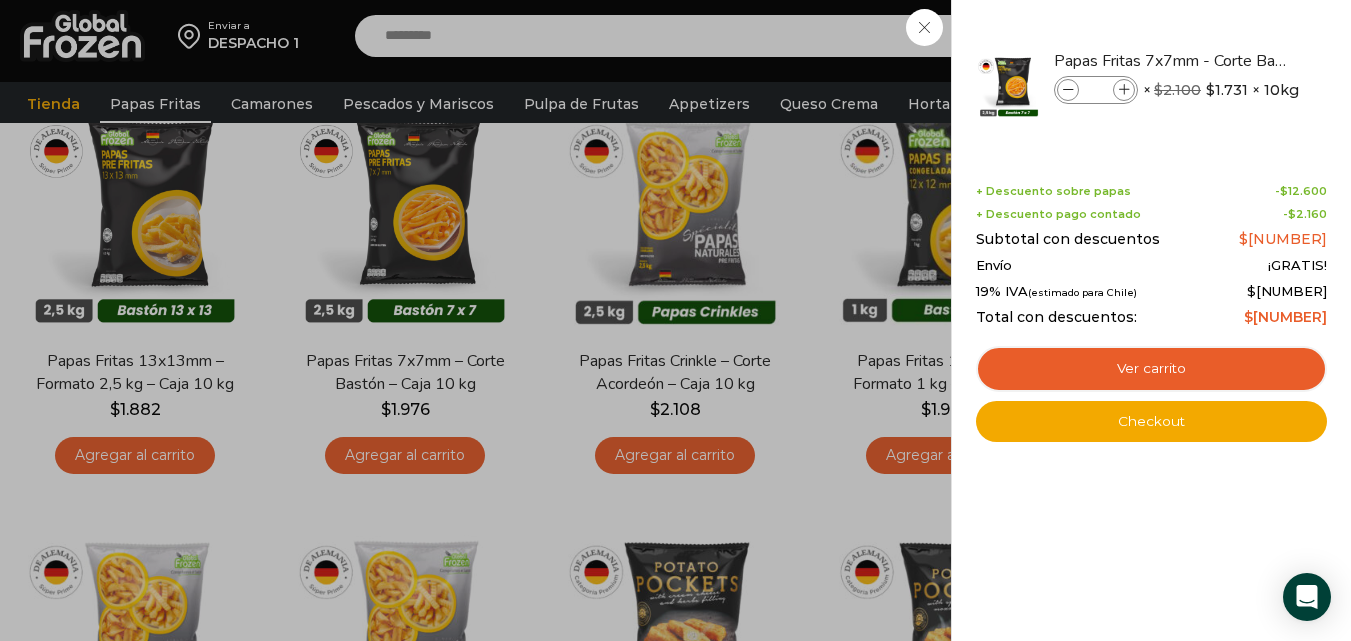 click on "4
Carrito
4
4
Shopping Cart
*" at bounding box center [1281, 36] 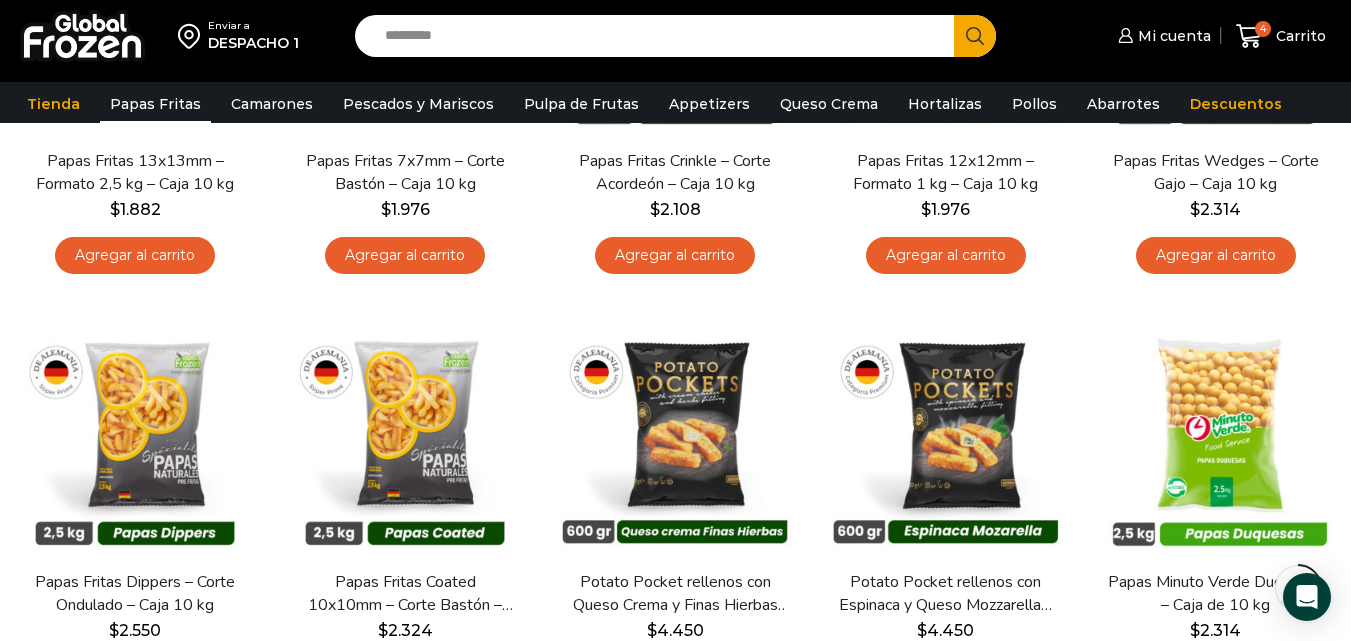 scroll, scrollTop: 434, scrollLeft: 0, axis: vertical 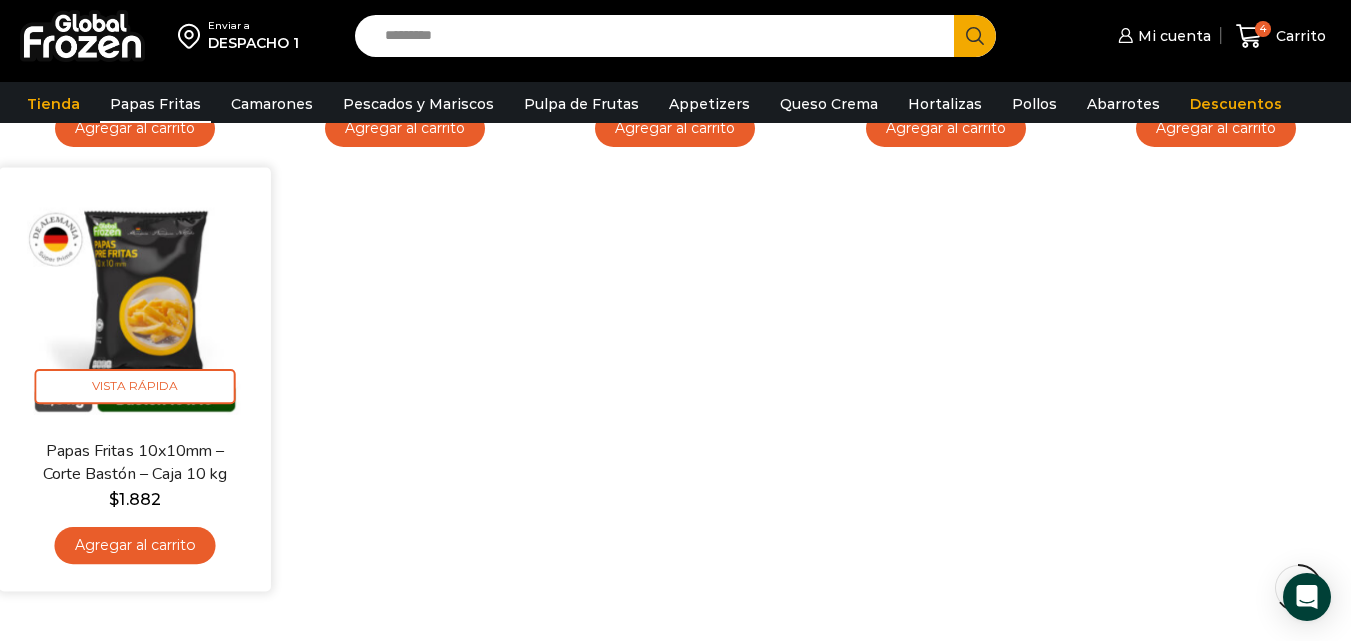 click on "Agregar al carrito" at bounding box center [135, 545] 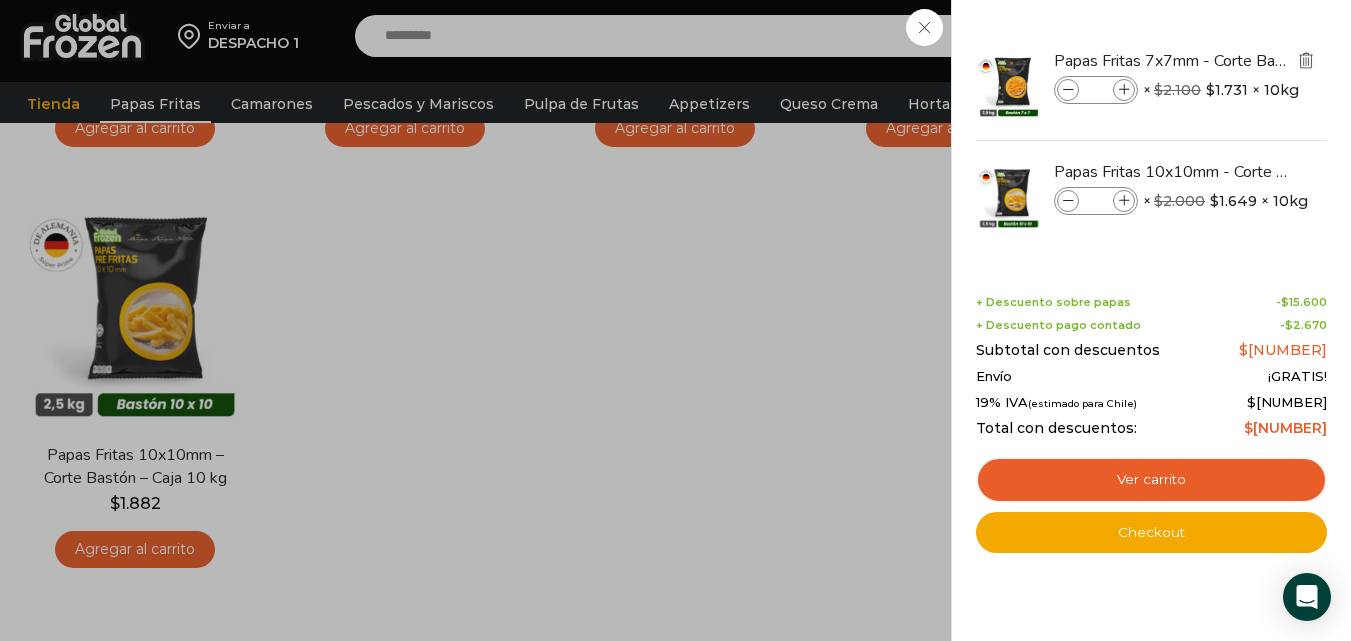 click at bounding box center [1306, 60] 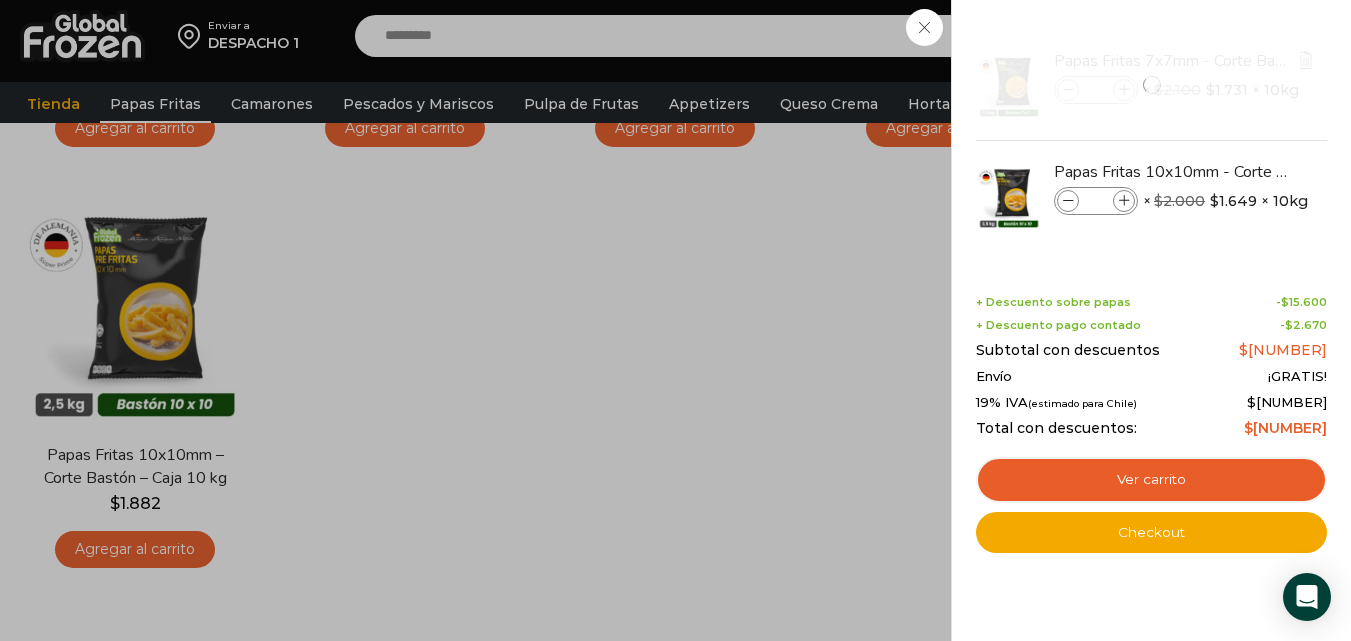 click at bounding box center (1151, 85) 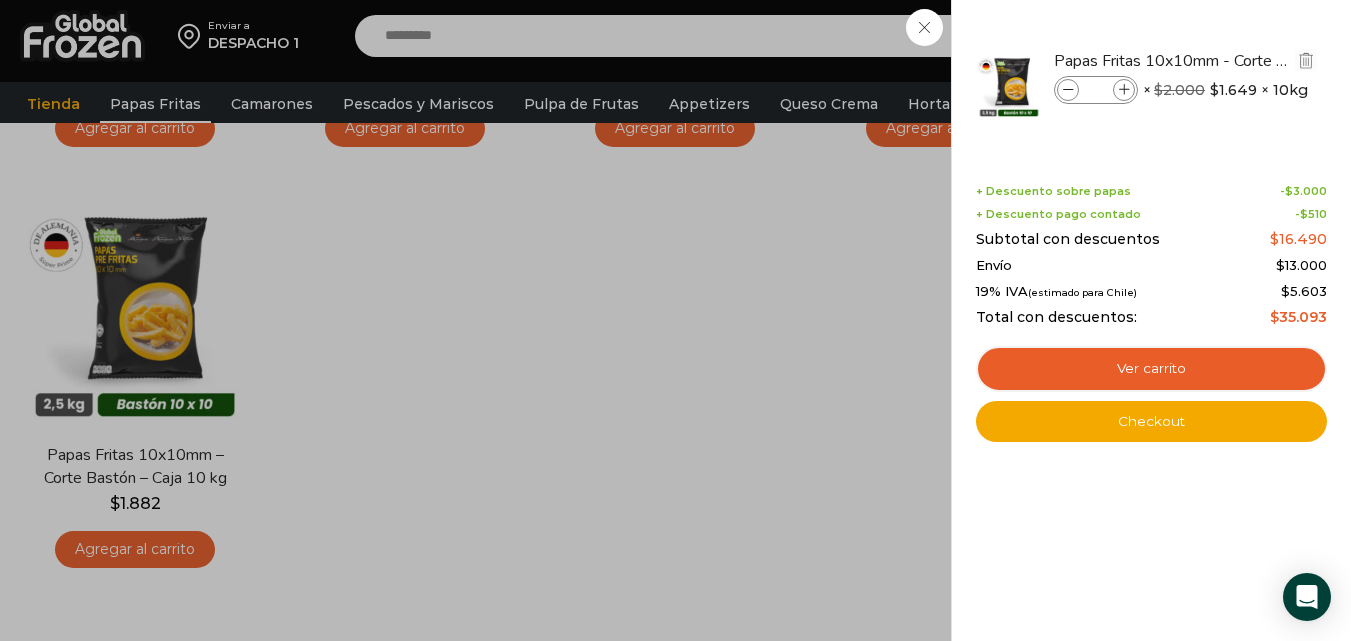 click at bounding box center (1124, 90) 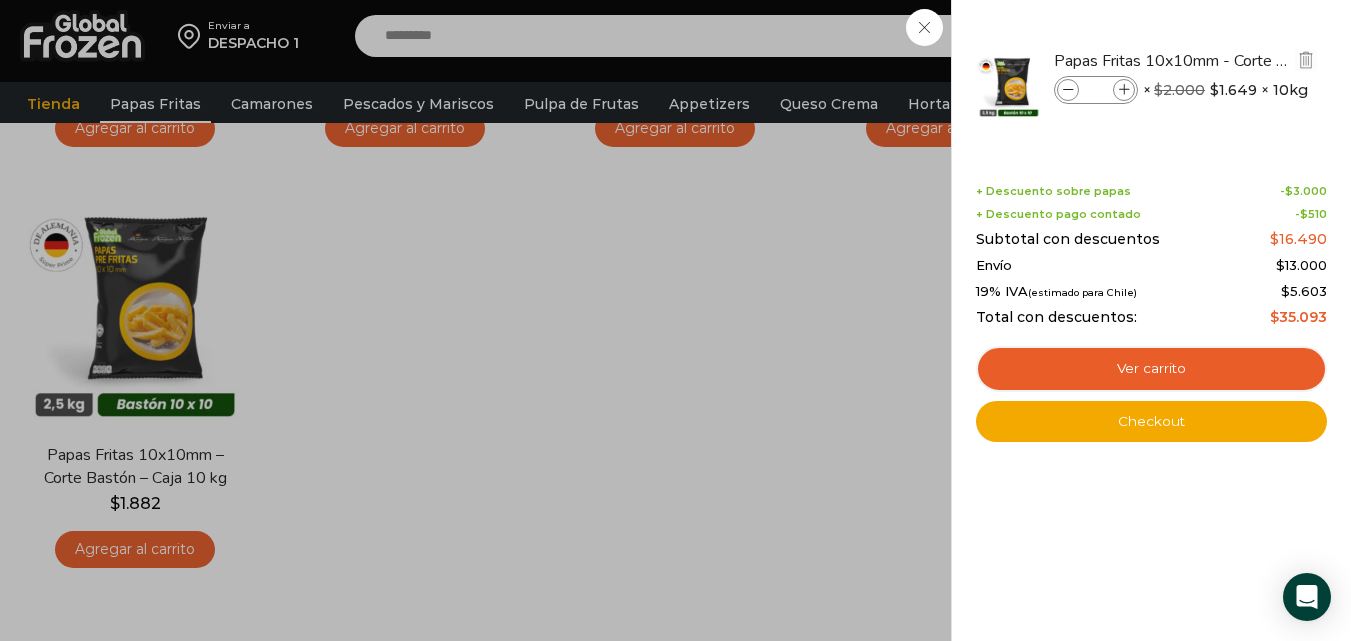 click at bounding box center [1124, 90] 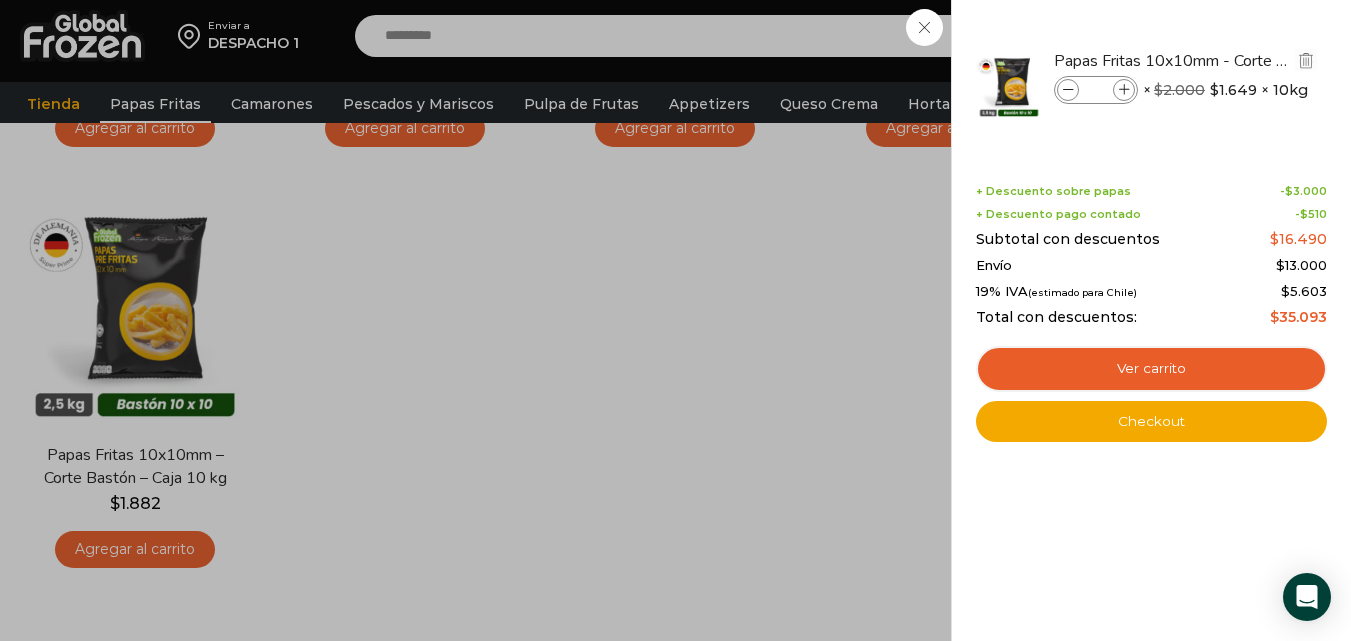 click at bounding box center [1124, 90] 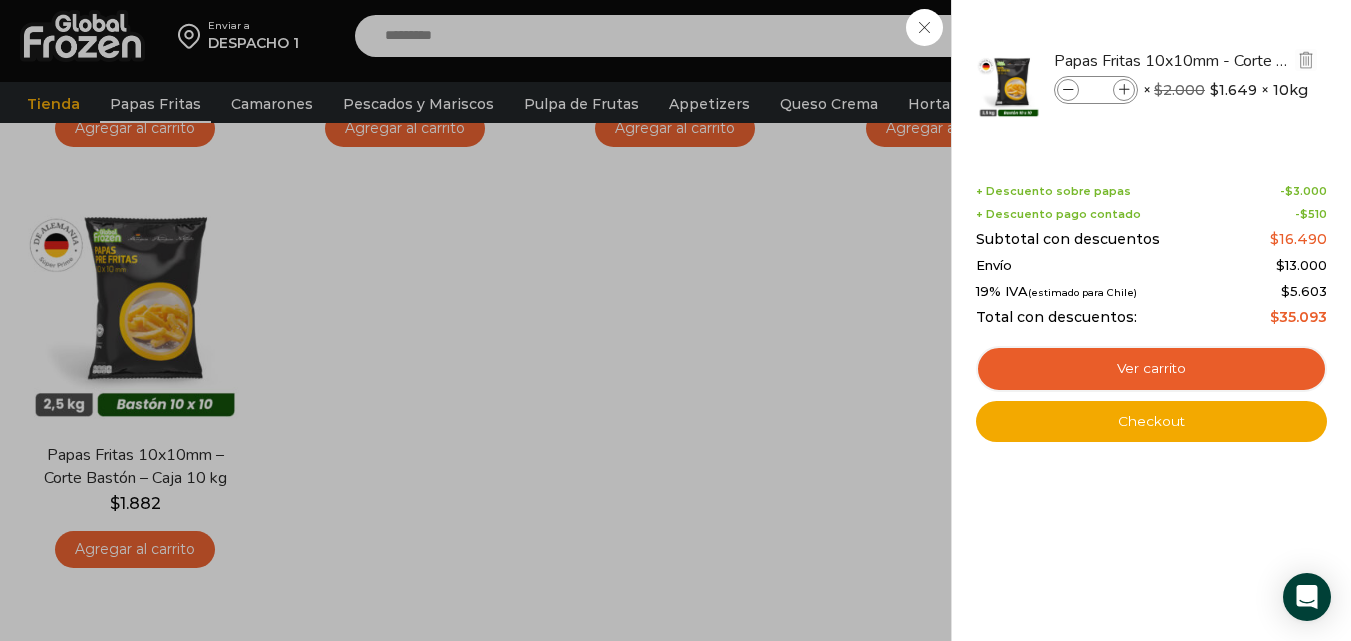 click at bounding box center [1124, 90] 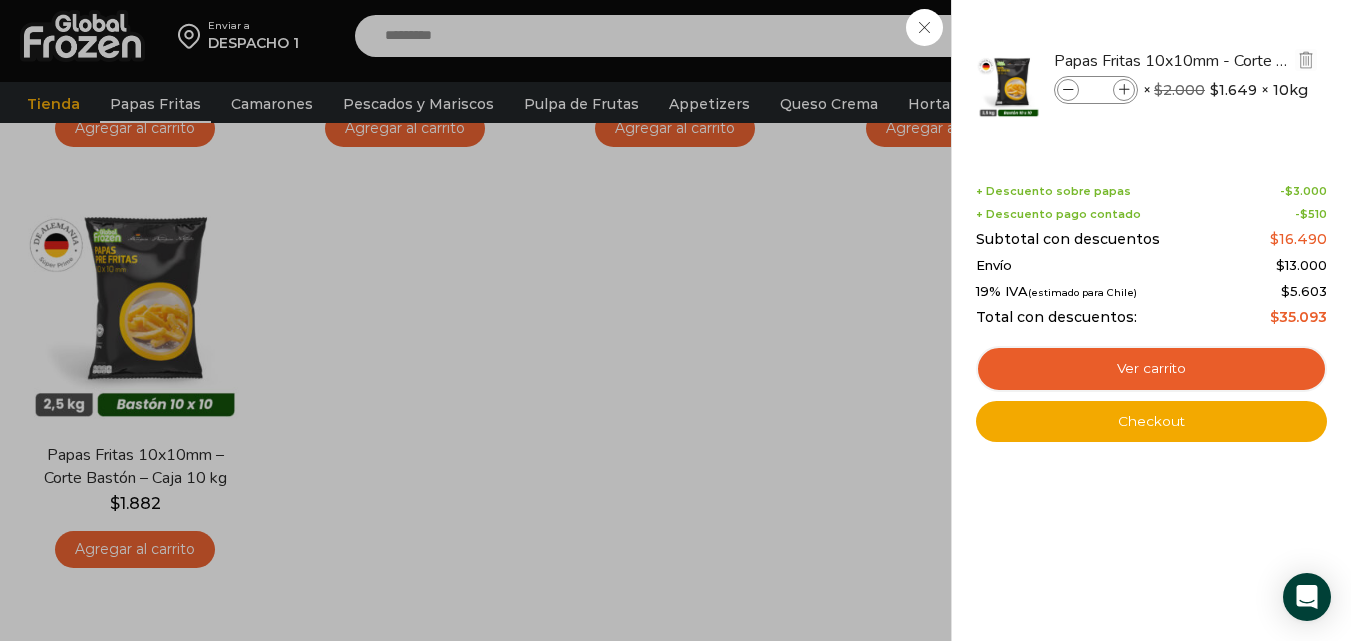 click at bounding box center (1124, 90) 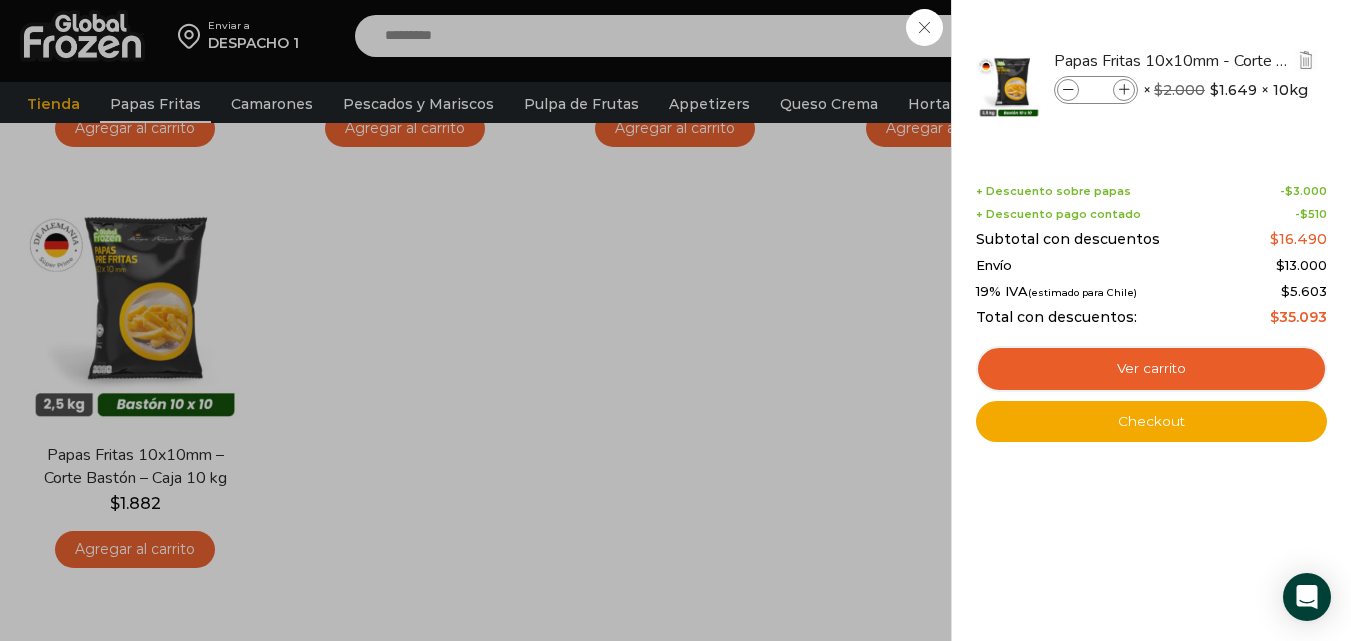 click at bounding box center (1124, 90) 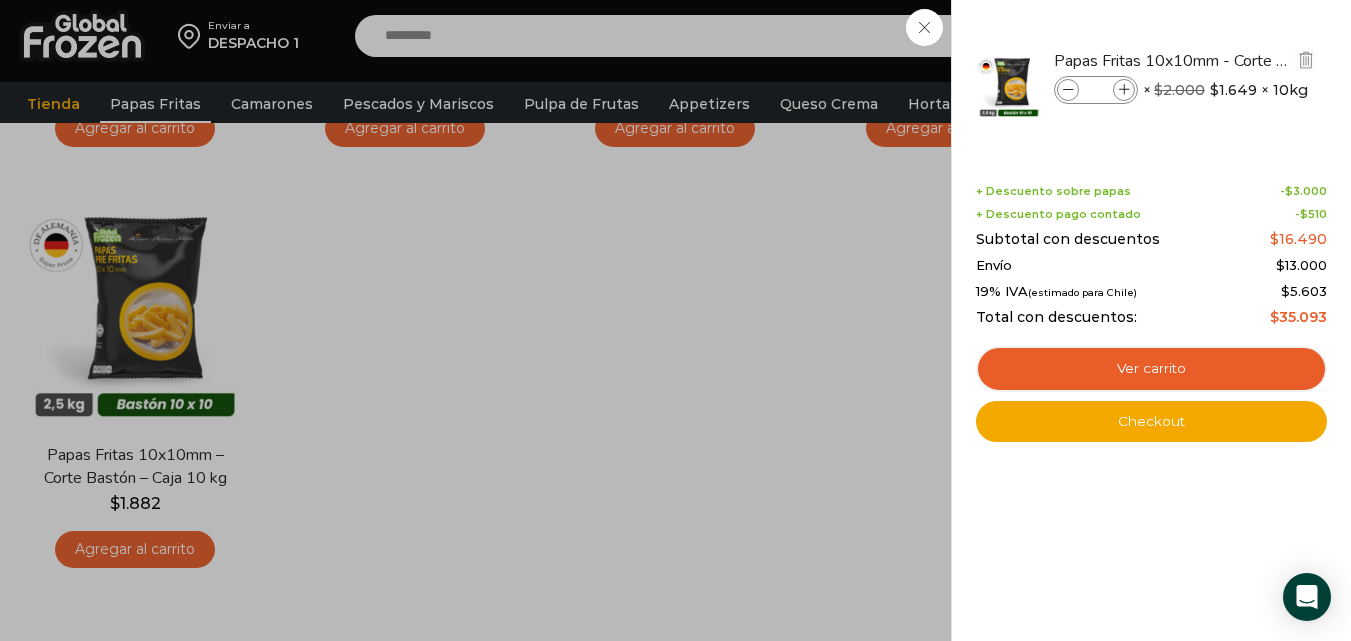 click at bounding box center [1124, 90] 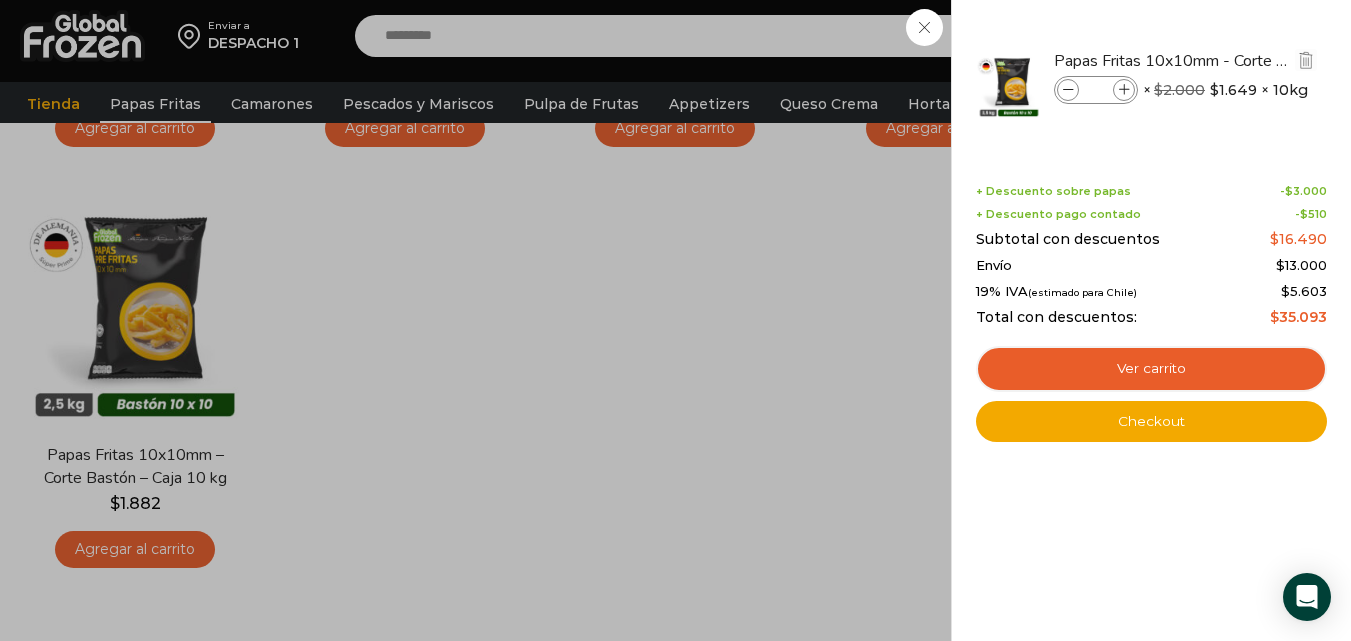 click at bounding box center (1124, 90) 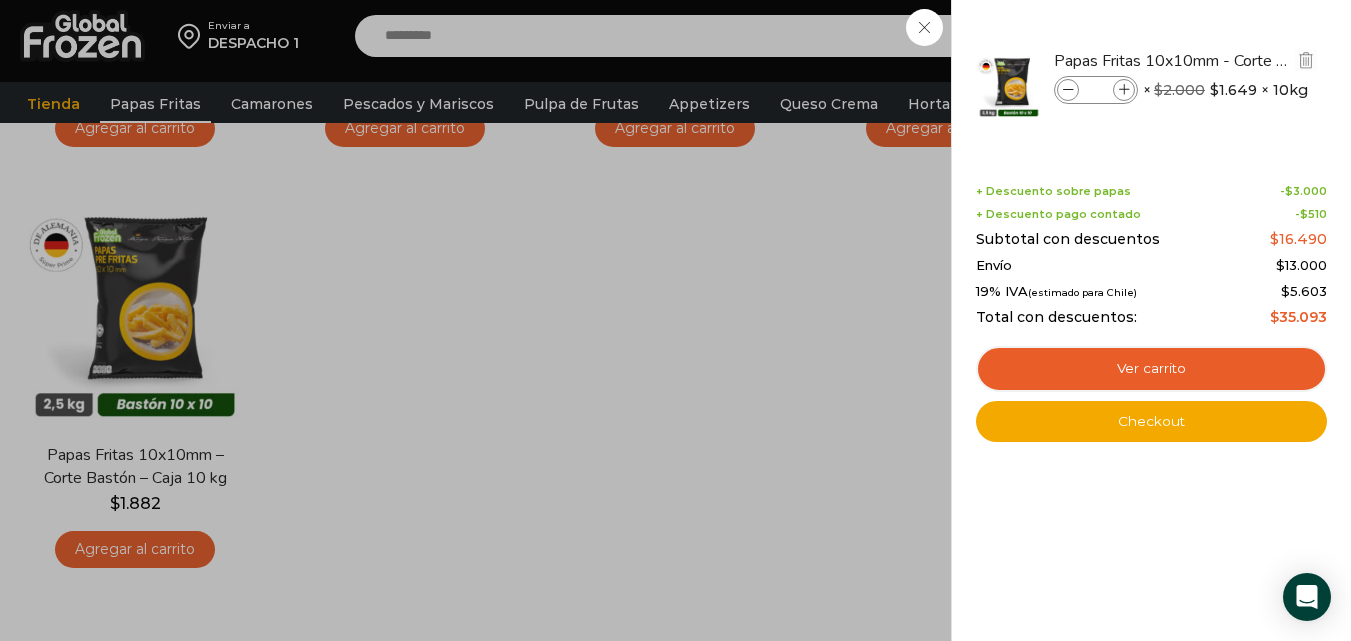 click at bounding box center (1124, 90) 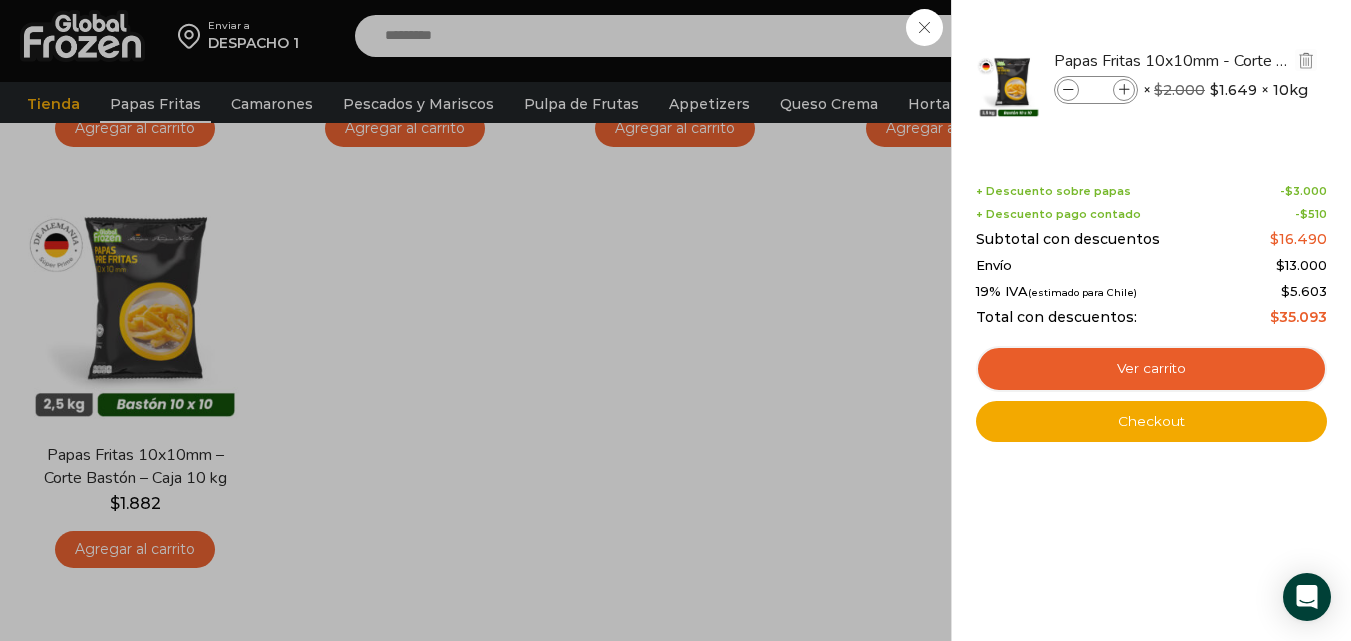 click at bounding box center [1124, 90] 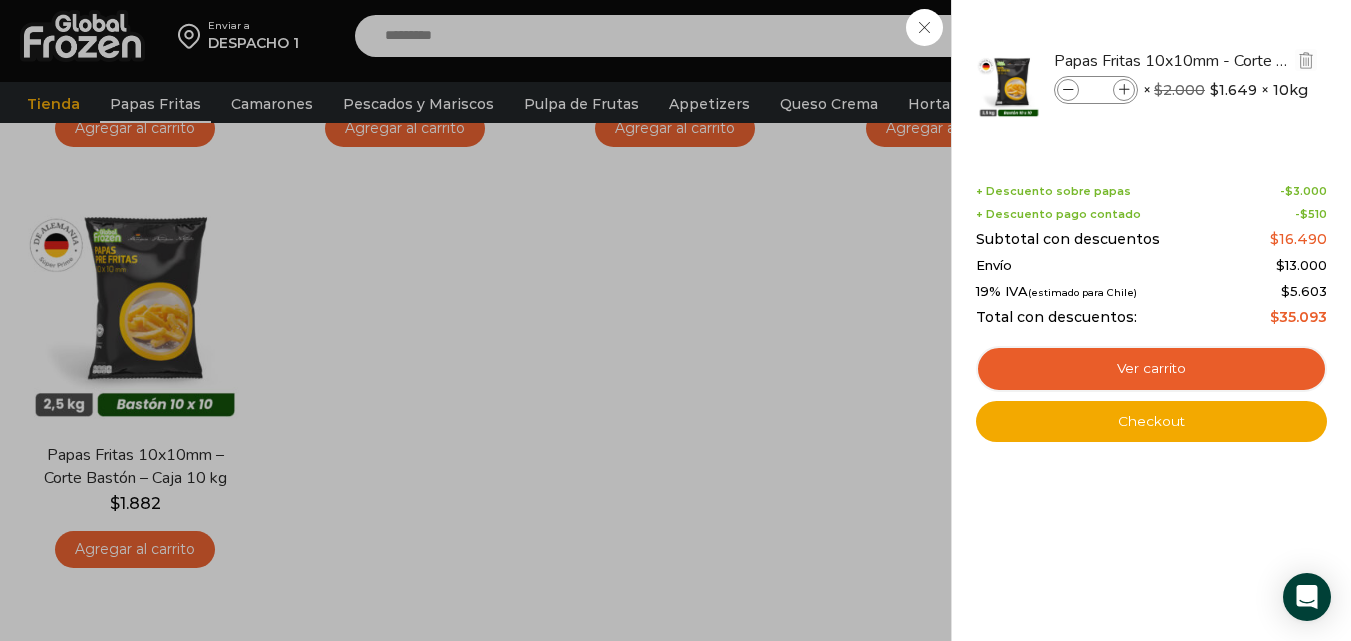 click at bounding box center (1124, 90) 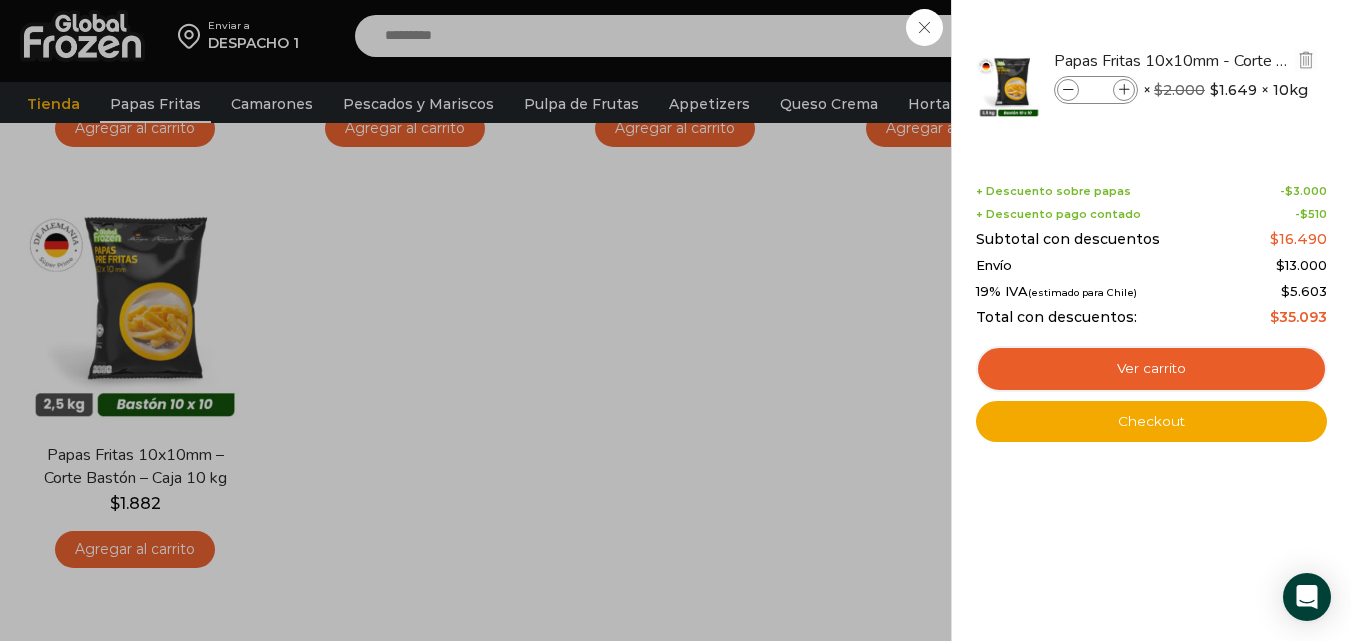 click at bounding box center (1124, 90) 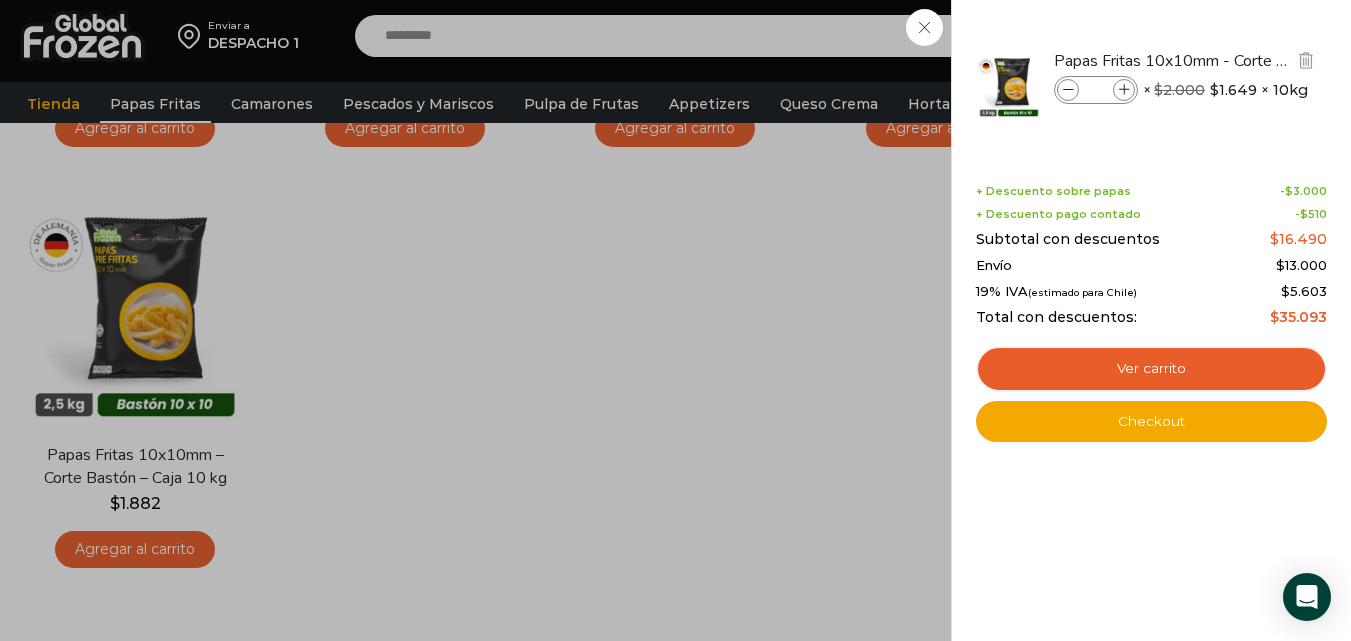 click at bounding box center [1124, 90] 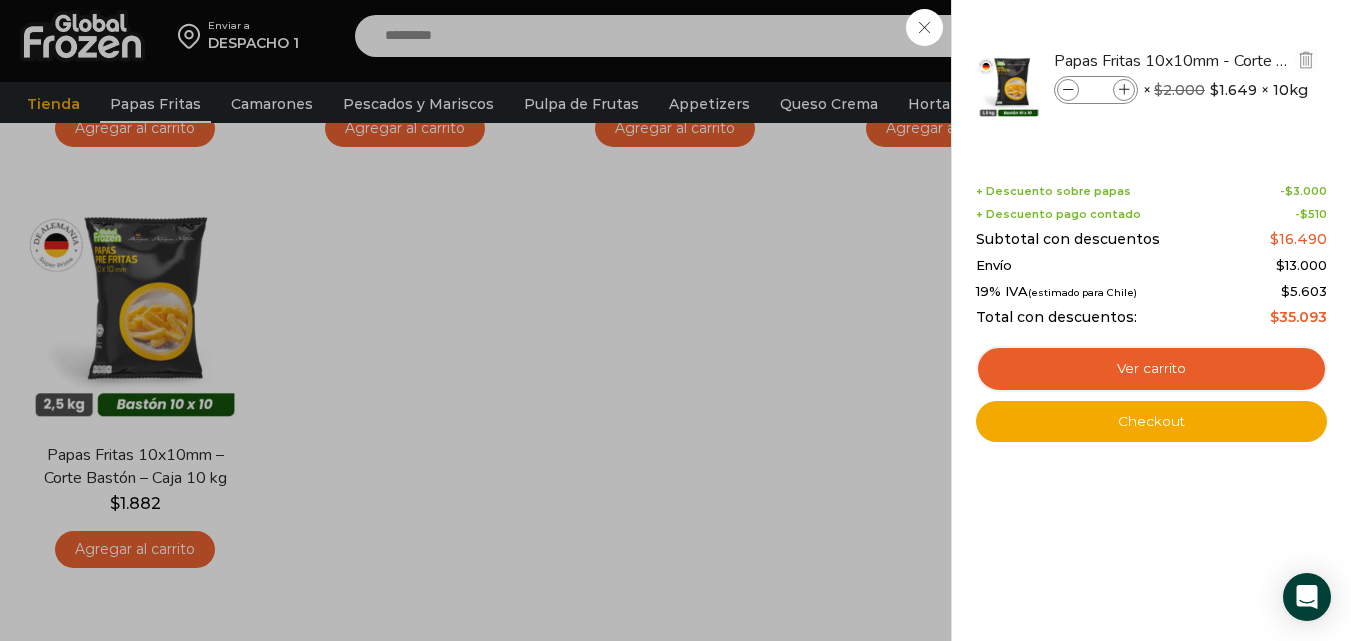 click at bounding box center (1124, 90) 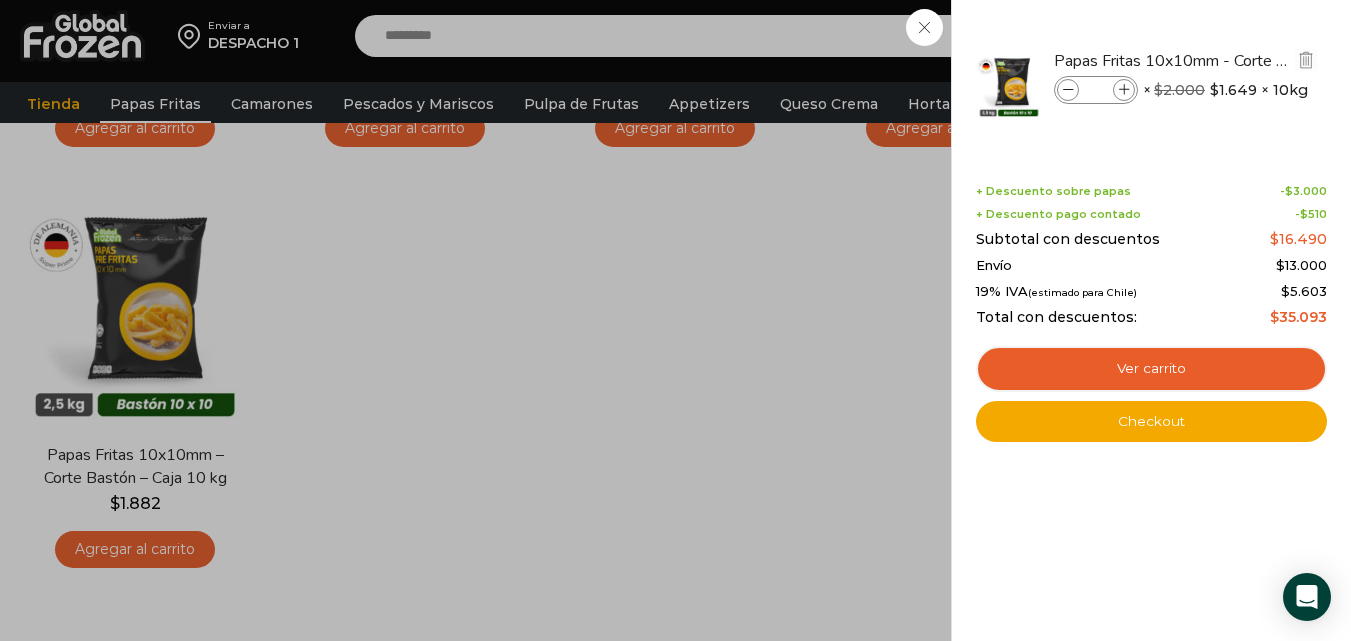click at bounding box center [1124, 90] 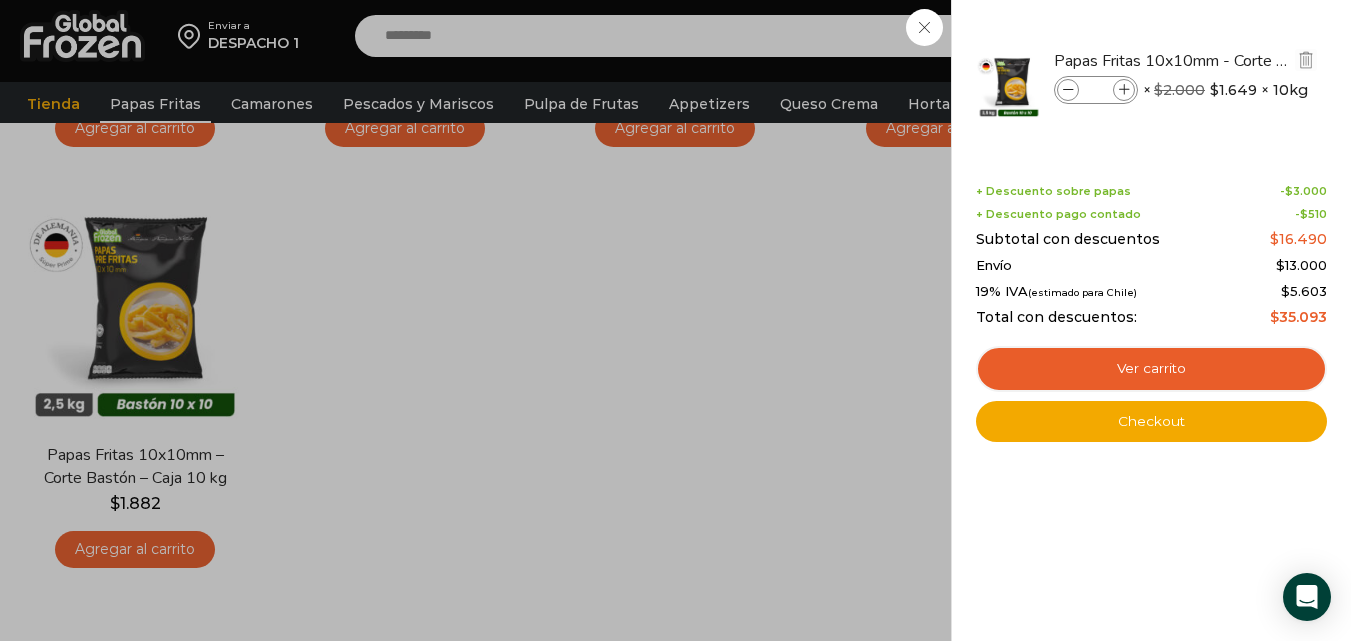 click at bounding box center [1124, 90] 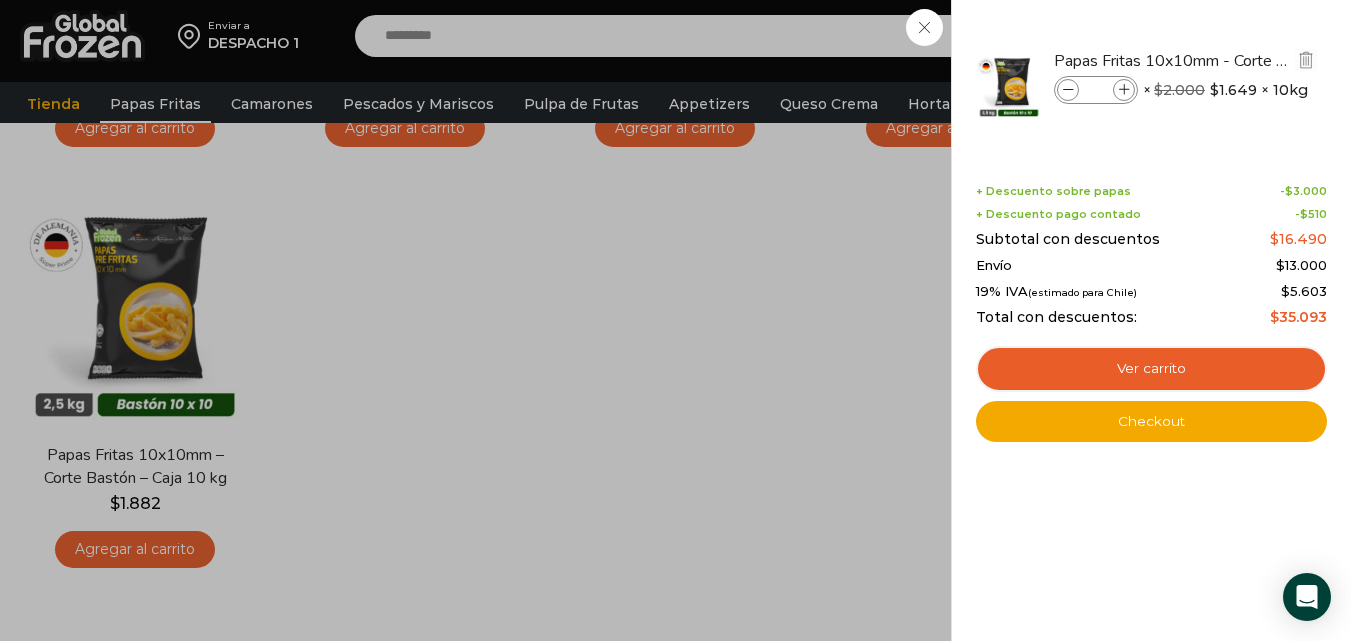click at bounding box center [1124, 90] 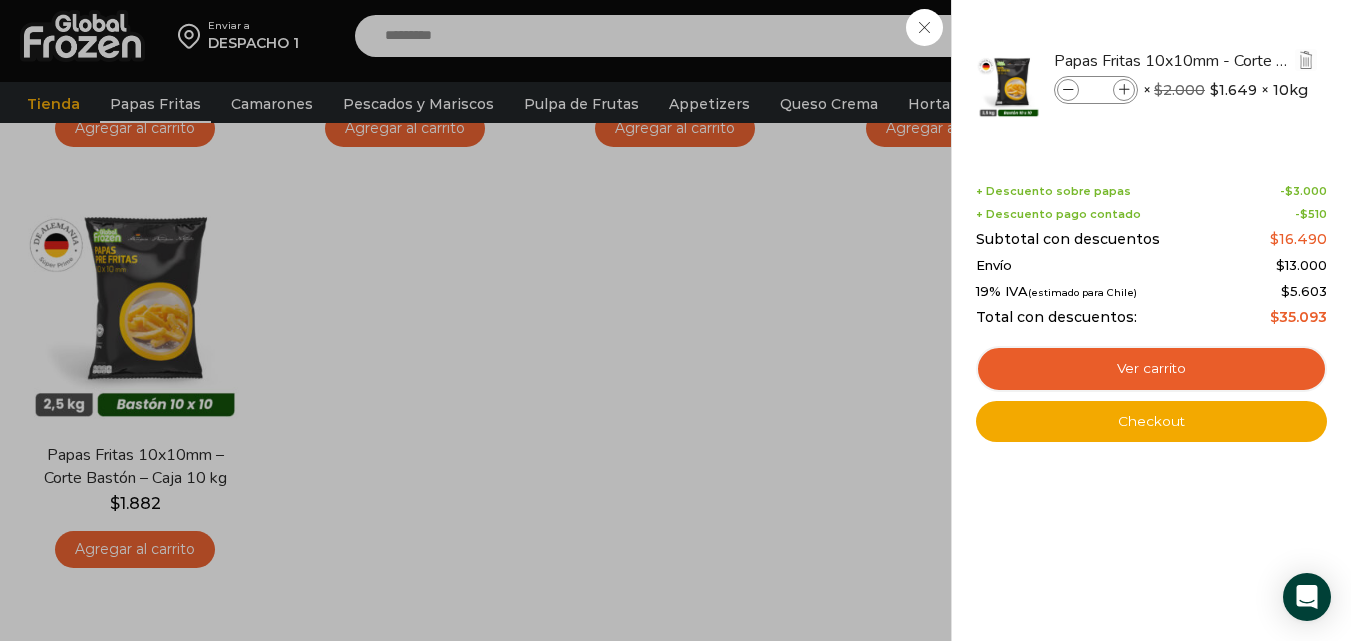 click at bounding box center [1124, 90] 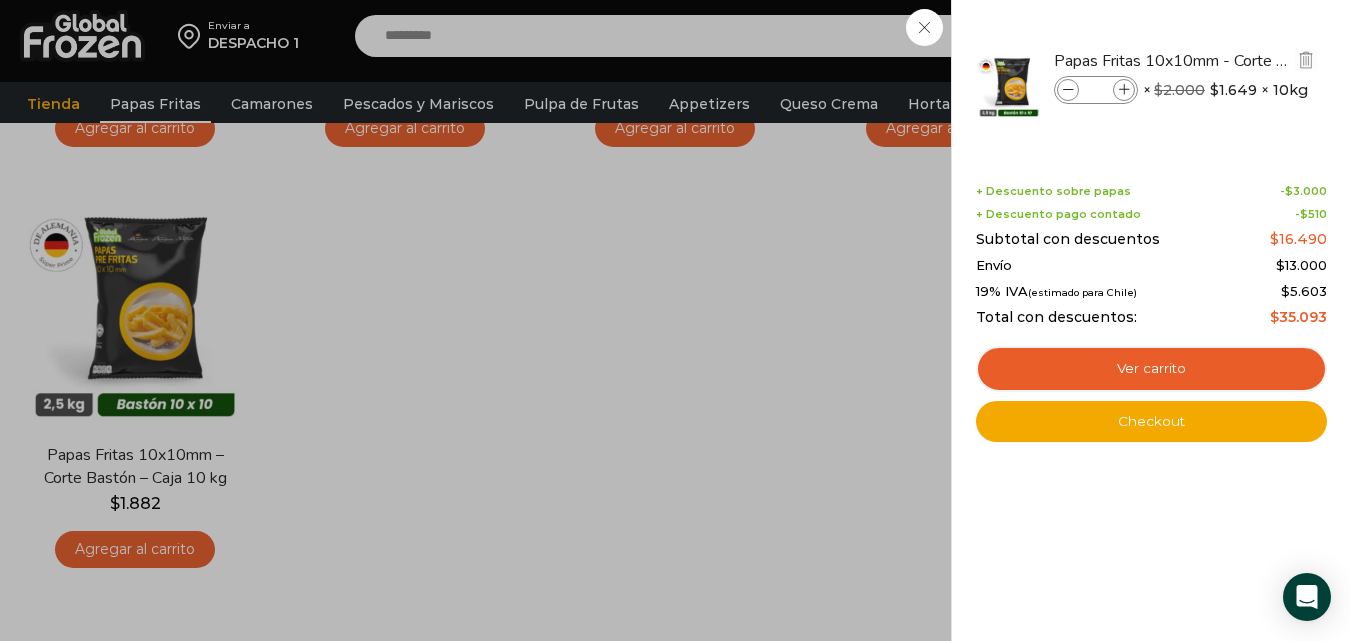 click at bounding box center (1124, 90) 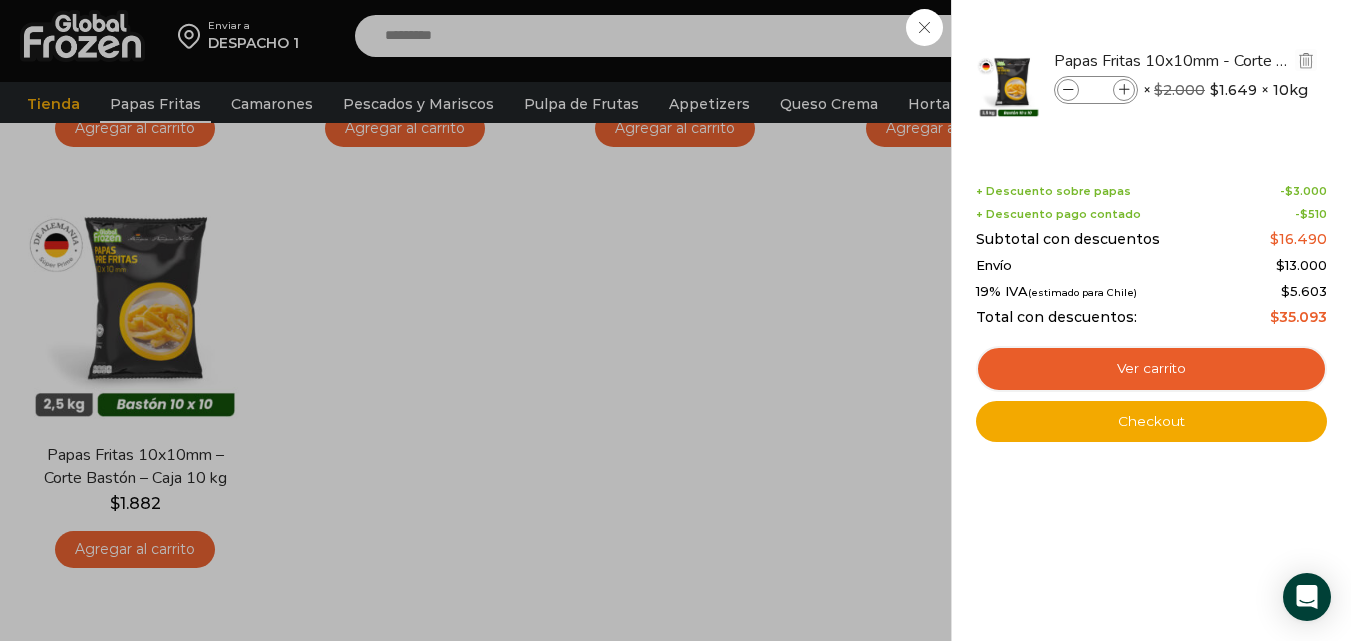 click at bounding box center [1124, 90] 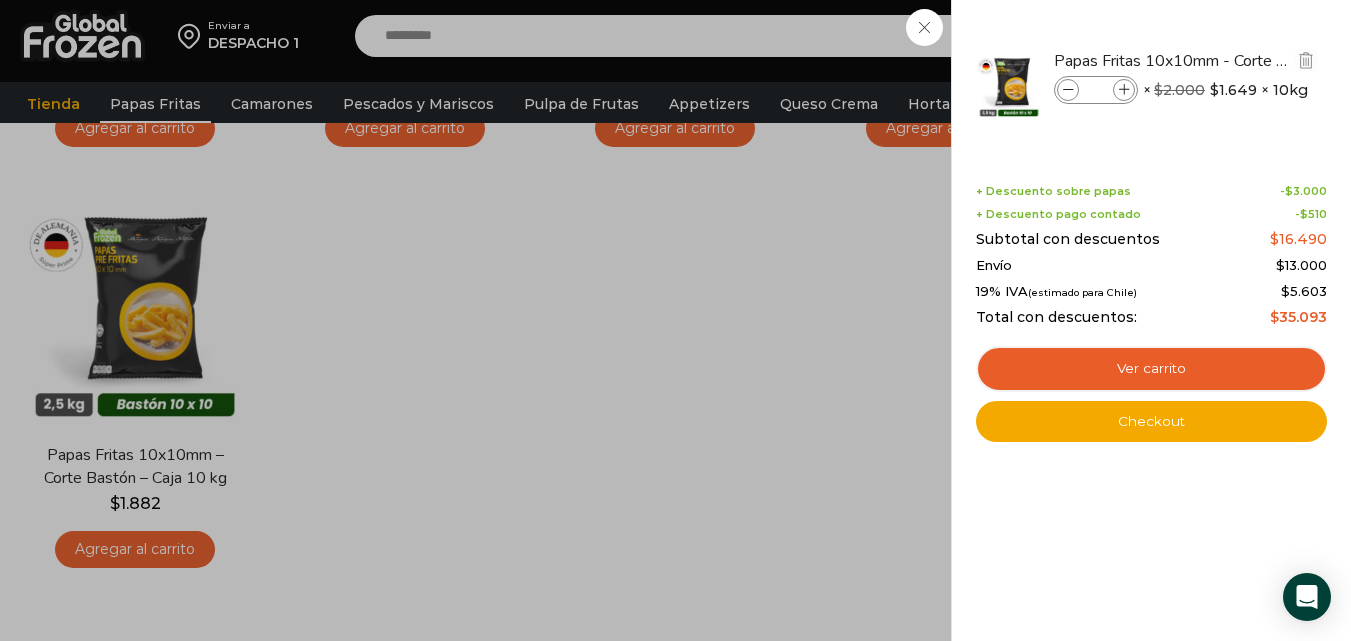 click at bounding box center (1124, 90) 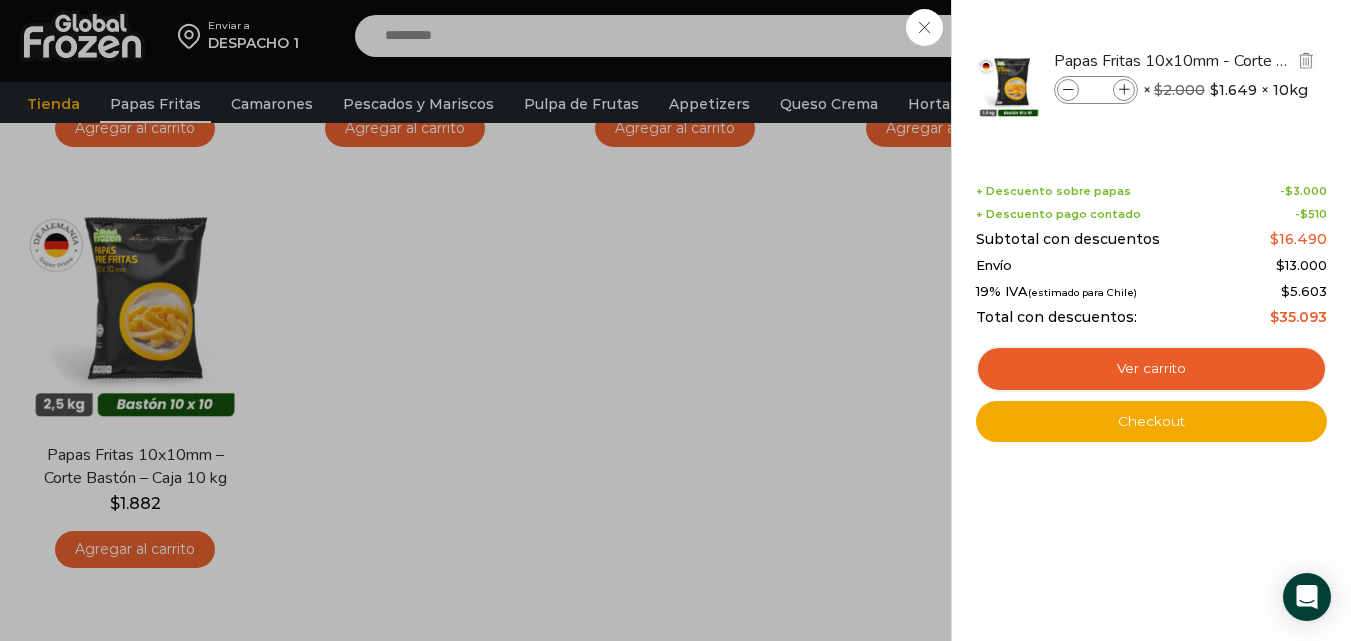 click at bounding box center [1124, 90] 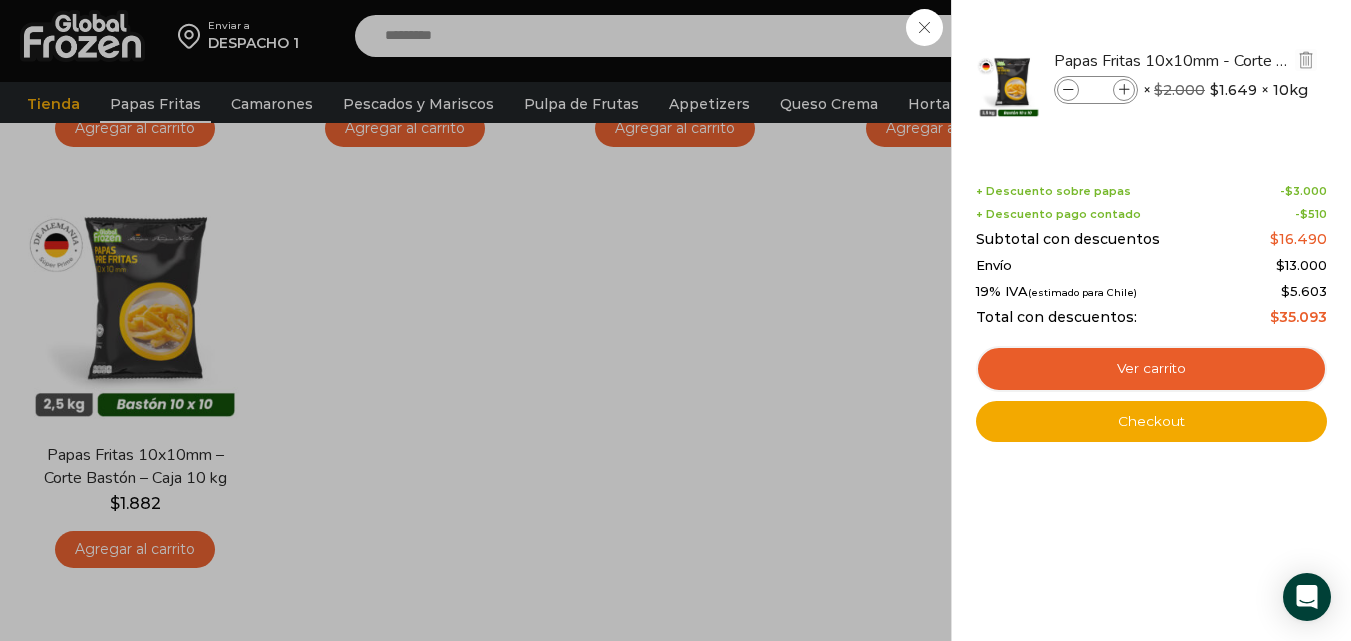 click at bounding box center [1124, 90] 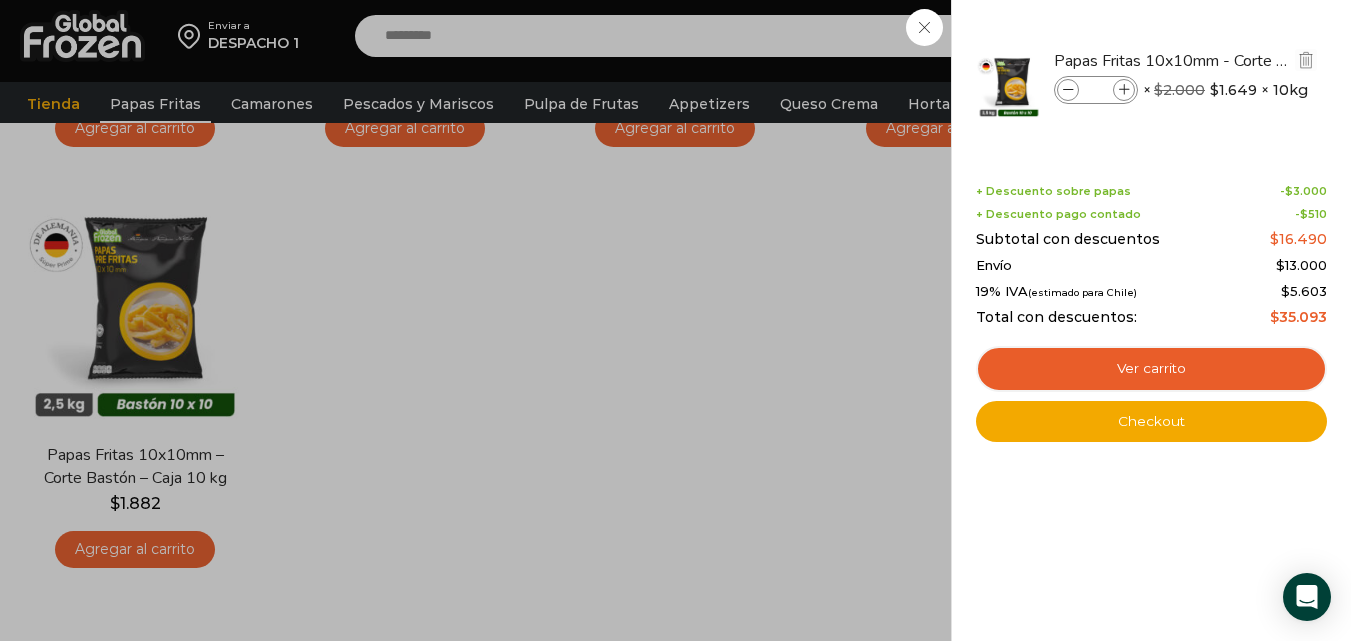 click at bounding box center [1124, 90] 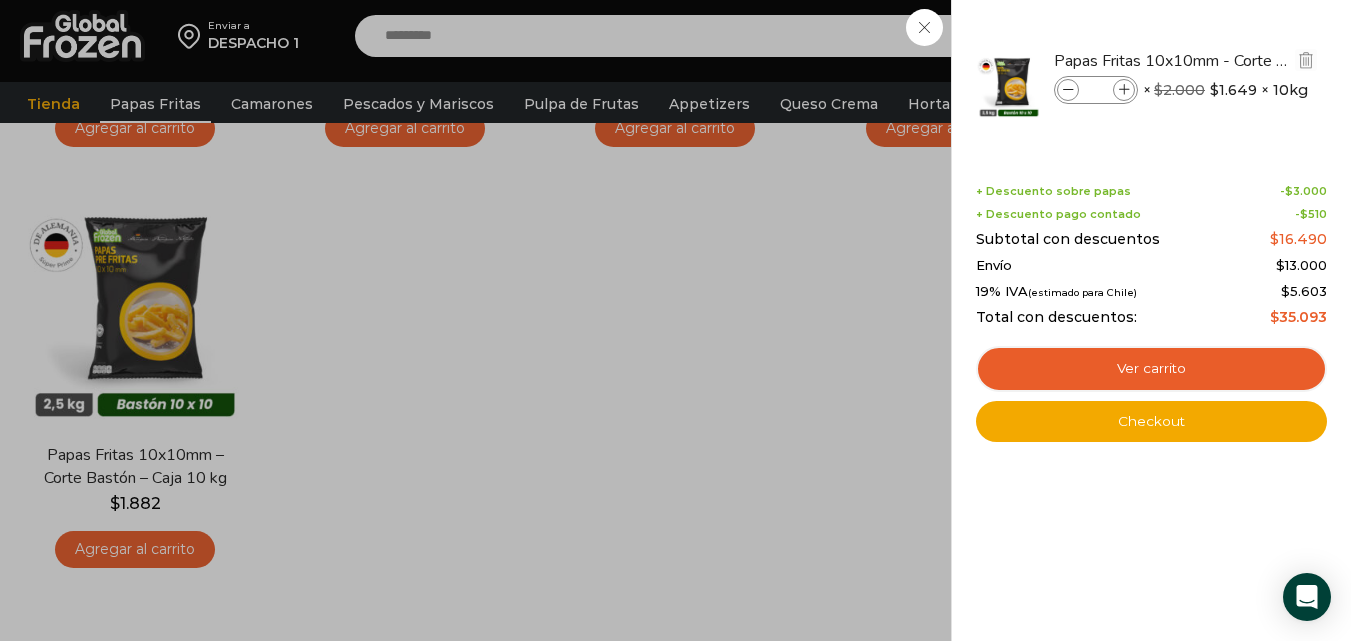 click at bounding box center (1124, 90) 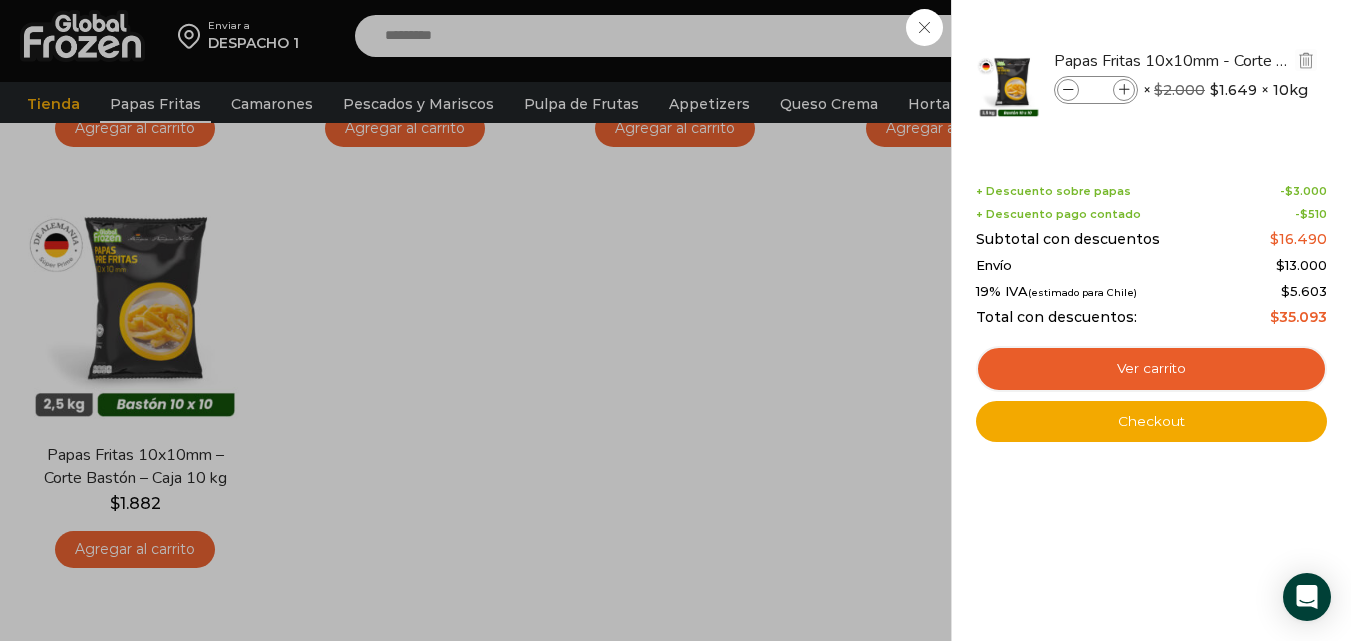 click at bounding box center [1124, 90] 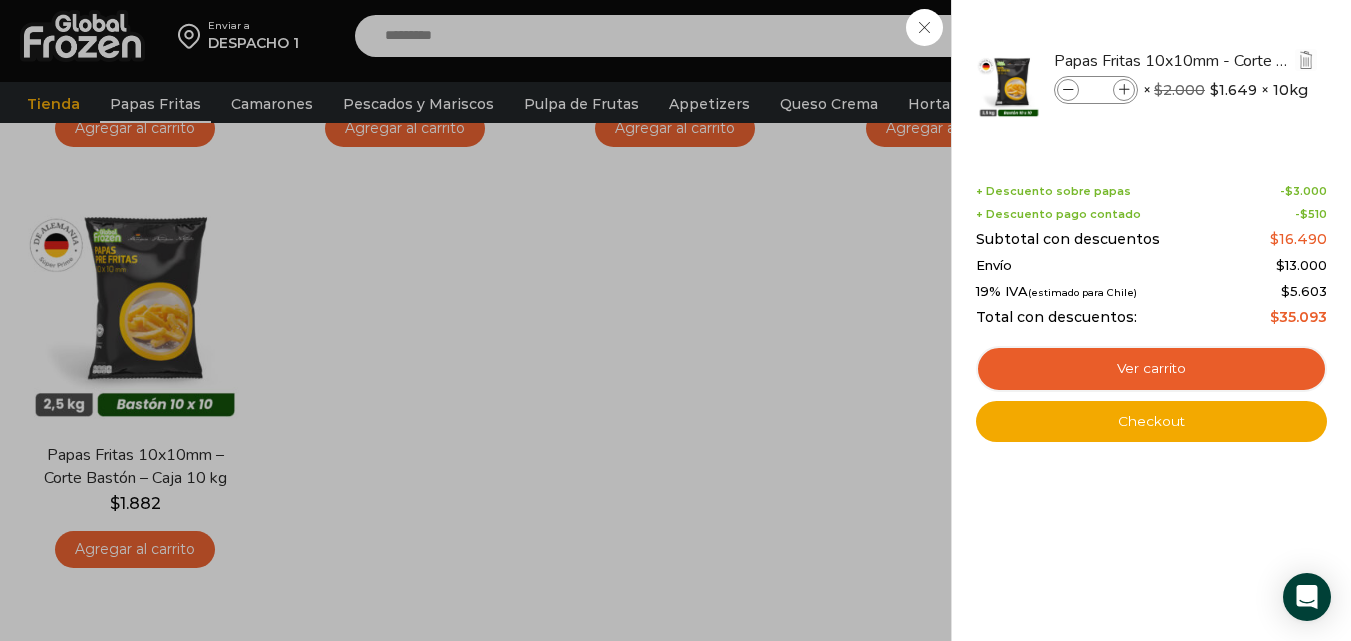 type on "**" 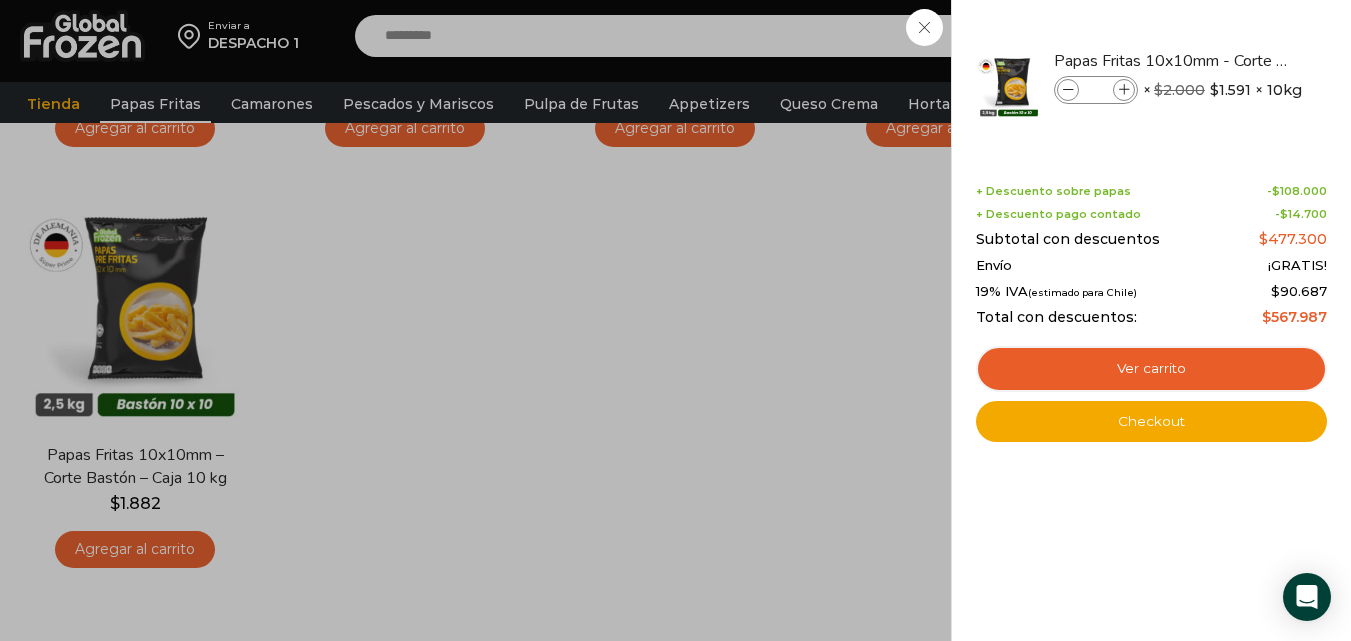 click on "30
Shopping Cart
Papas Fritas 10x10mm - Corte Bastón - Caja 10 kg
Papas Fritas 10x10mm - Corte Bastón - Caja 10 kg cantidad
**
×  $" at bounding box center (1151, 320) 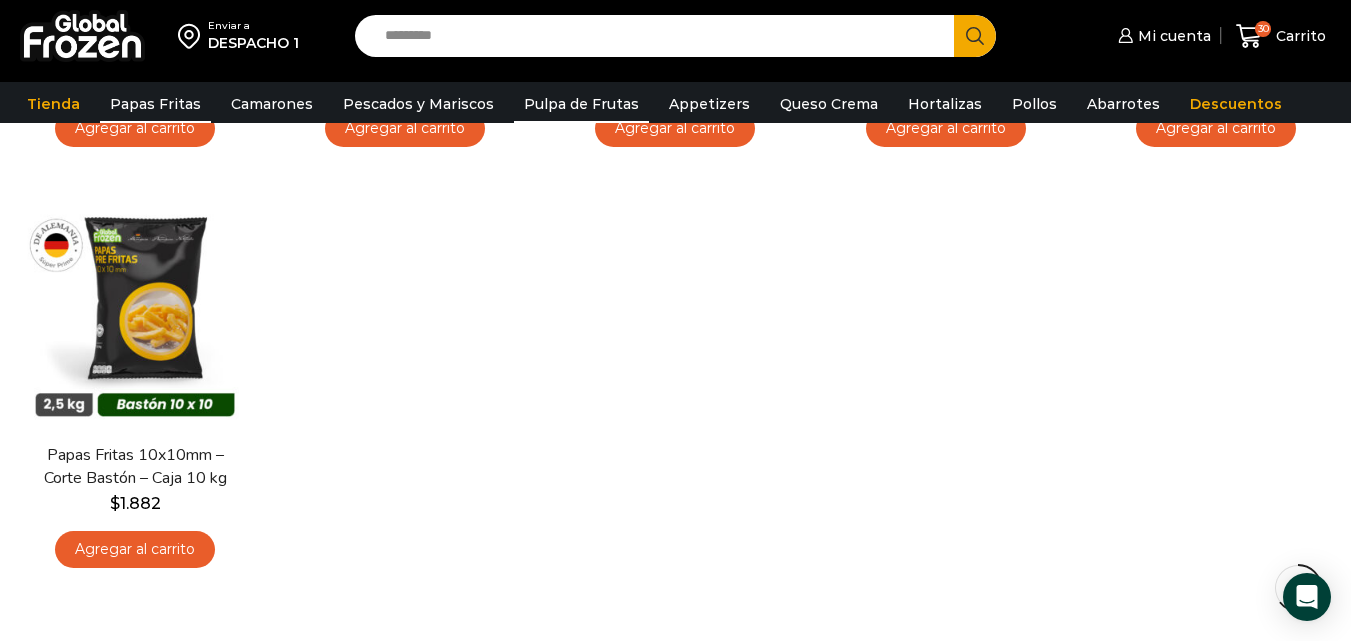 click on "Pulpa de Frutas" at bounding box center [581, 104] 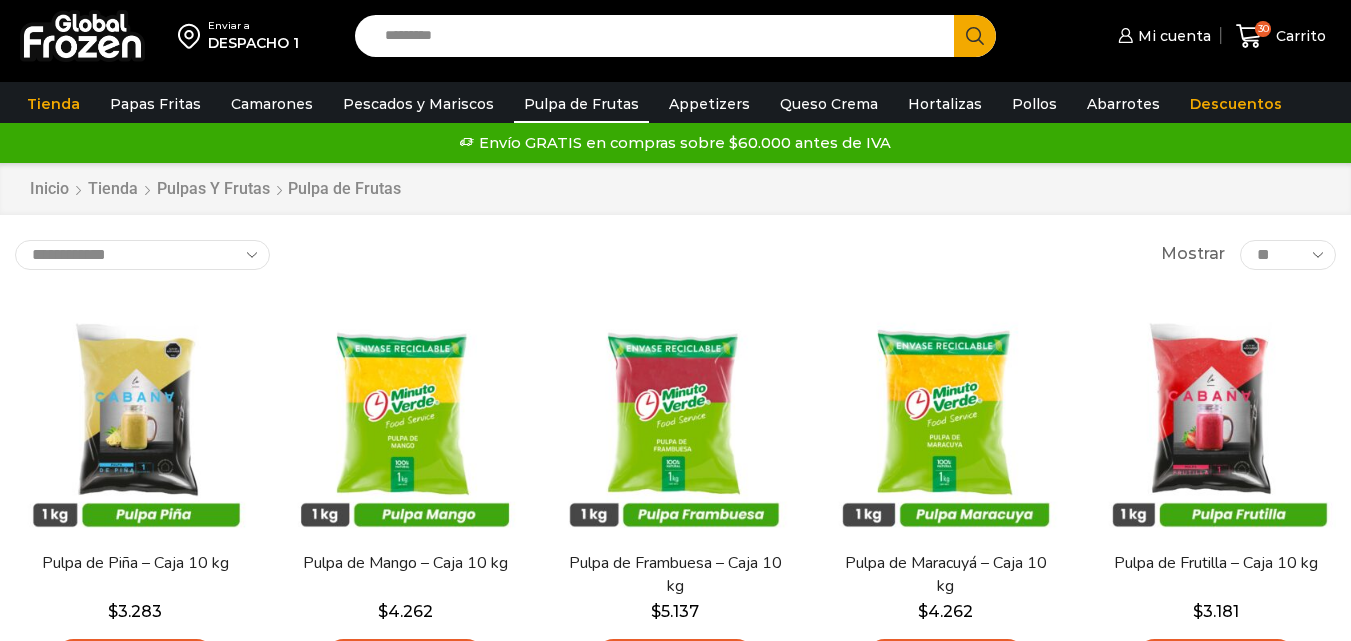 scroll, scrollTop: 0, scrollLeft: 0, axis: both 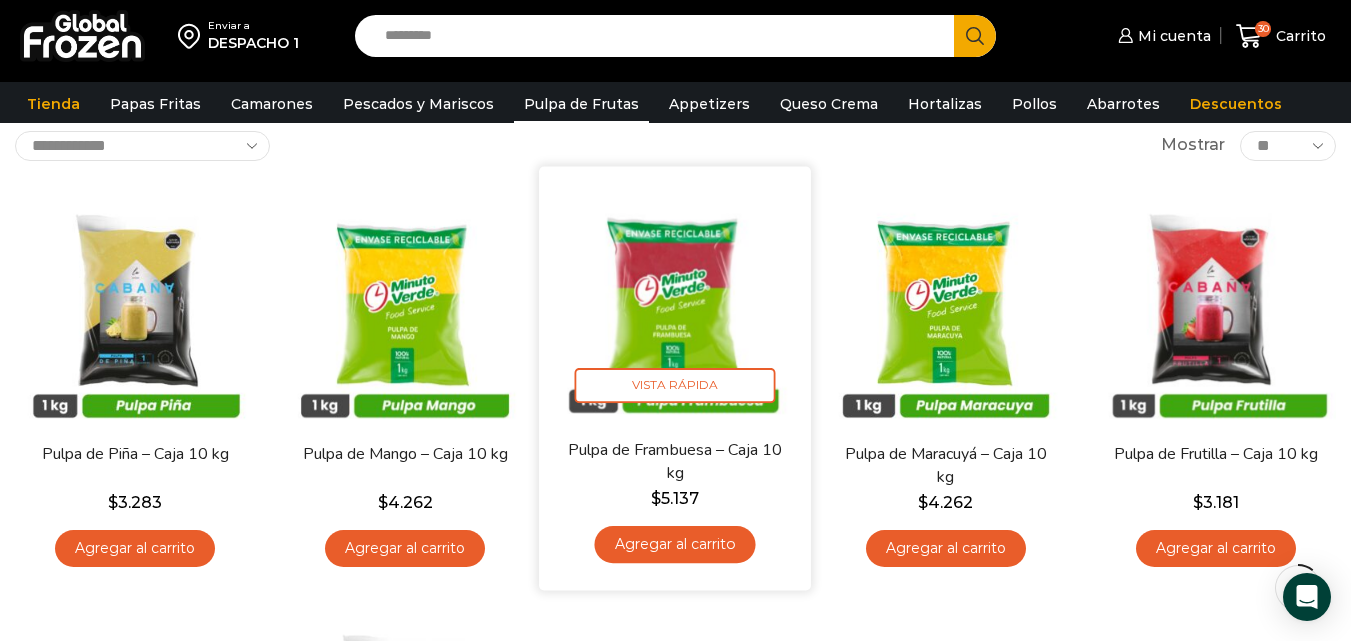 click on "Agregar al carrito" at bounding box center (675, 544) 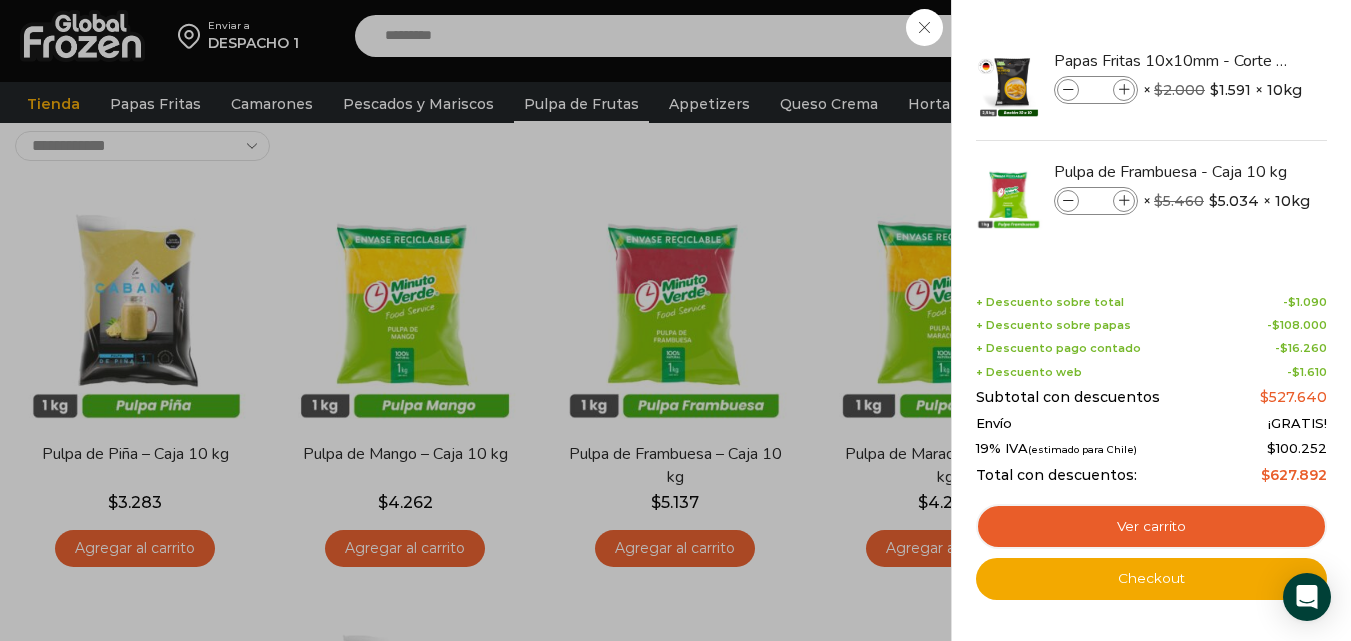 click on "31
Carrito
31
31
Shopping Cart" at bounding box center [1281, 36] 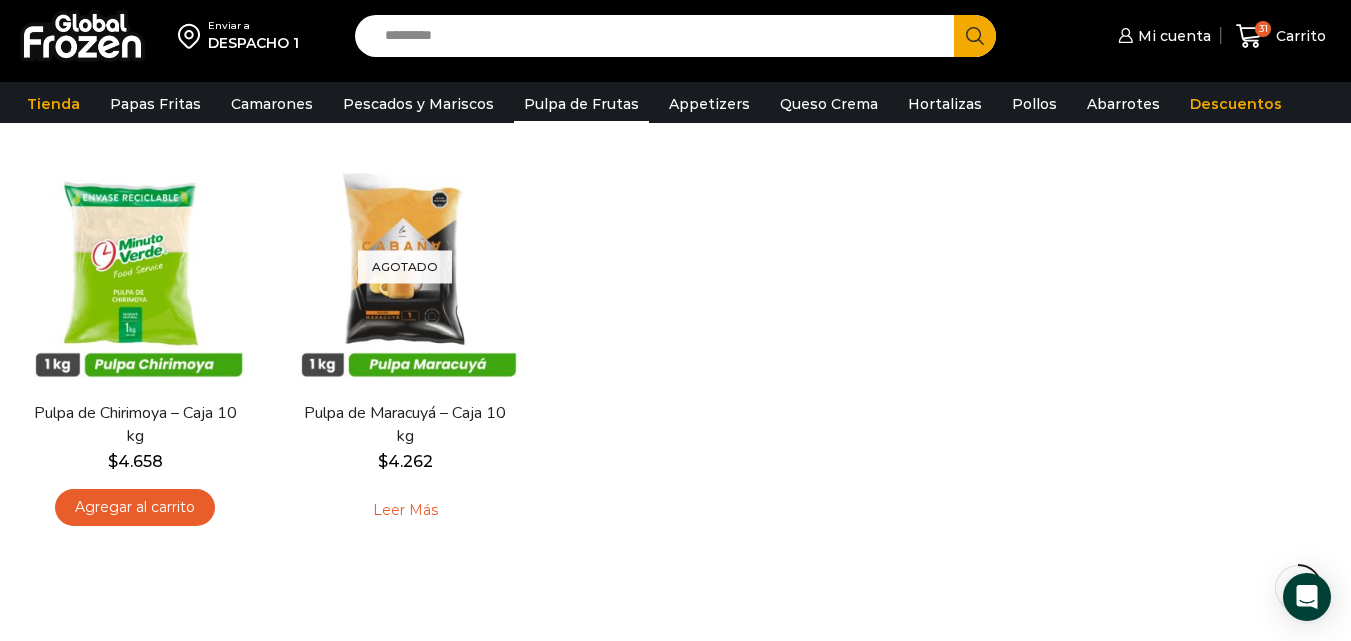 scroll, scrollTop: 635, scrollLeft: 0, axis: vertical 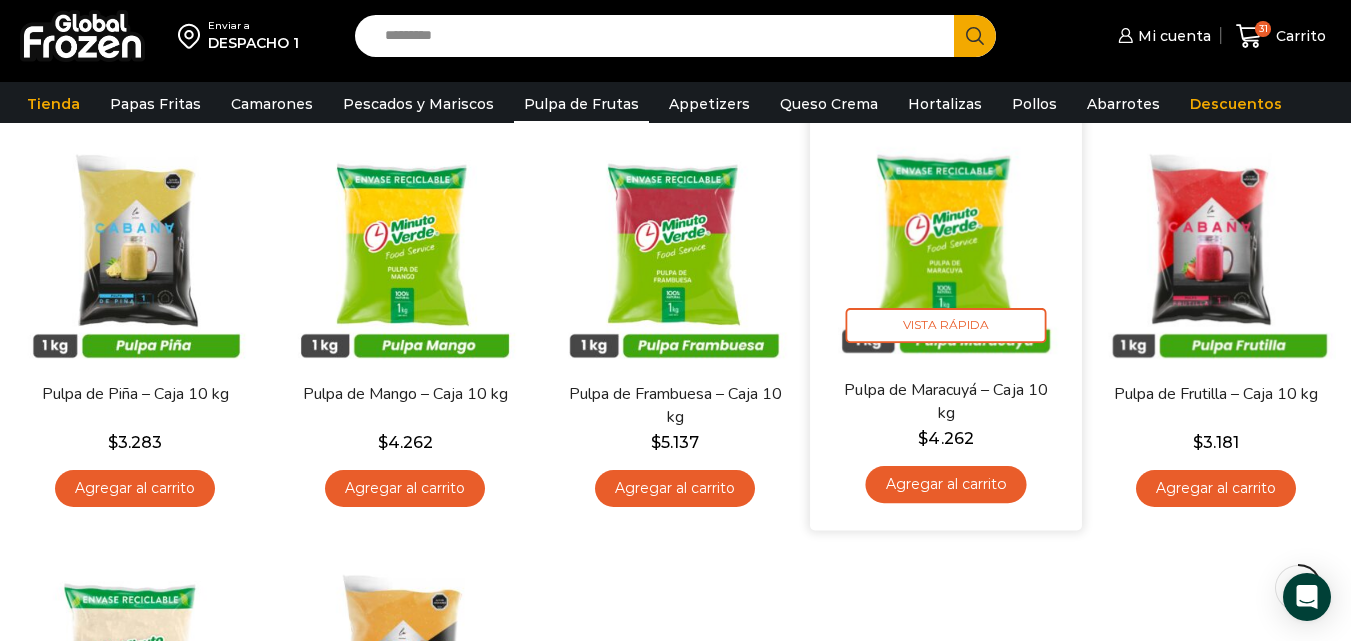 click on "Agregar al carrito" at bounding box center [945, 484] 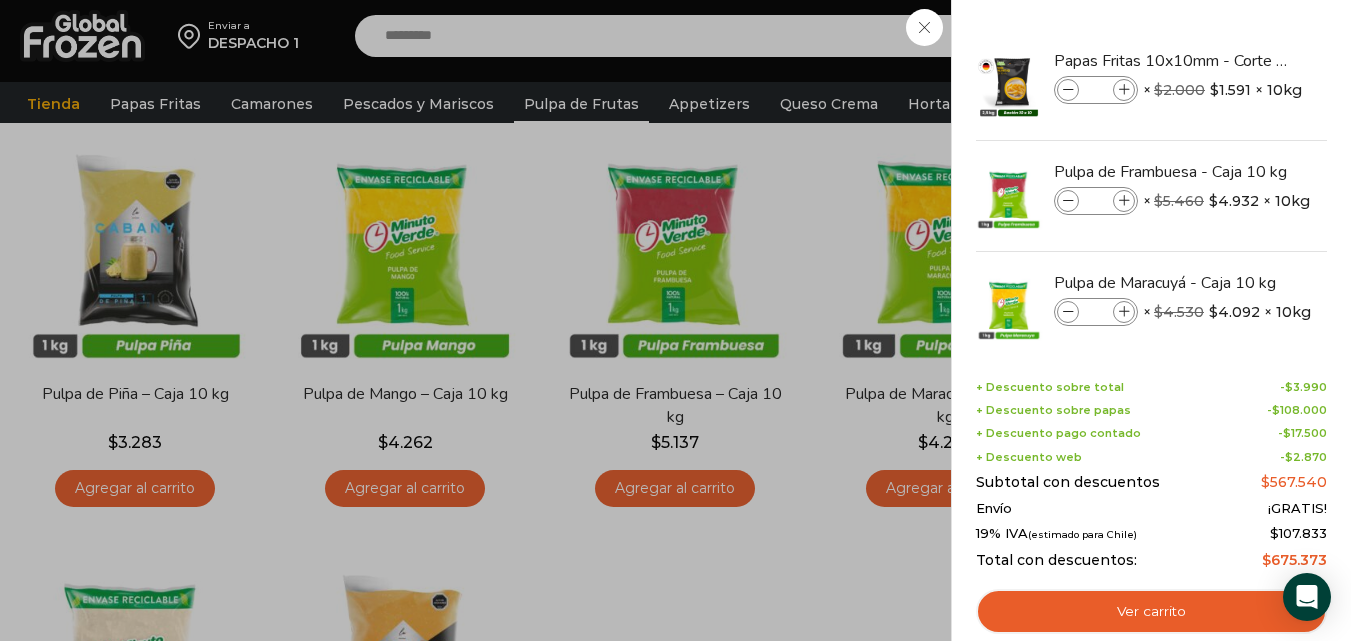 click on "32
Carrito
32
32
Shopping Cart" at bounding box center [1281, 36] 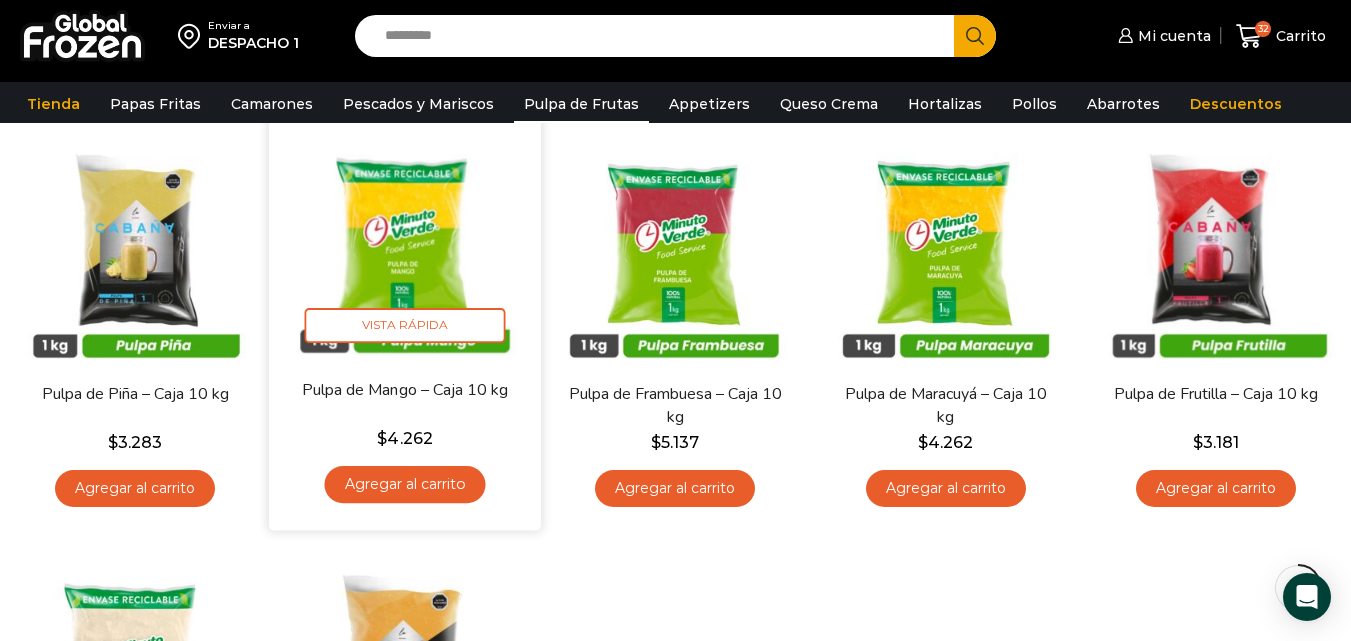 click on "Agregar al carrito" at bounding box center (405, 484) 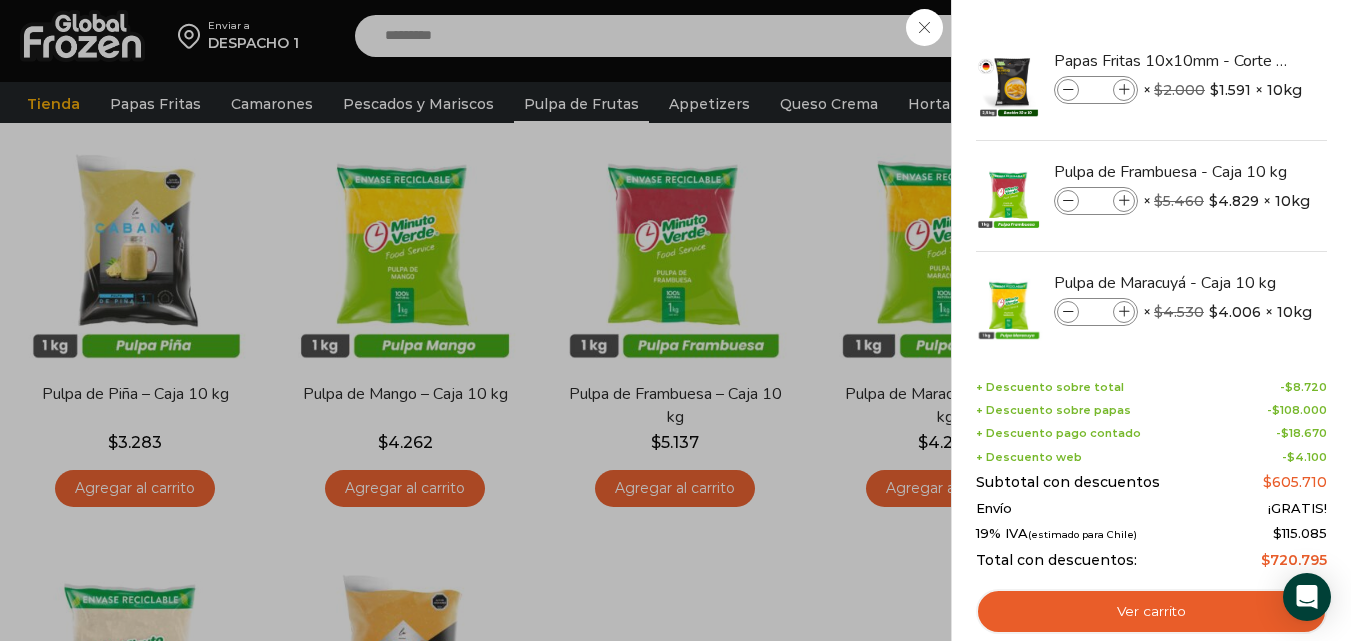 click on "33
Carrito
33
33
Shopping Cart" at bounding box center [1281, 36] 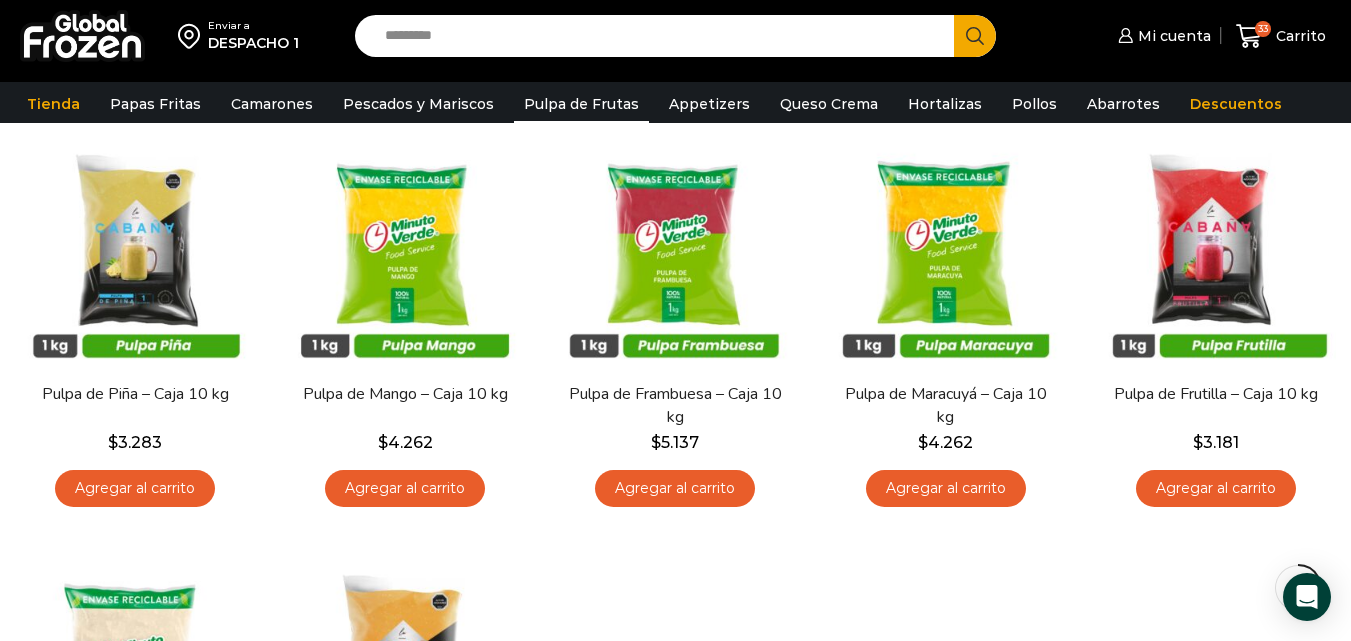 click on "Search input" at bounding box center (659, 36) 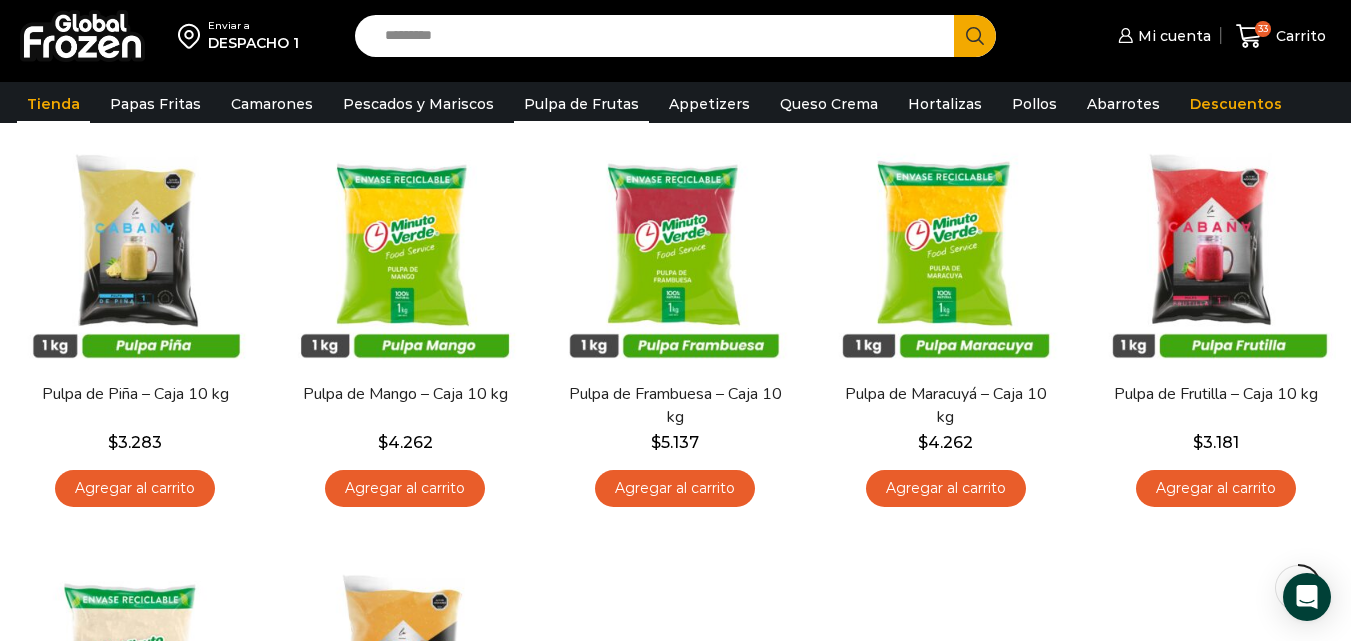 click on "Tienda" at bounding box center [53, 104] 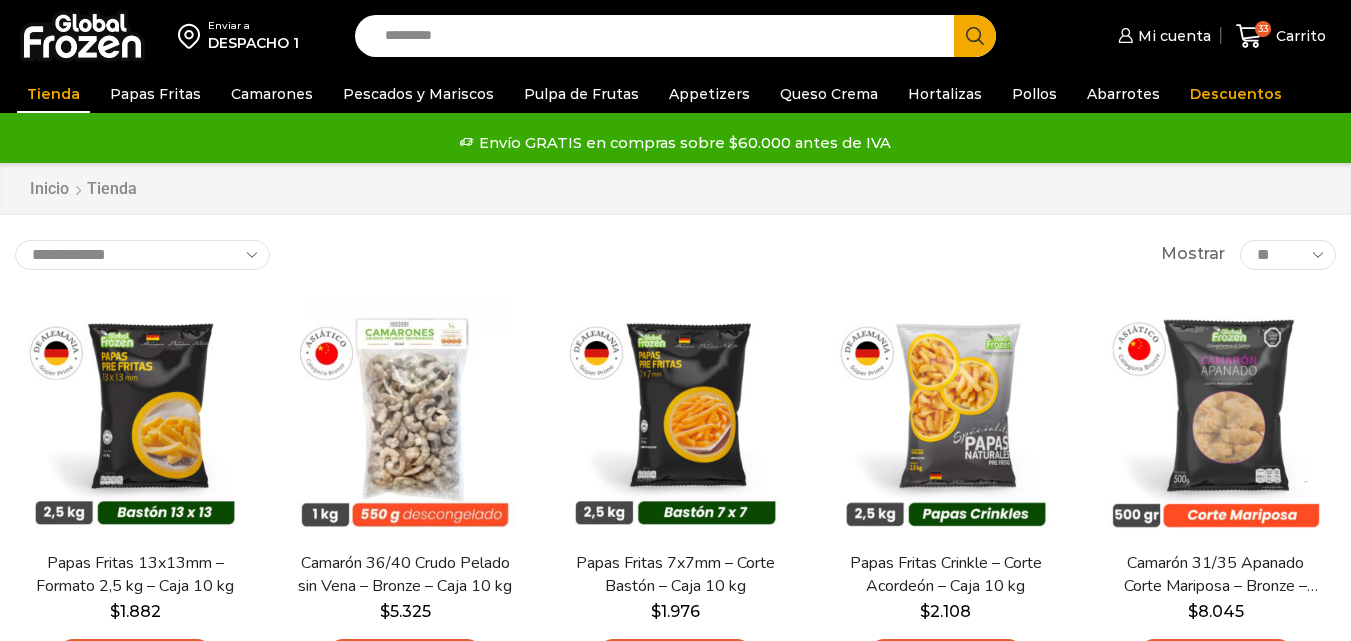 scroll, scrollTop: 0, scrollLeft: 0, axis: both 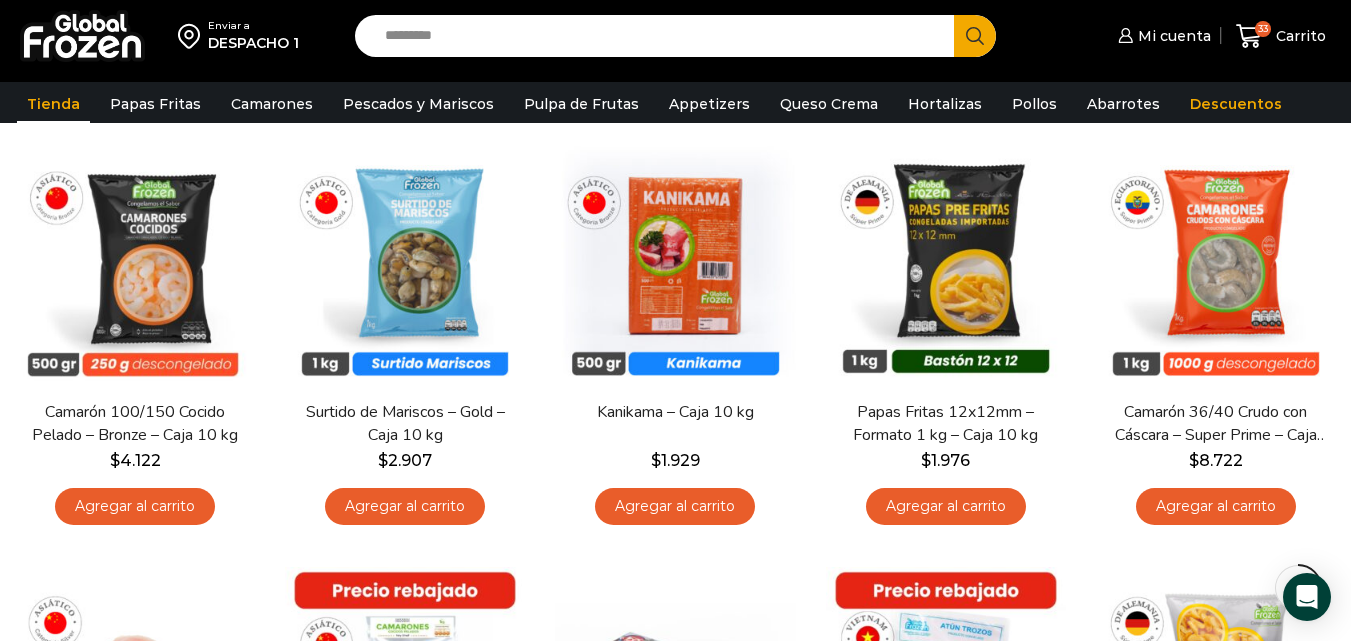 click on "Search input" at bounding box center (659, 36) 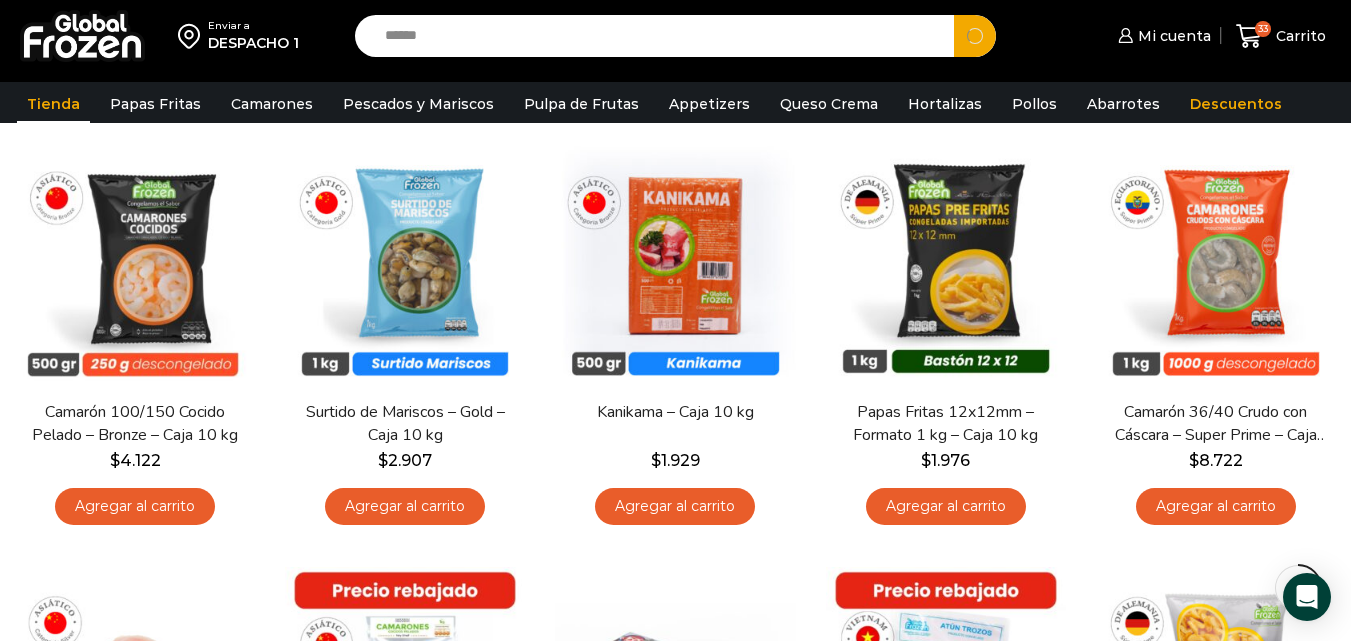 type on "******" 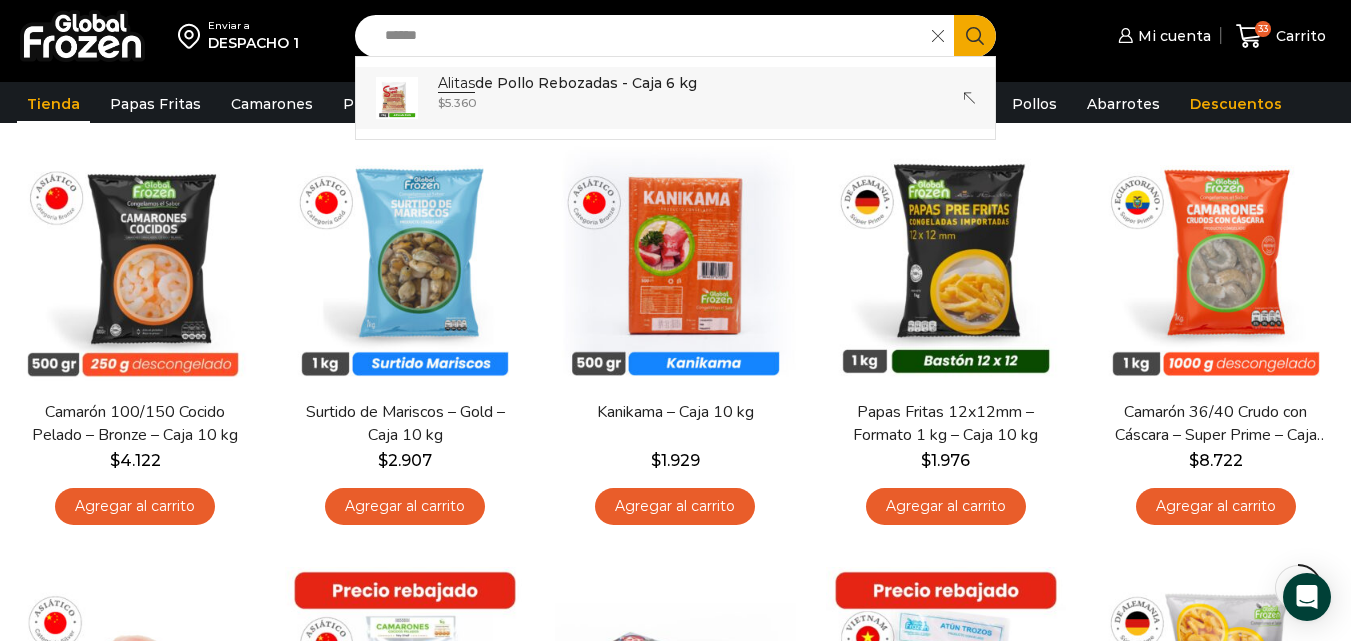 click on "Enviar a
DESPACHO 1
Search input
******
Search
Alitas  de Pollo Rebozadas - Caja 6 kg
In stock
$ 5.360
Mi cuenta" at bounding box center (675, -496) 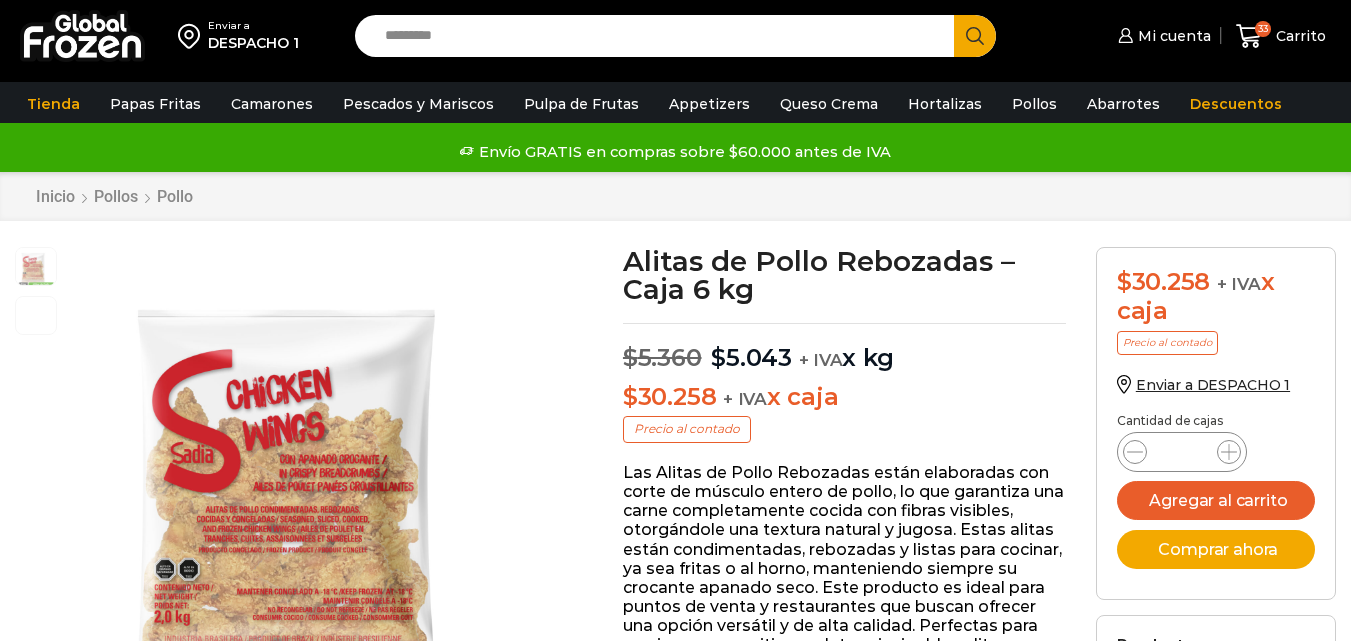 scroll, scrollTop: 1, scrollLeft: 0, axis: vertical 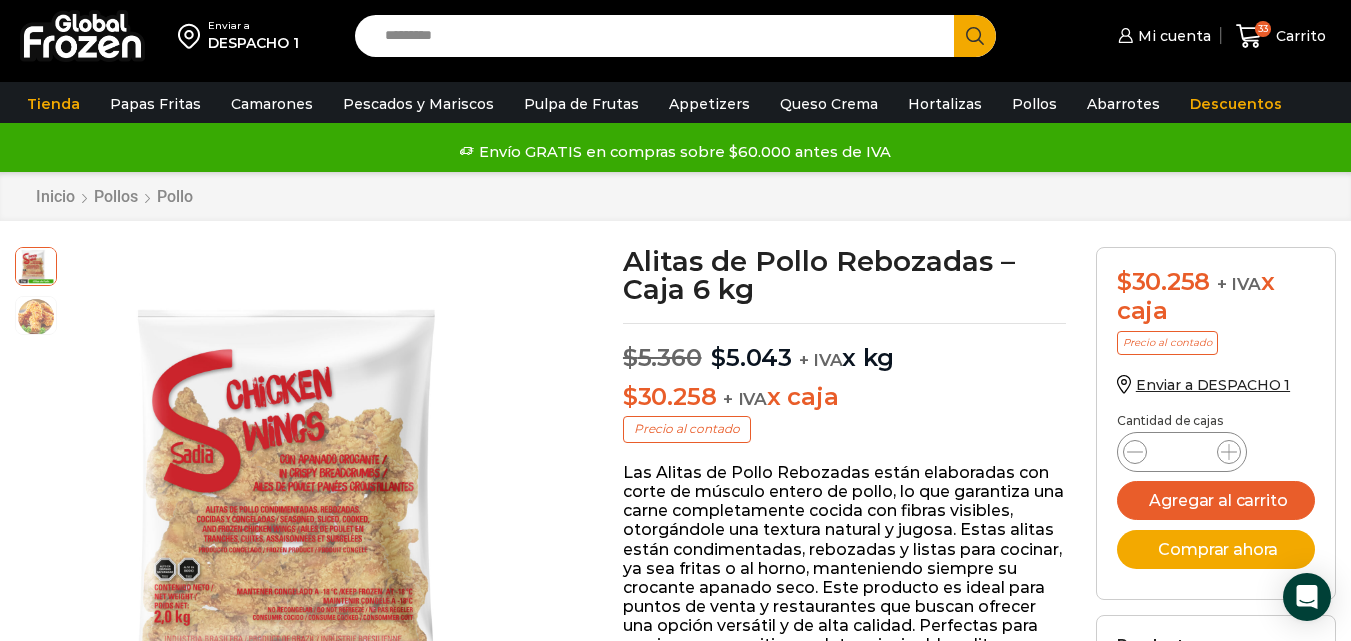 click on "Enviar a
DESPACHO 1
Search input
Search
Mi cuenta" at bounding box center [675, 36] 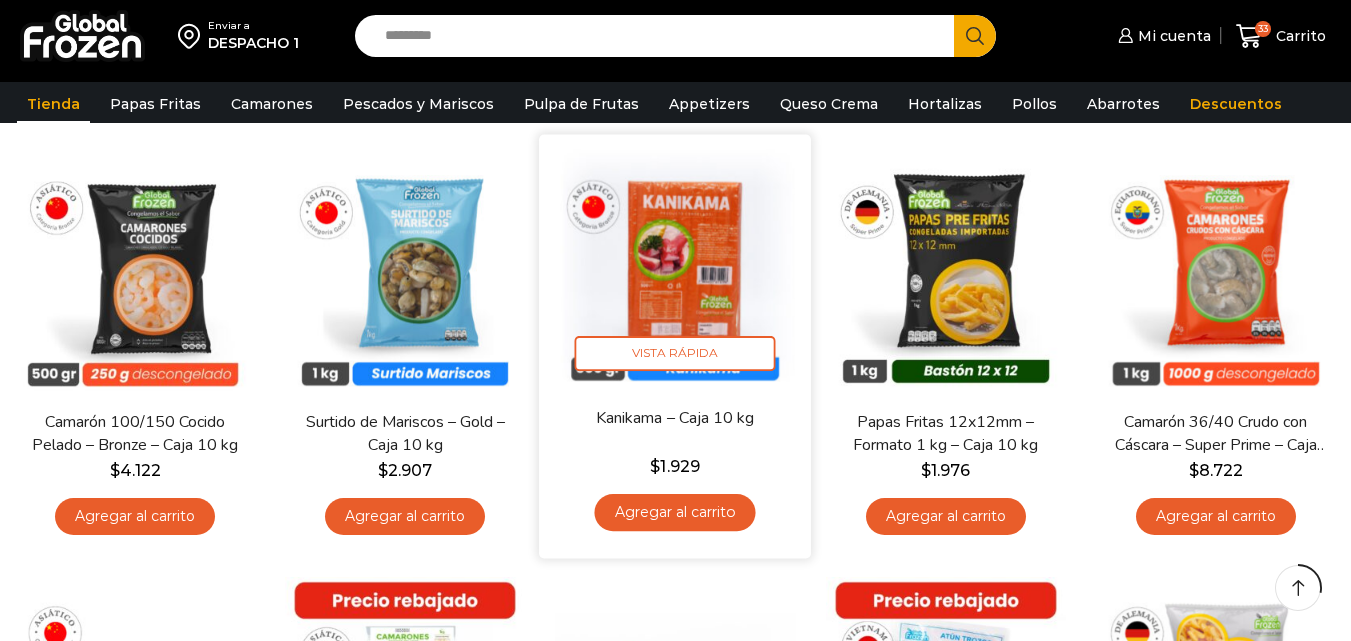 scroll, scrollTop: 582, scrollLeft: 0, axis: vertical 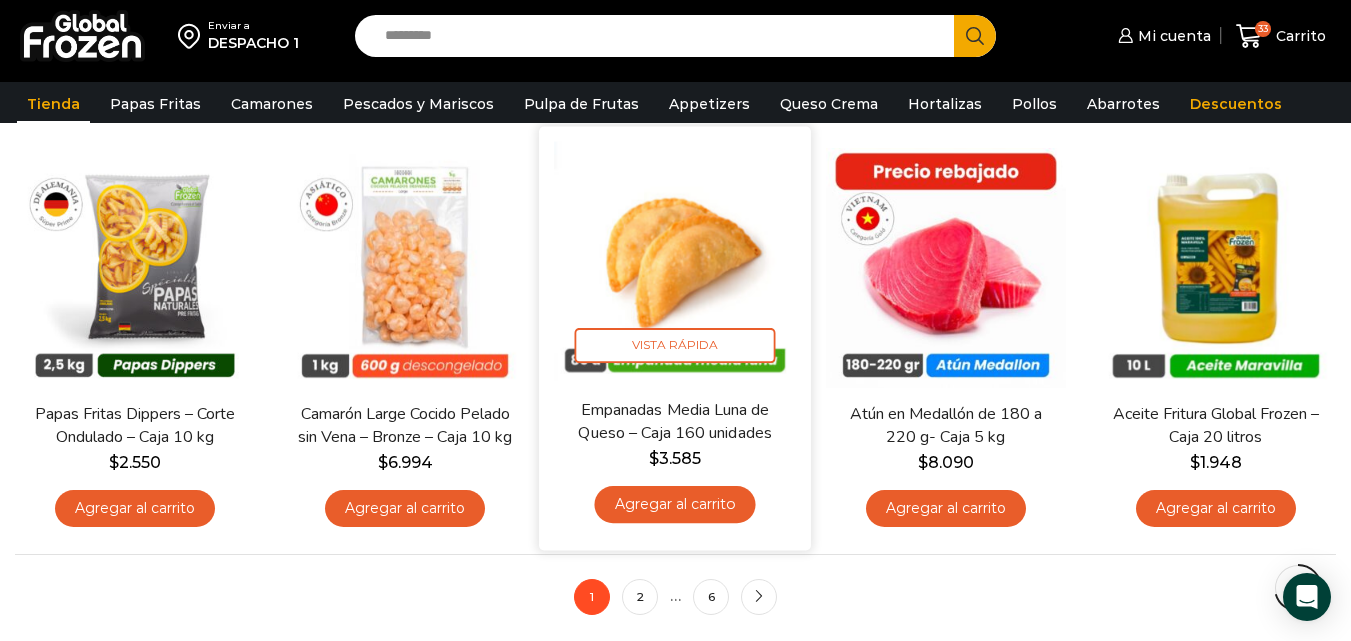 click on "Agregar al carrito" at bounding box center [675, 504] 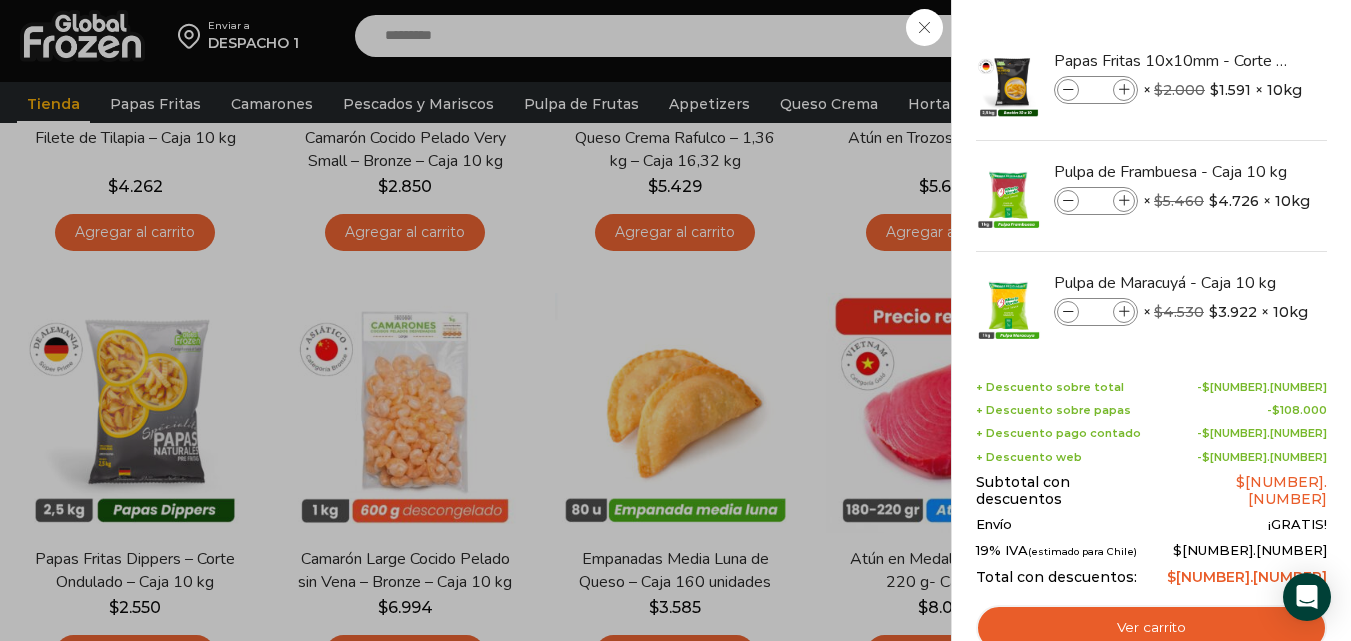 scroll, scrollTop: 867, scrollLeft: 0, axis: vertical 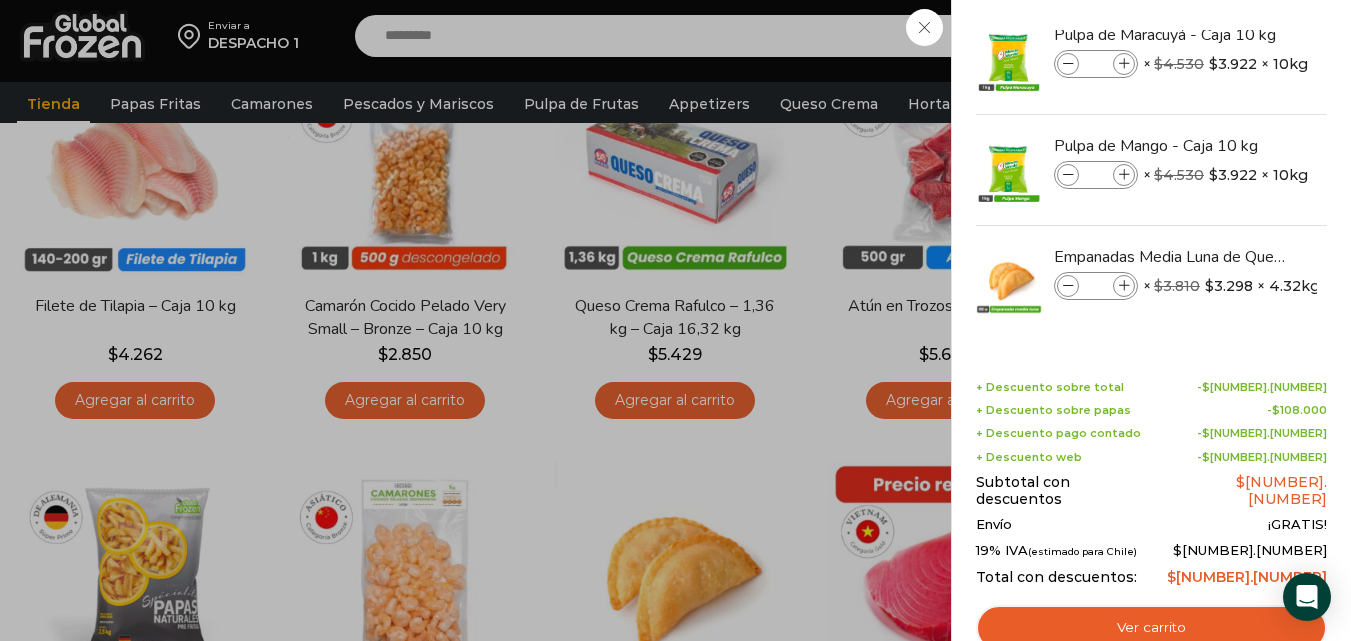 click on "34
Carrito
34
34
Shopping Cart" at bounding box center [1281, 36] 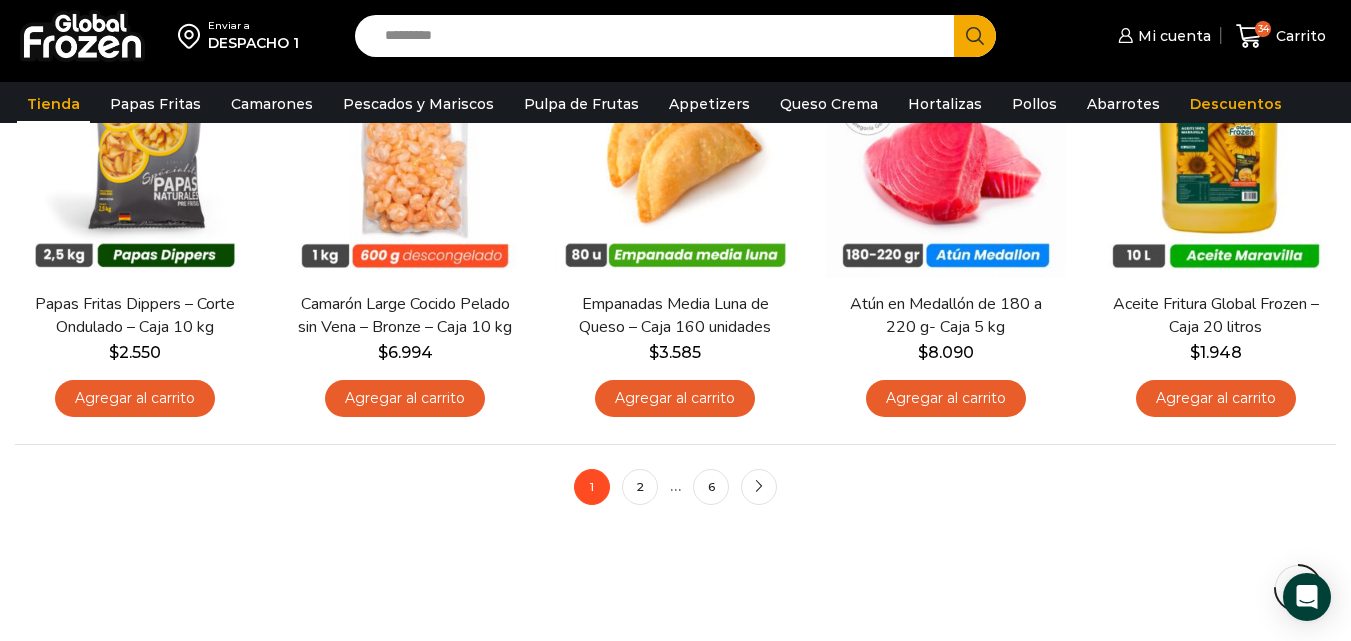 scroll, scrollTop: 1523, scrollLeft: 0, axis: vertical 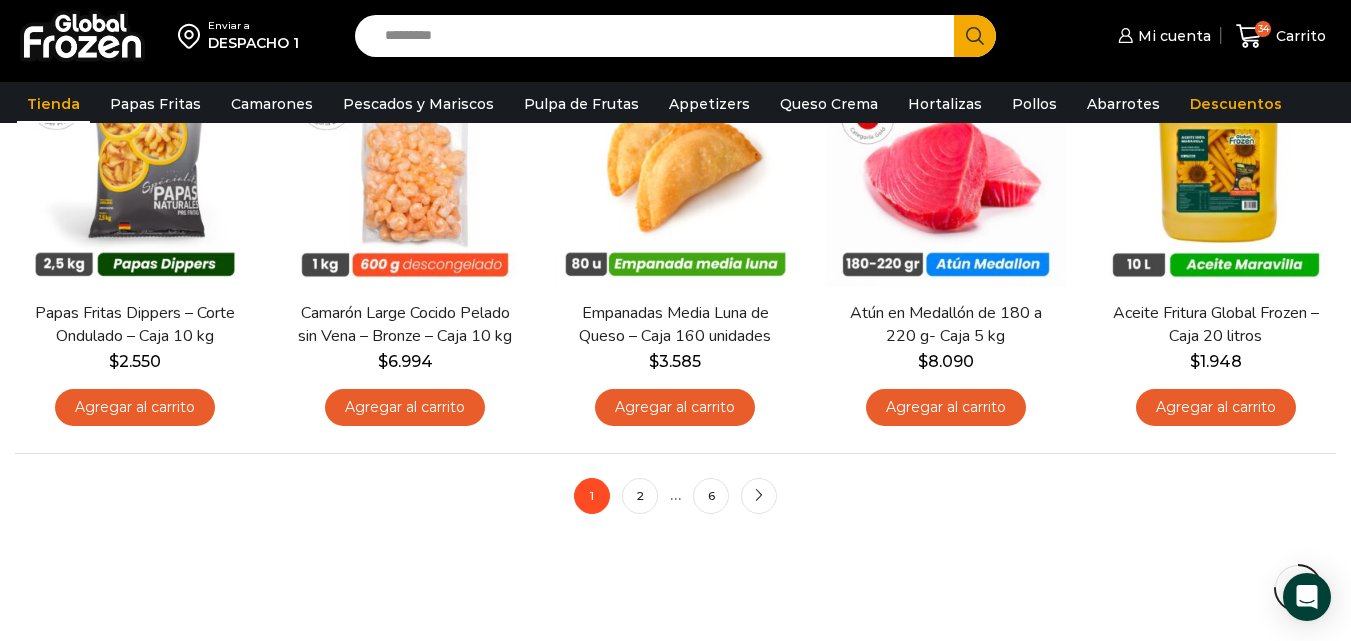 click on "1
2
…
6
next" at bounding box center [675, 495] 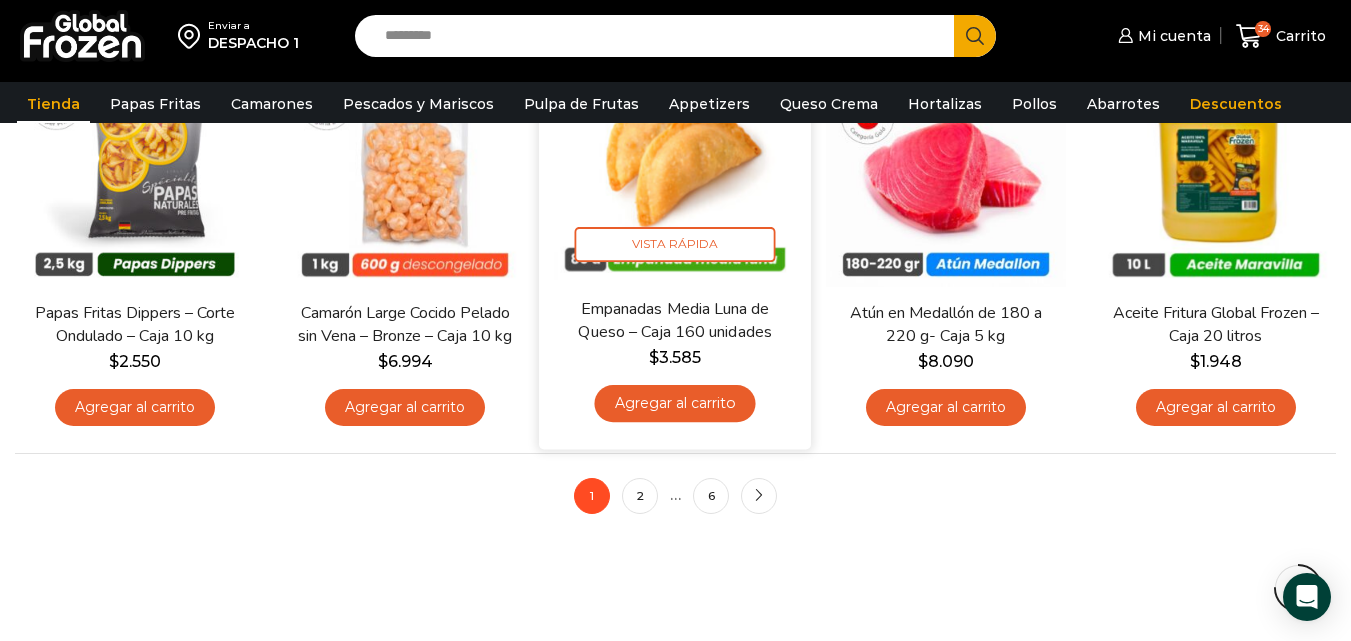 click at bounding box center [676, 161] 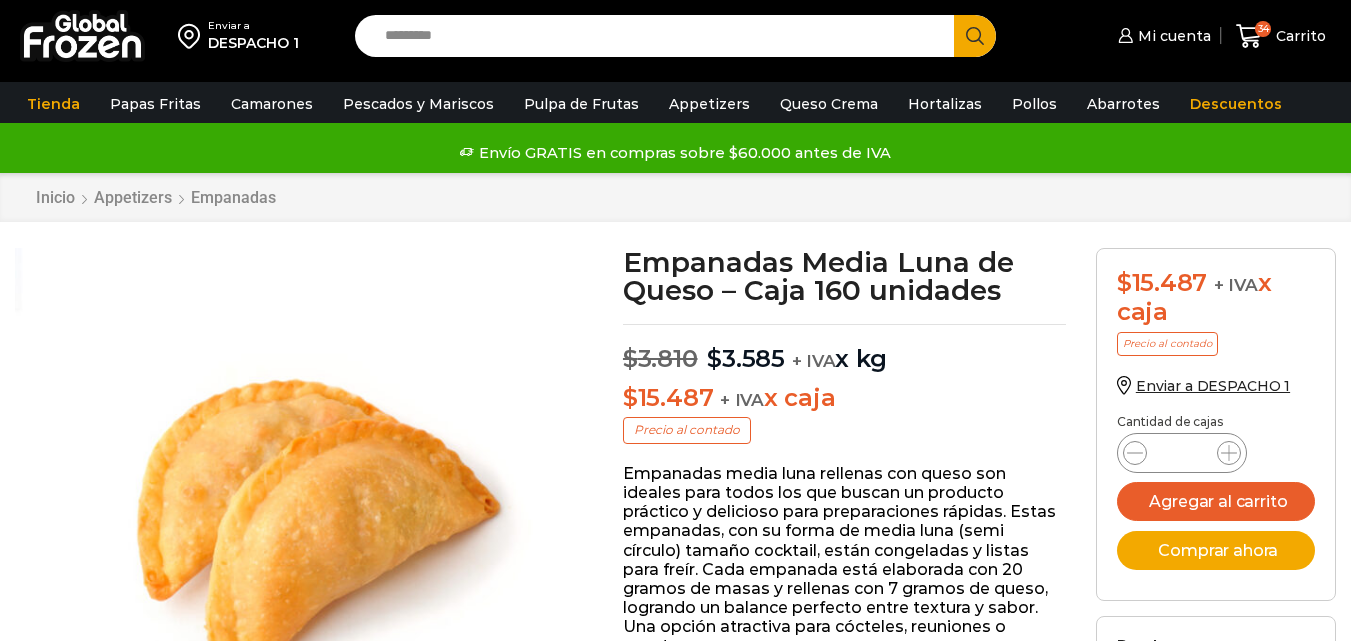 scroll, scrollTop: 1, scrollLeft: 0, axis: vertical 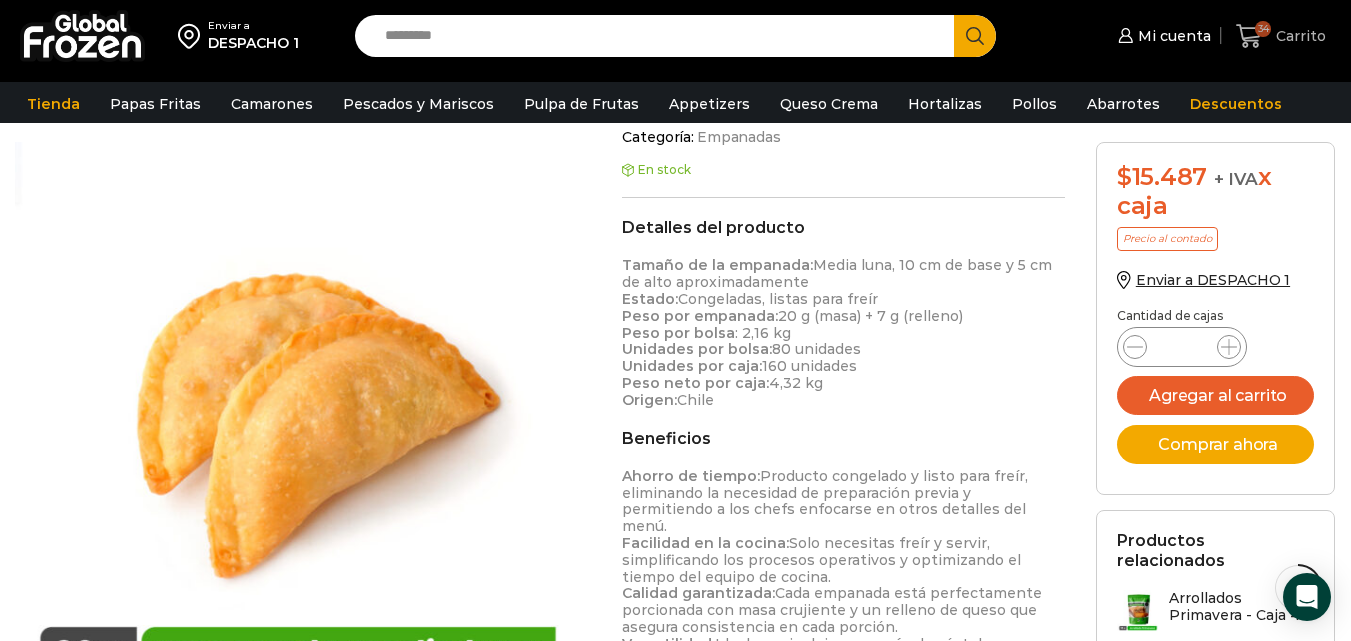 click on "Carrito" at bounding box center (1298, 36) 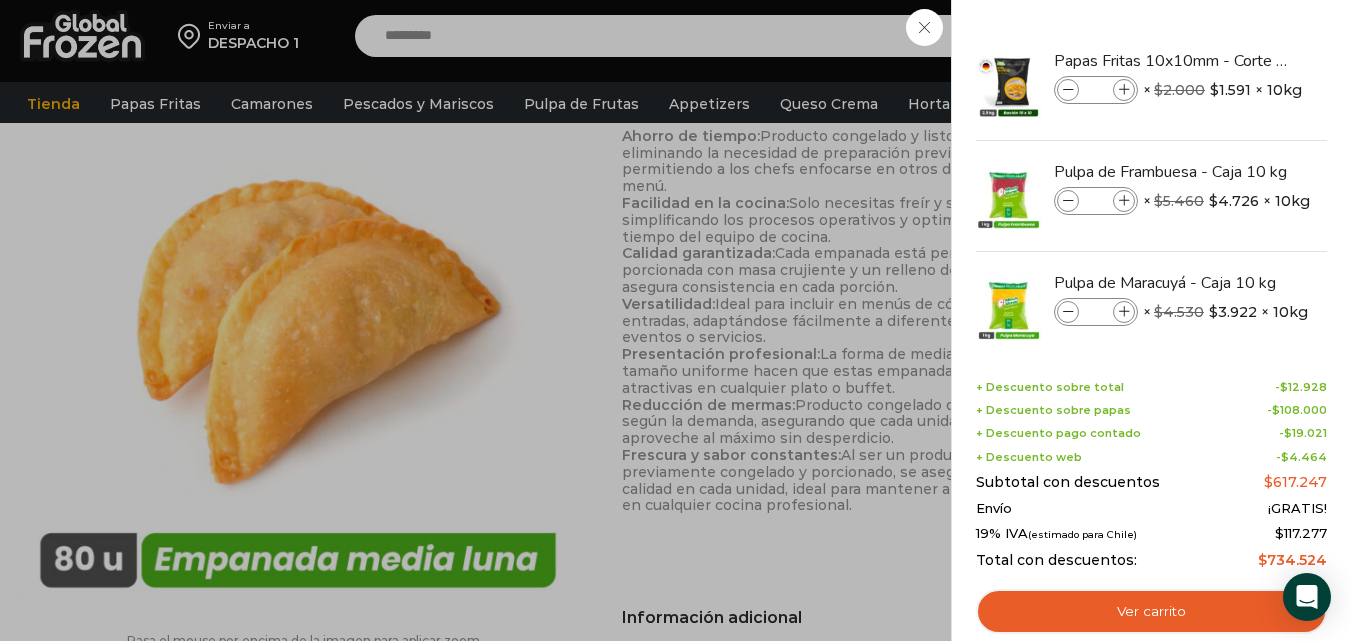 scroll, scrollTop: 1120, scrollLeft: 0, axis: vertical 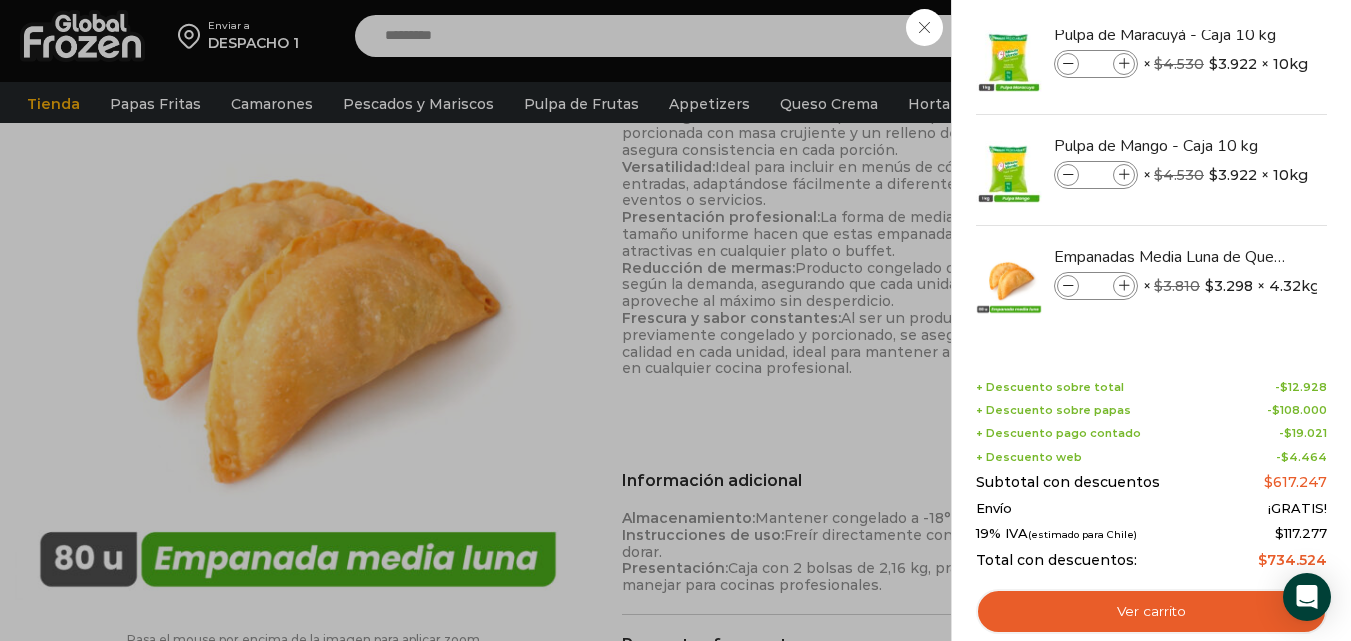 click on "34
Carrito
34
34
Shopping Cart
**" at bounding box center [1281, 36] 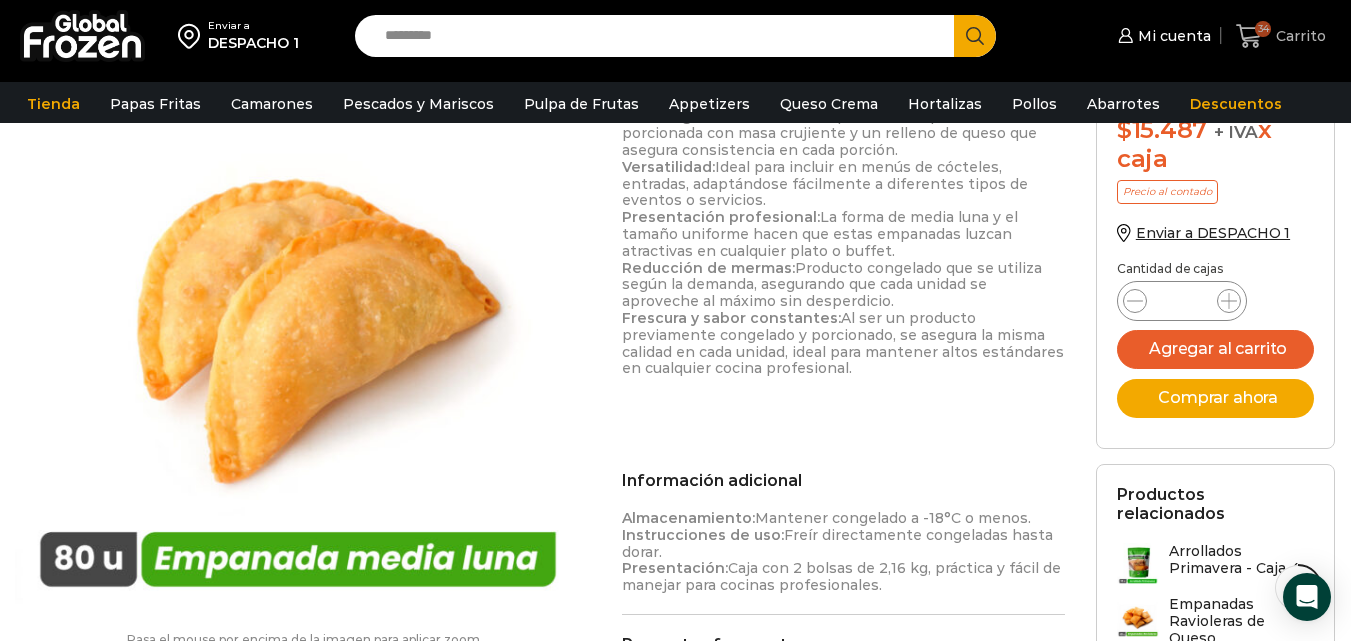 click on "34
Carrito" at bounding box center [1281, 36] 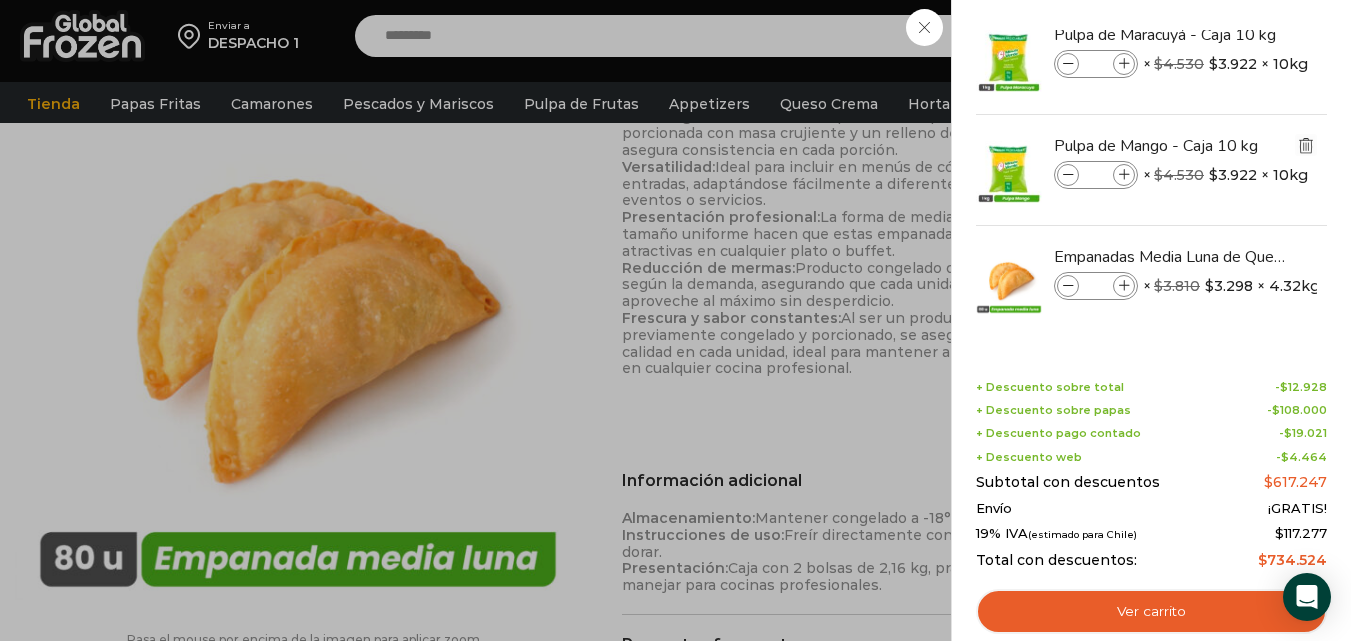 click at bounding box center [1306, 145] 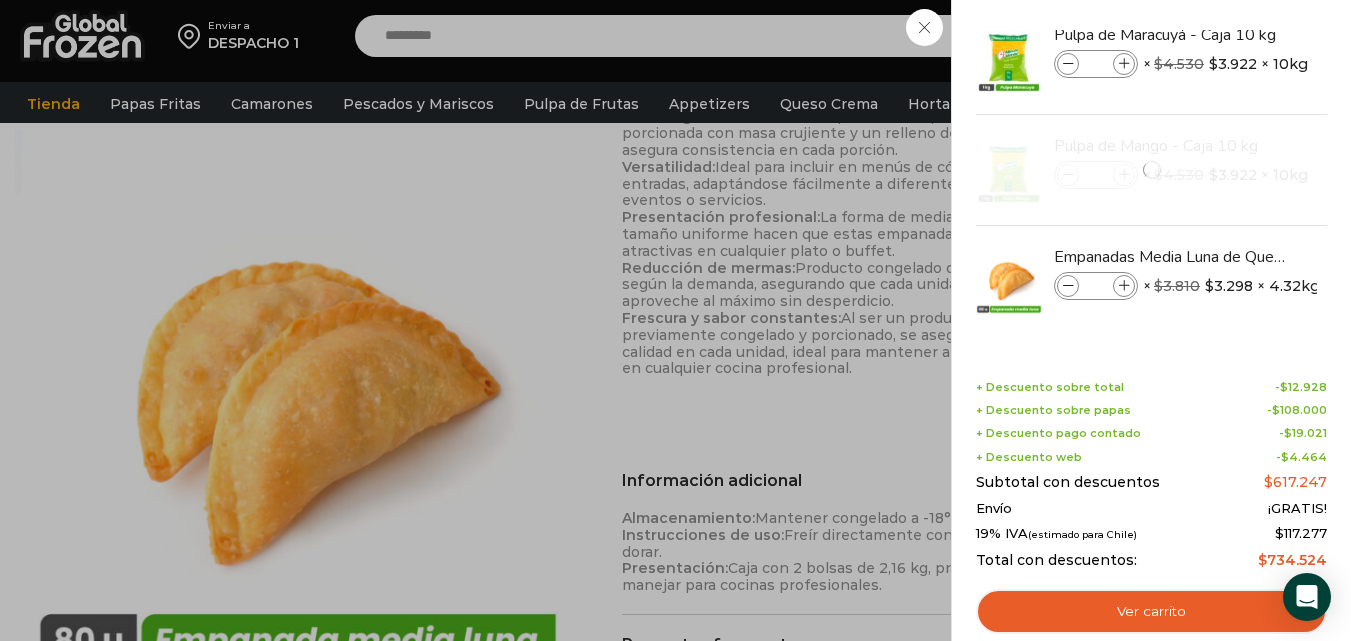 scroll, scrollTop: 939, scrollLeft: 0, axis: vertical 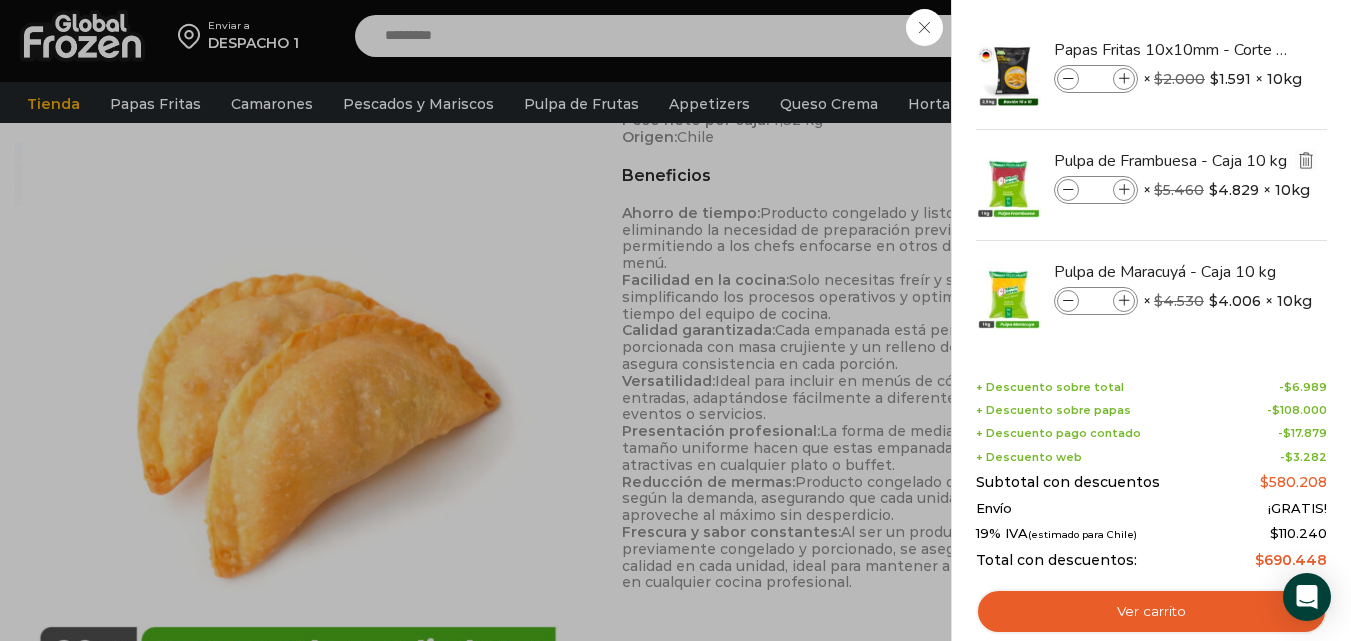 click at bounding box center [1306, 160] 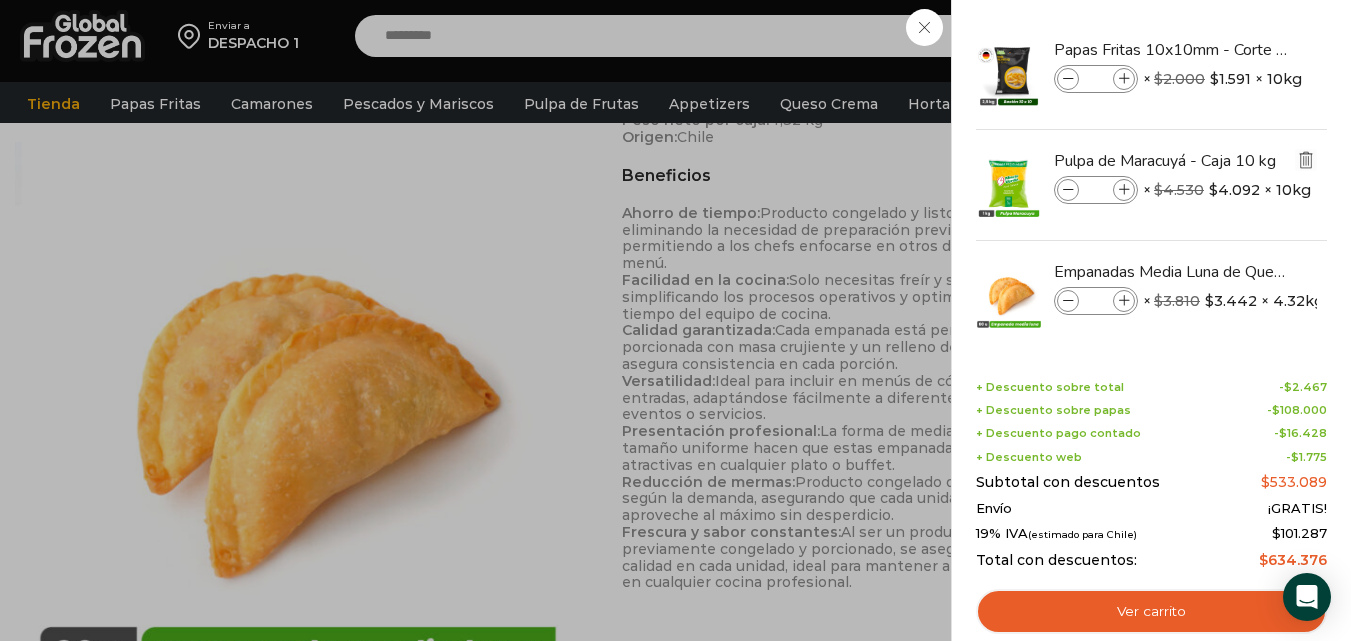 click at bounding box center (1306, 160) 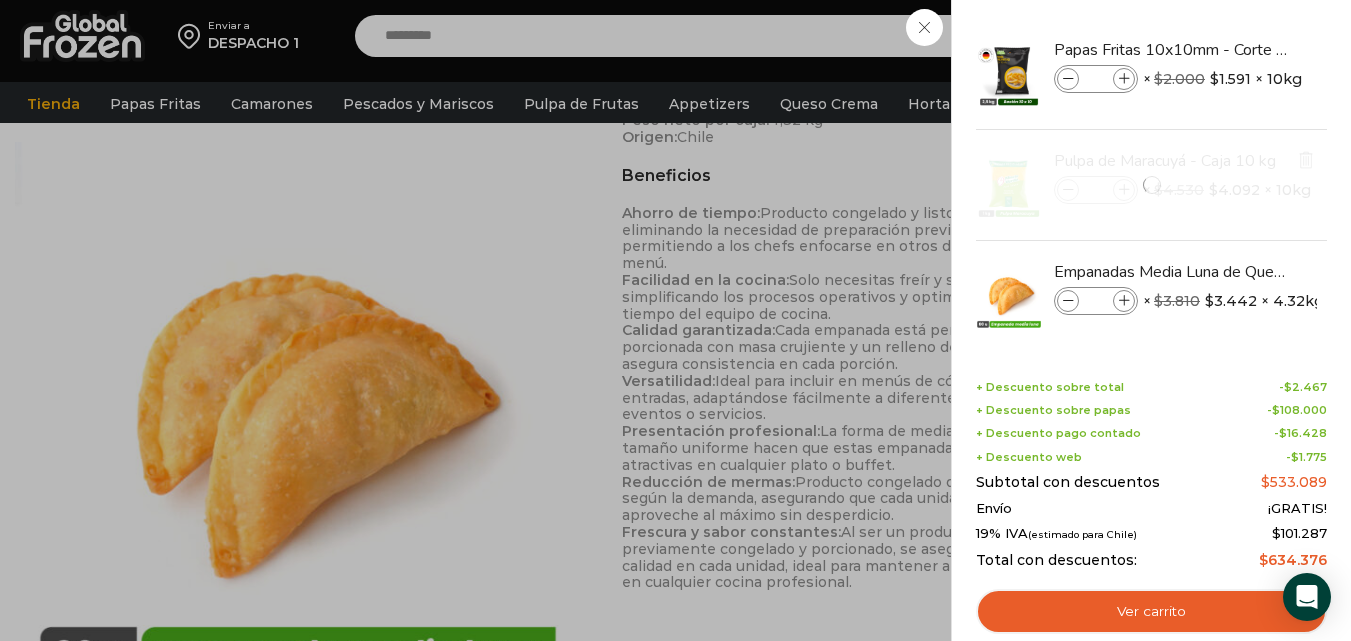 scroll, scrollTop: 0, scrollLeft: 0, axis: both 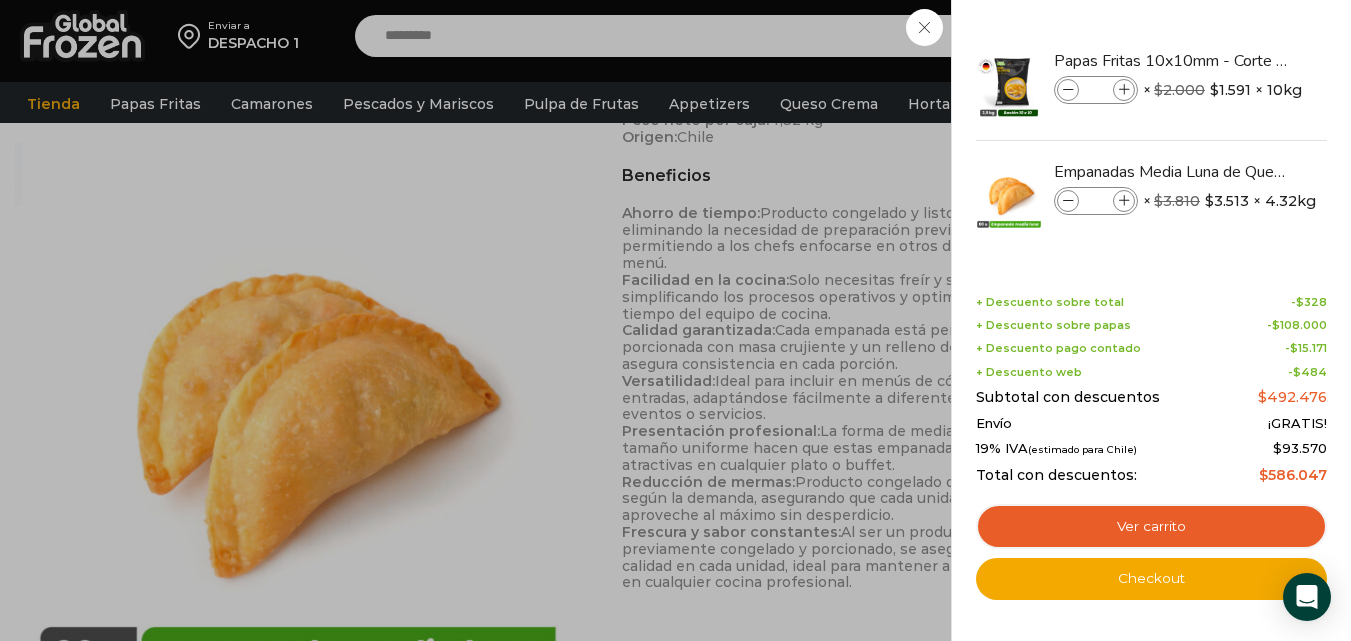 click on "31
Carrito
31
31
Shopping Cart" at bounding box center [1281, 36] 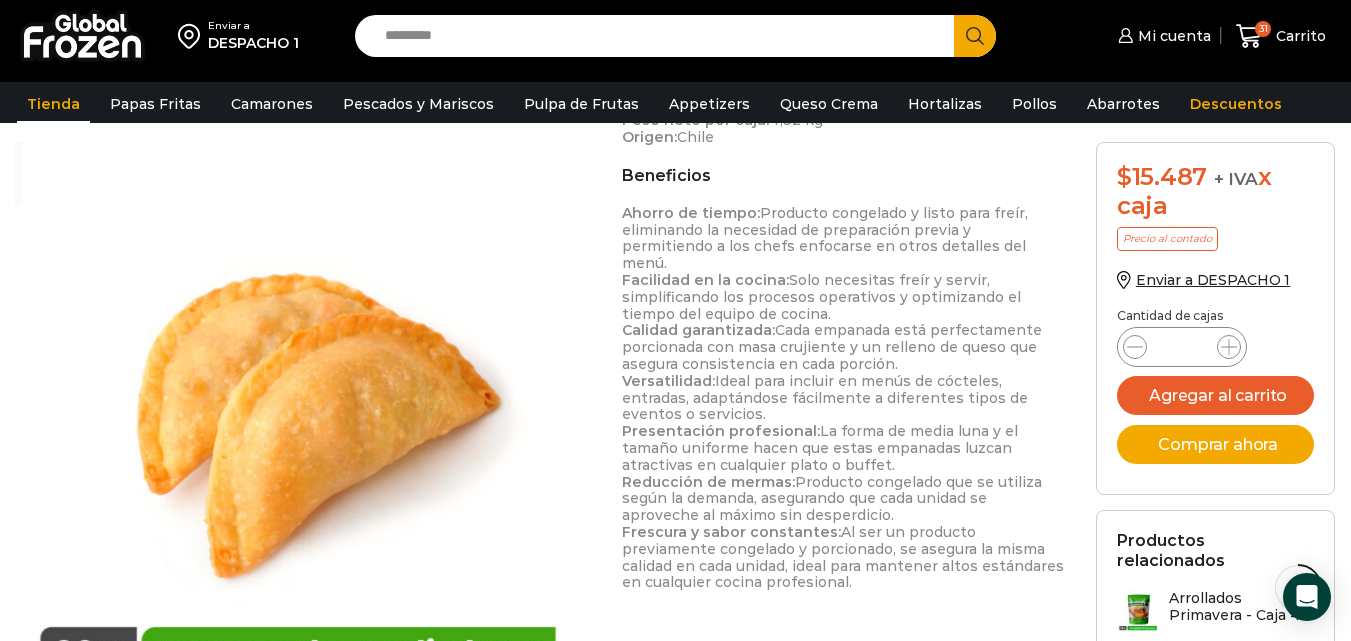 click on "Tienda" at bounding box center (53, 104) 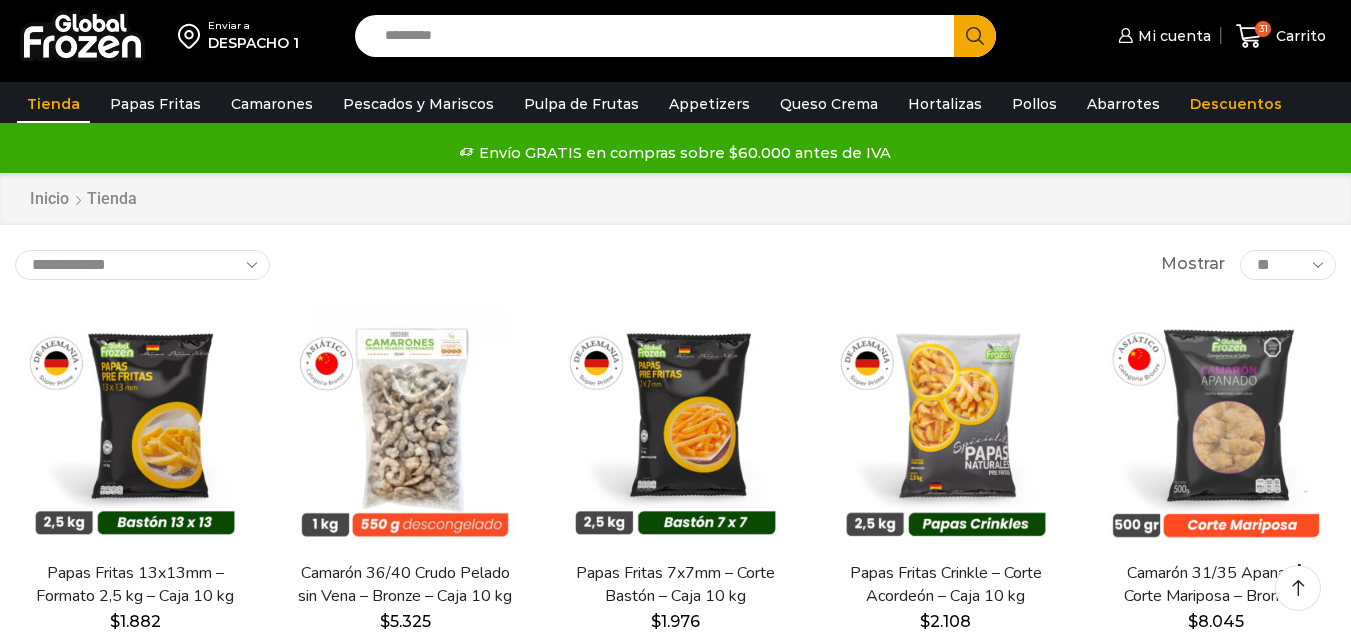scroll, scrollTop: 40, scrollLeft: 0, axis: vertical 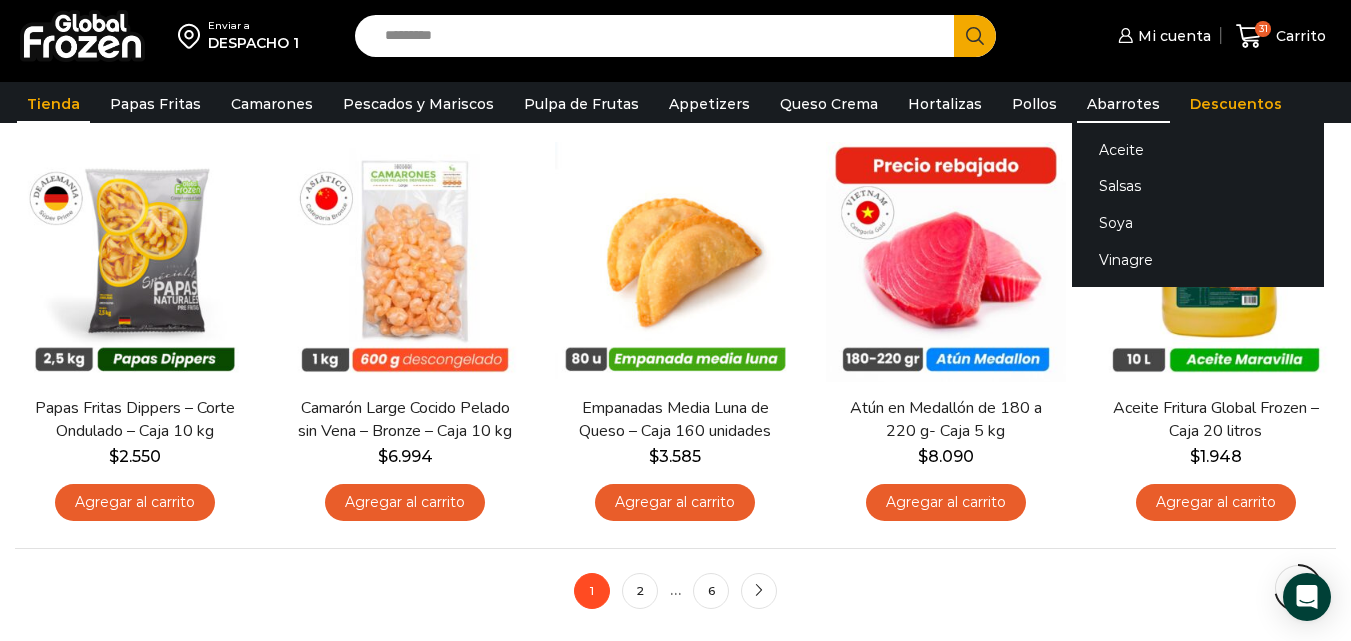 click on "Abarrotes" at bounding box center [1123, 104] 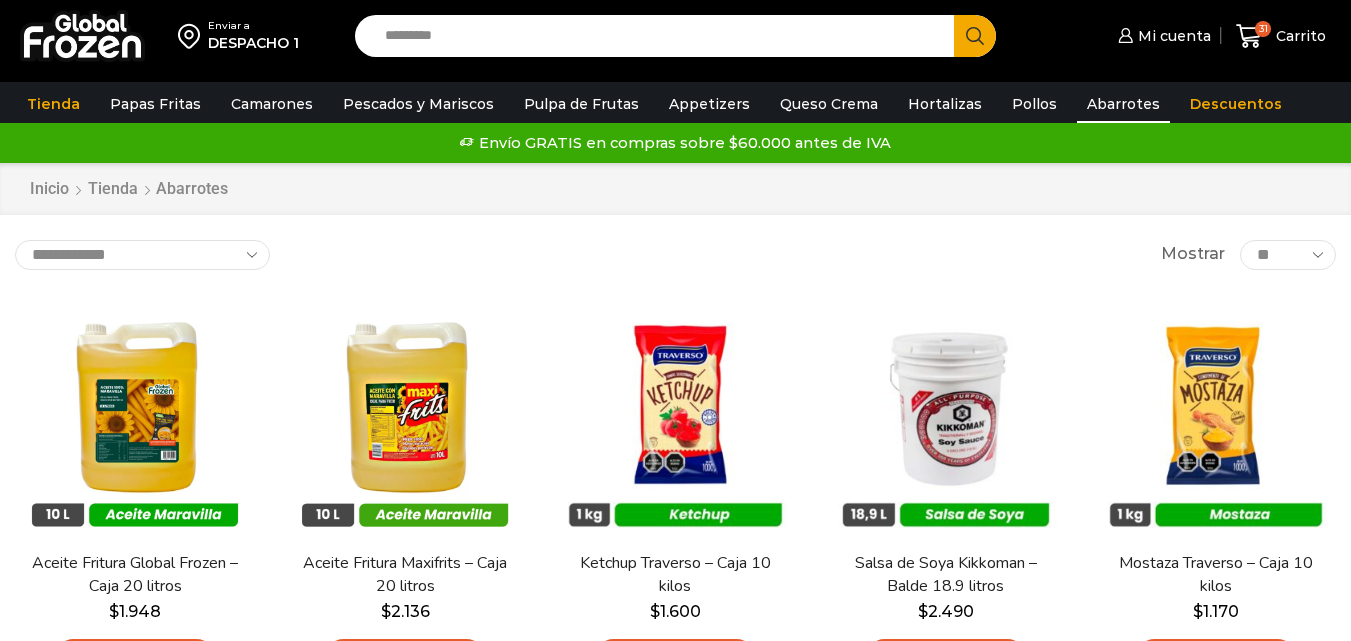 scroll, scrollTop: 0, scrollLeft: 0, axis: both 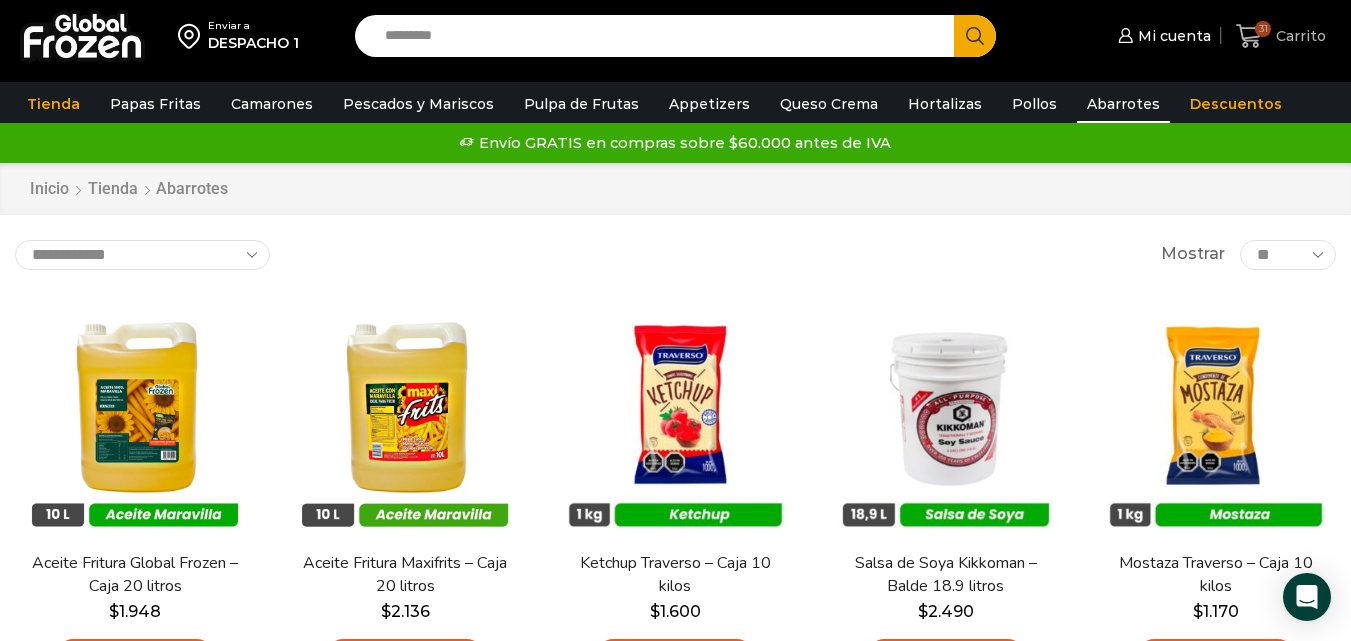 click on "Carrito" at bounding box center (1298, 36) 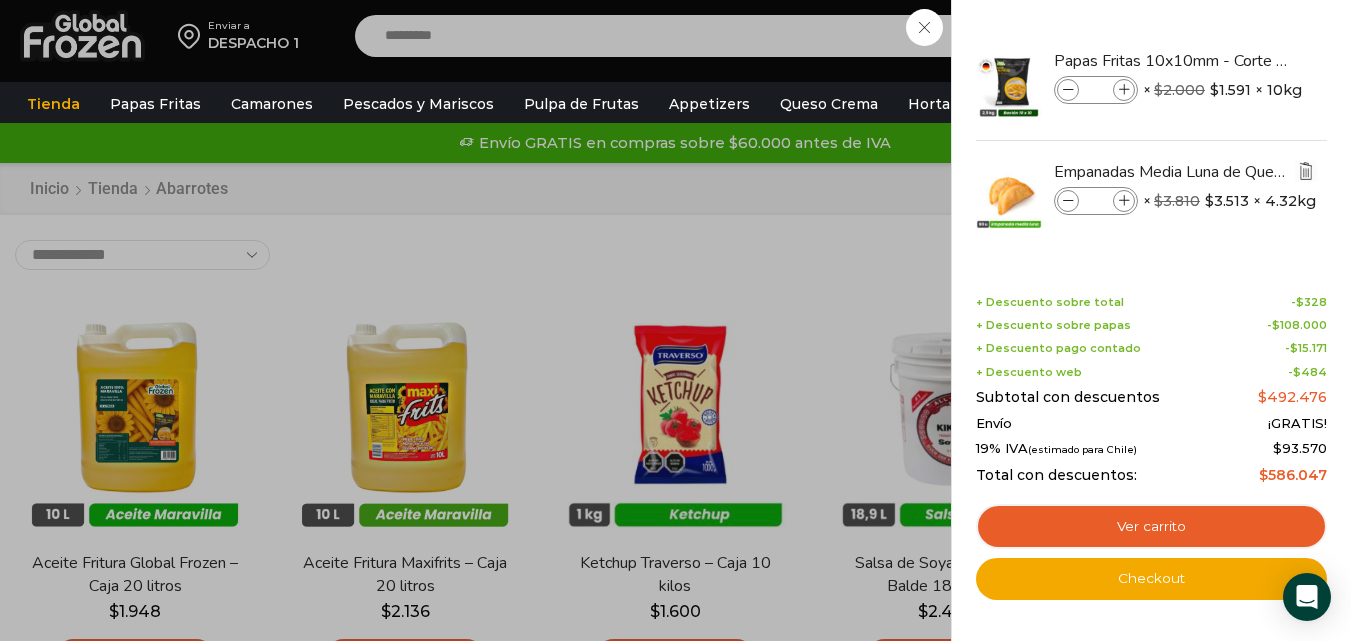 click at bounding box center (1306, 171) 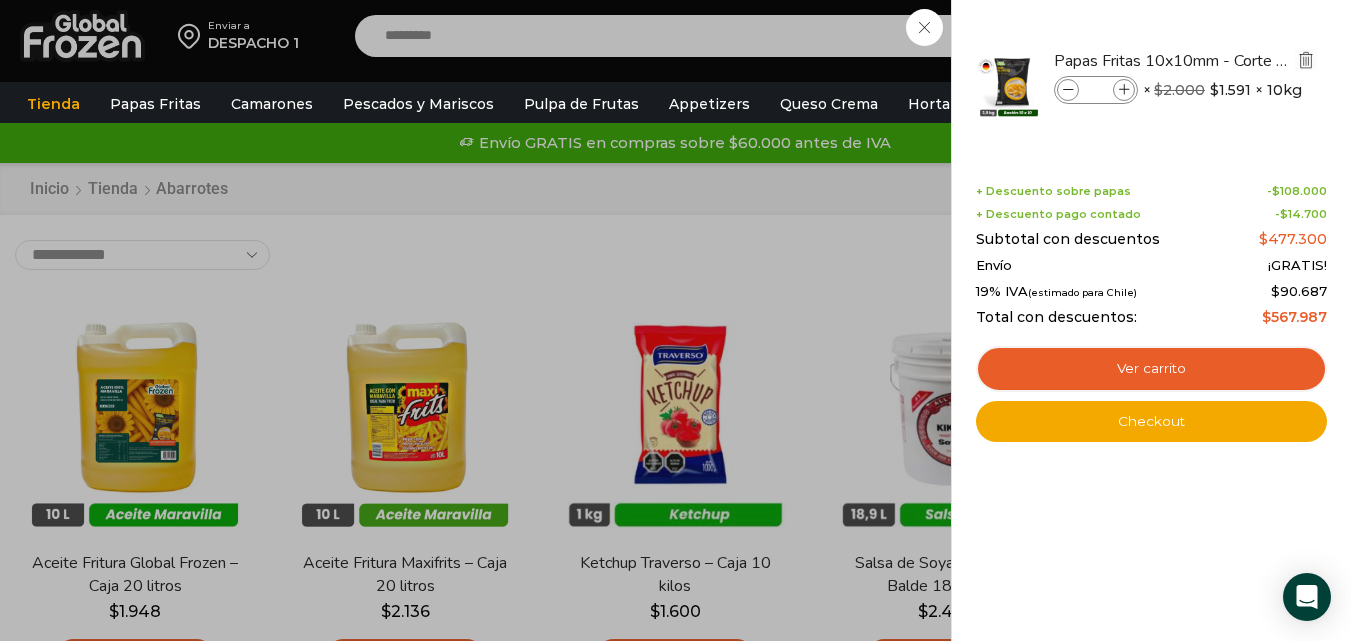 click at bounding box center [1306, 60] 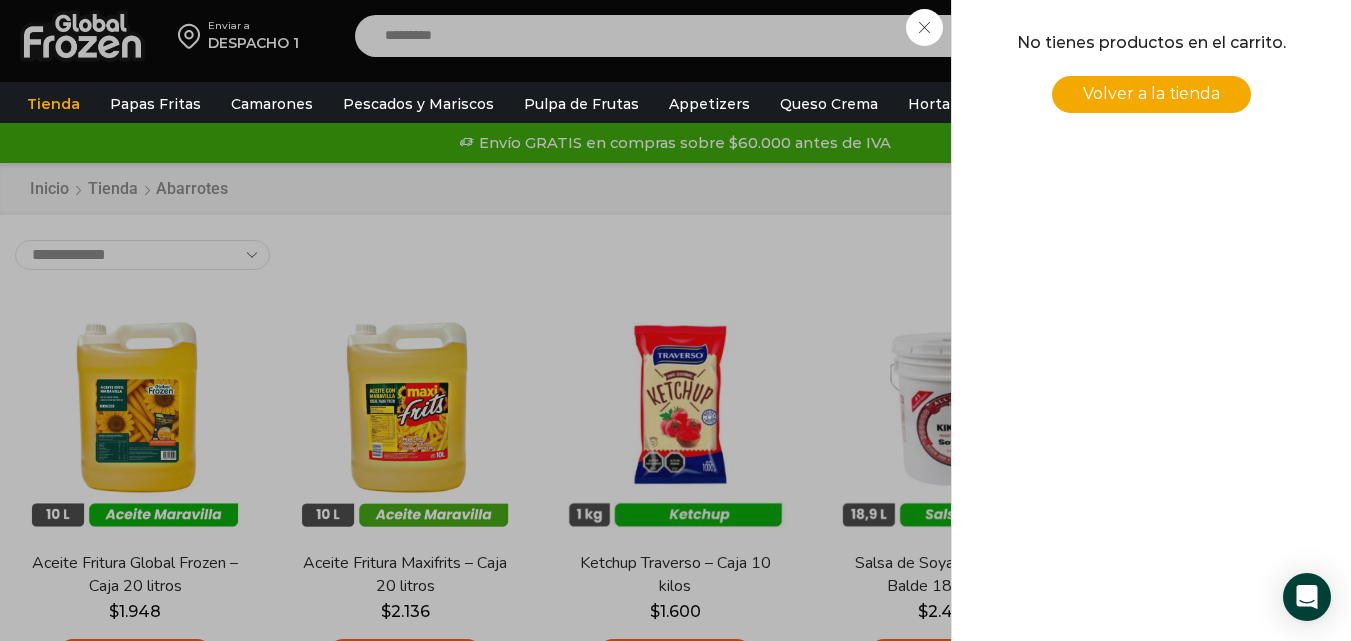 click on "Volver a la tienda" at bounding box center [1151, 94] 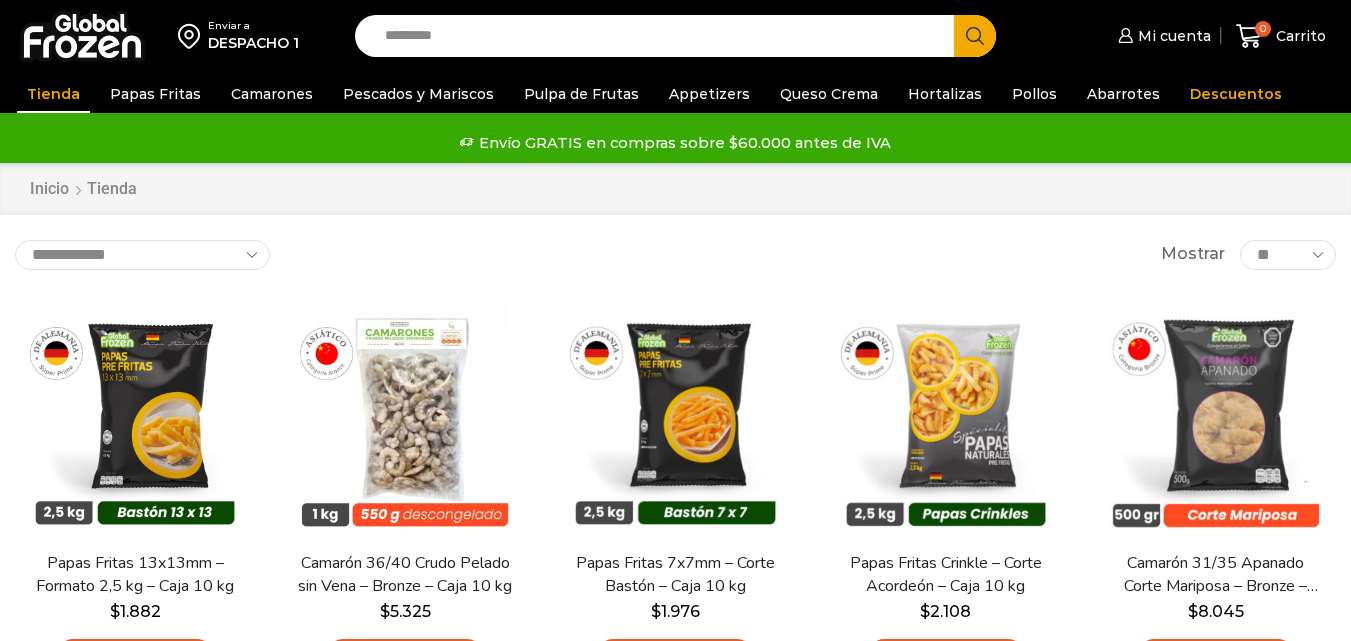 scroll, scrollTop: 0, scrollLeft: 0, axis: both 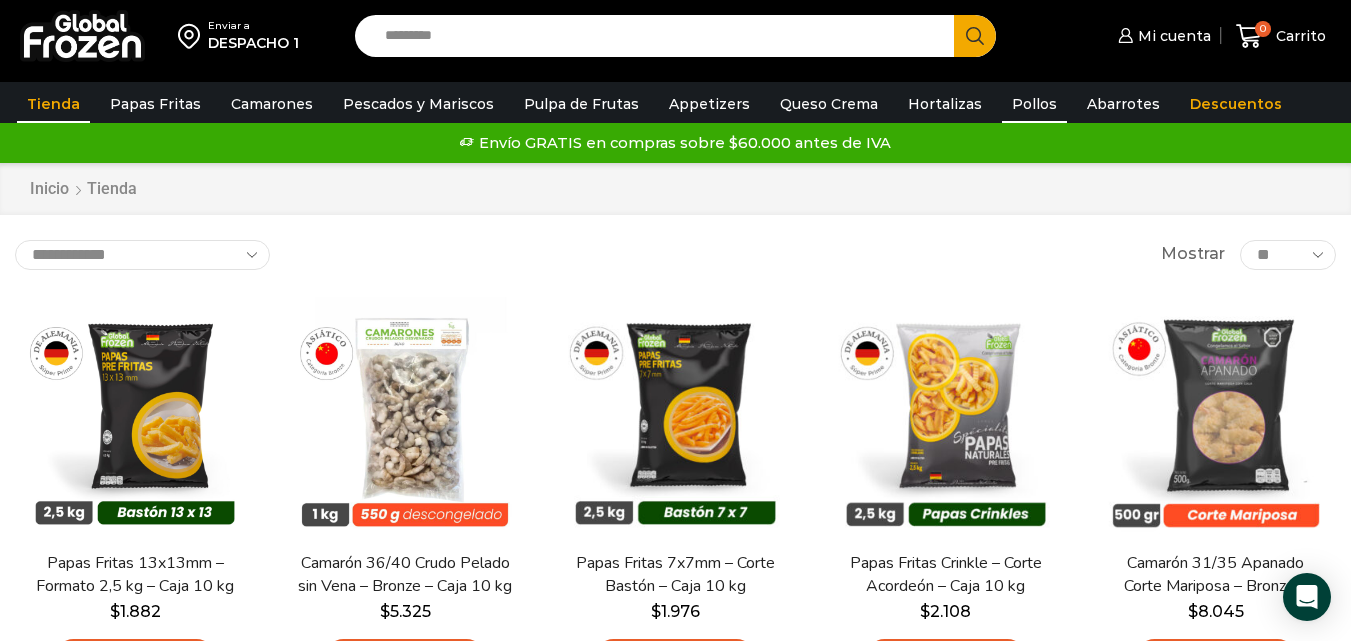 click on "Pollos" at bounding box center (1034, 104) 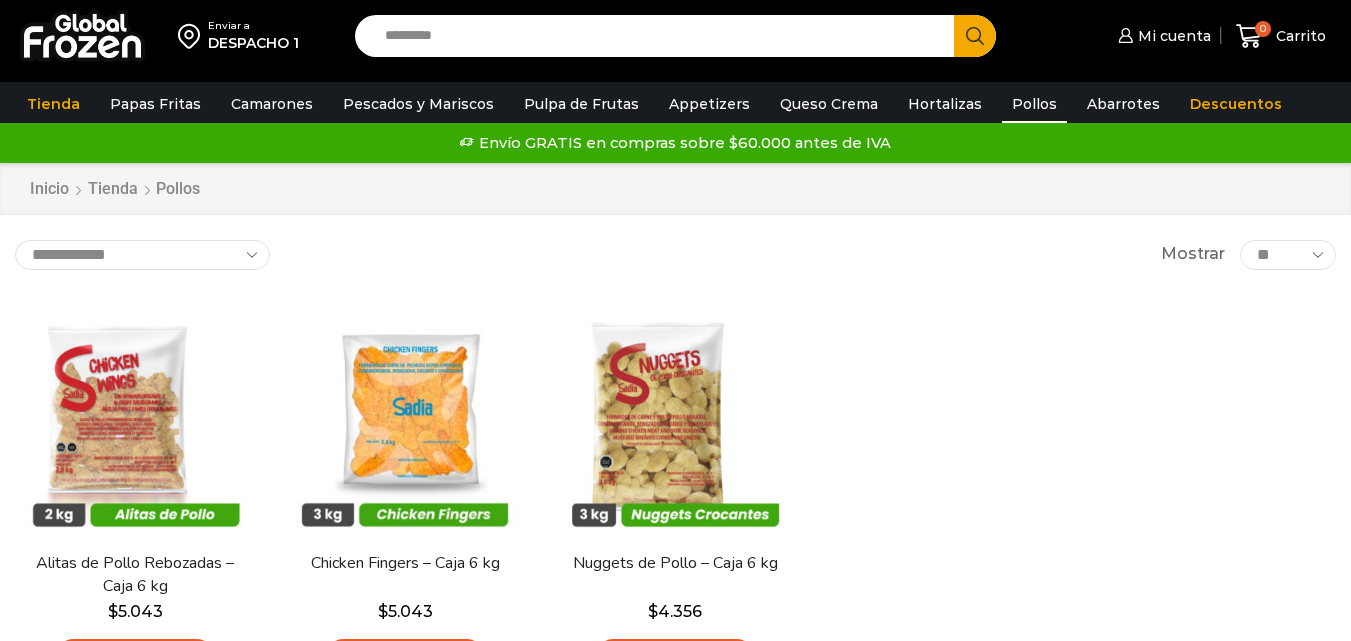 scroll, scrollTop: 0, scrollLeft: 0, axis: both 